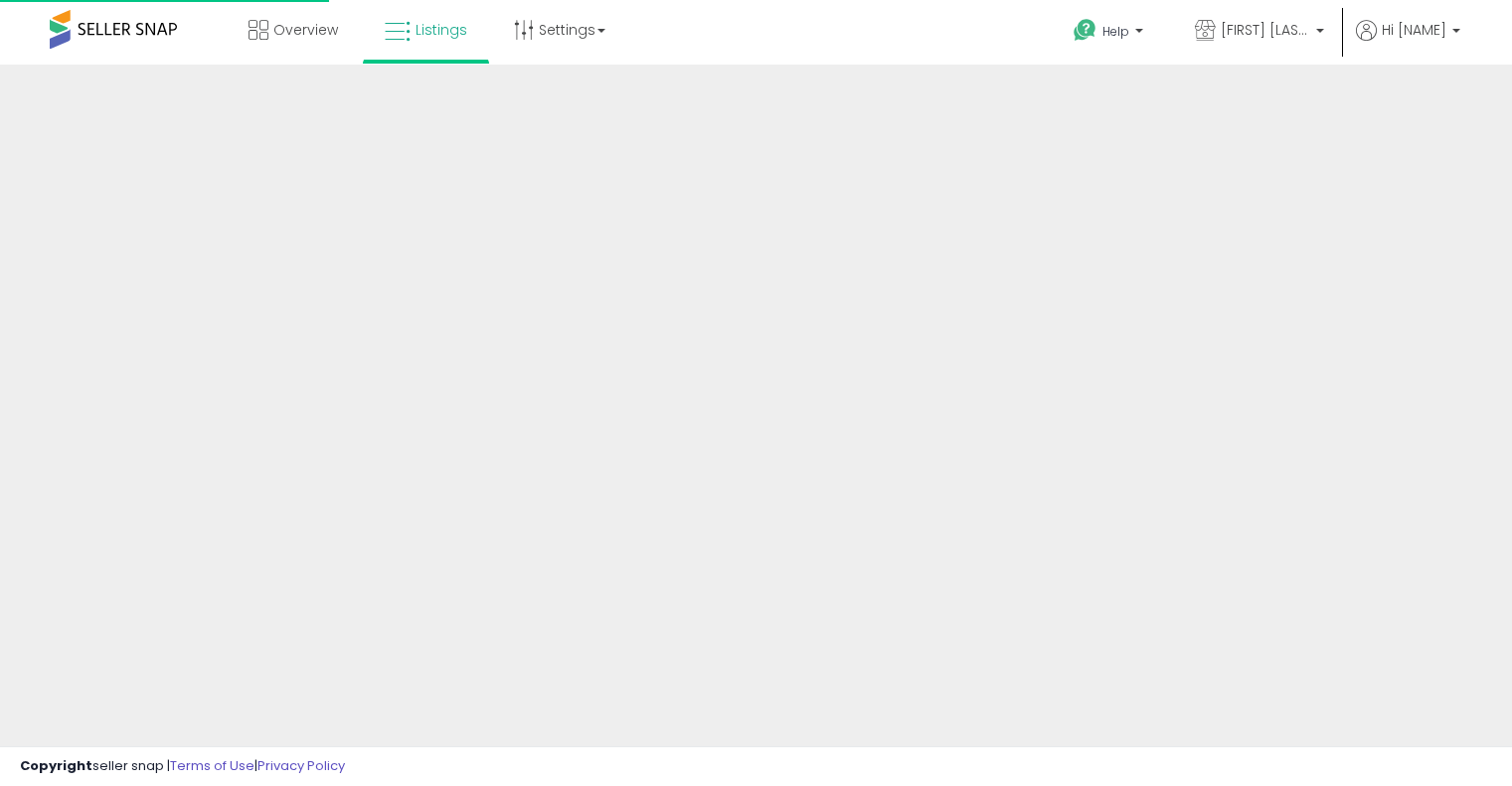 scroll, scrollTop: 0, scrollLeft: 0, axis: both 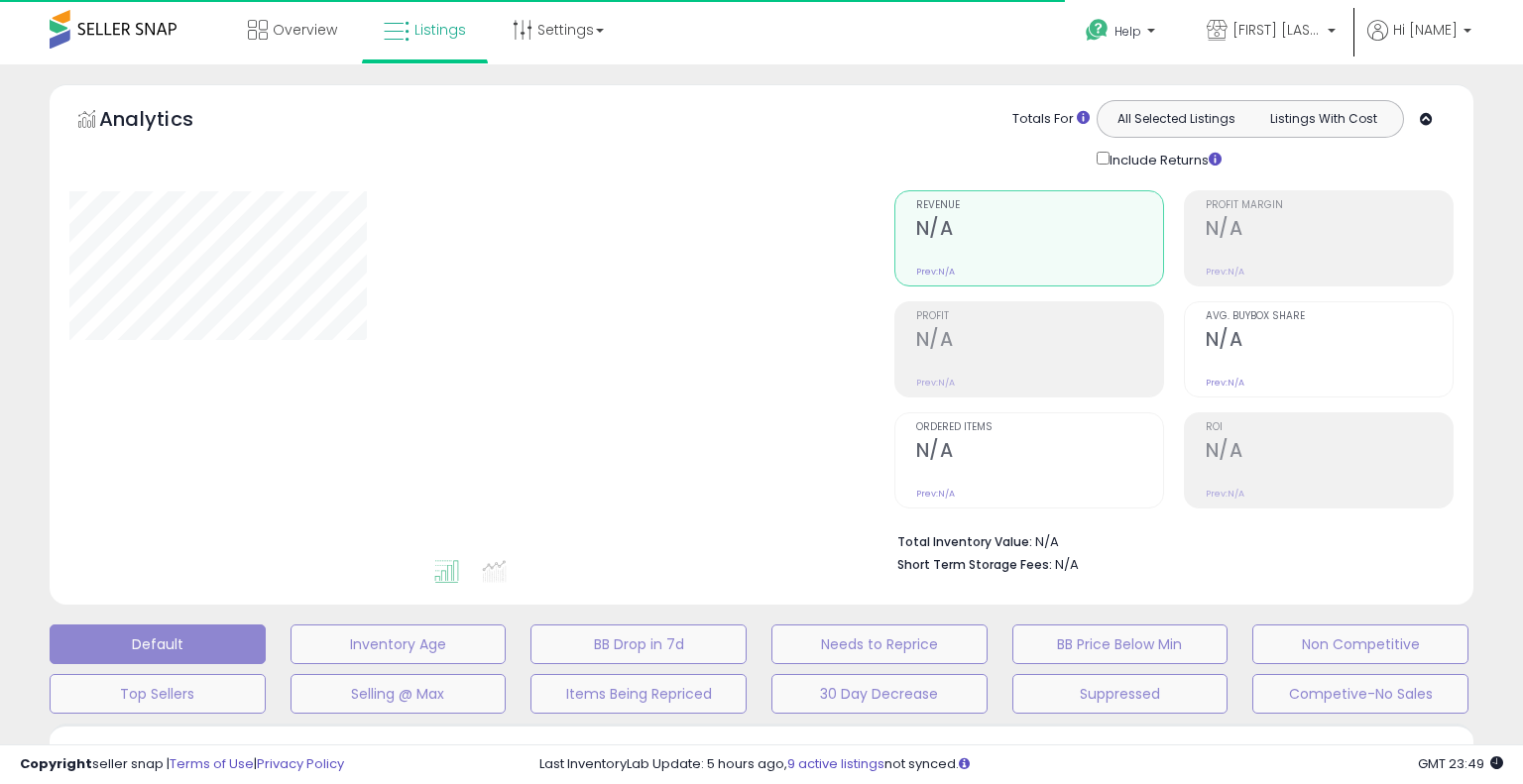 select on "**" 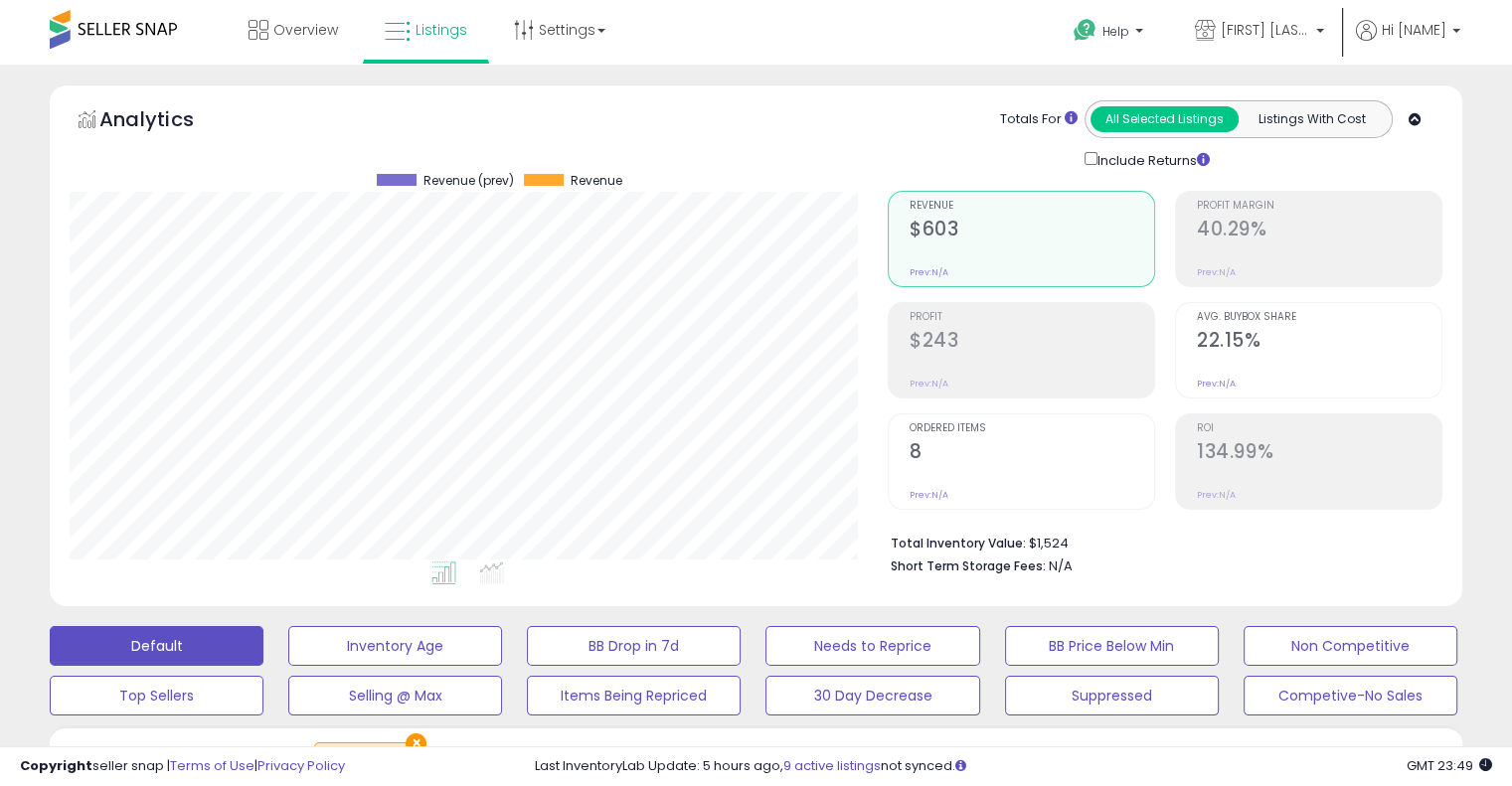 scroll, scrollTop: 993270, scrollLeft: 993264, axis: both 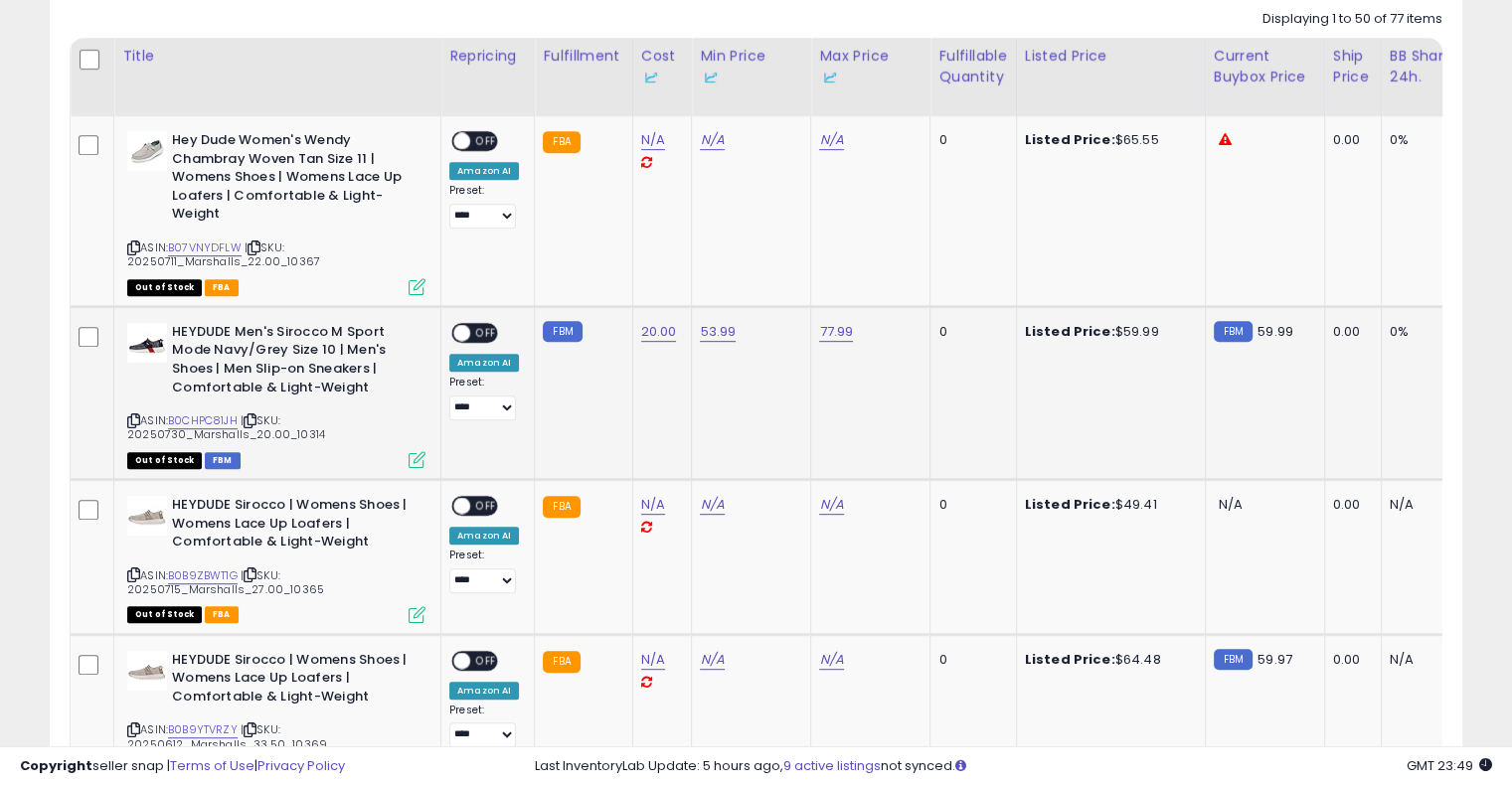 click on "OFF" at bounding box center (486, 332) 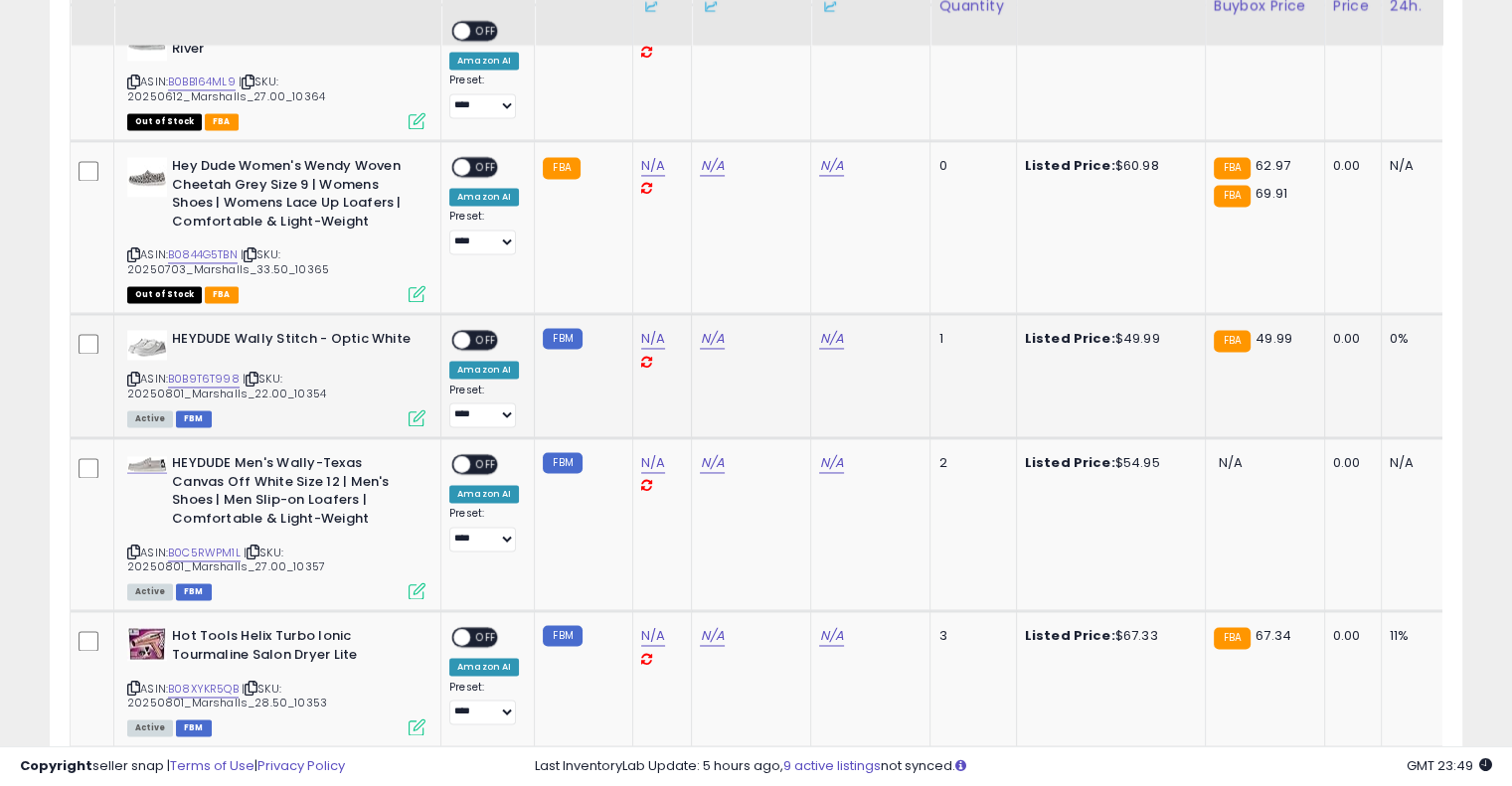 scroll, scrollTop: 3047, scrollLeft: 0, axis: vertical 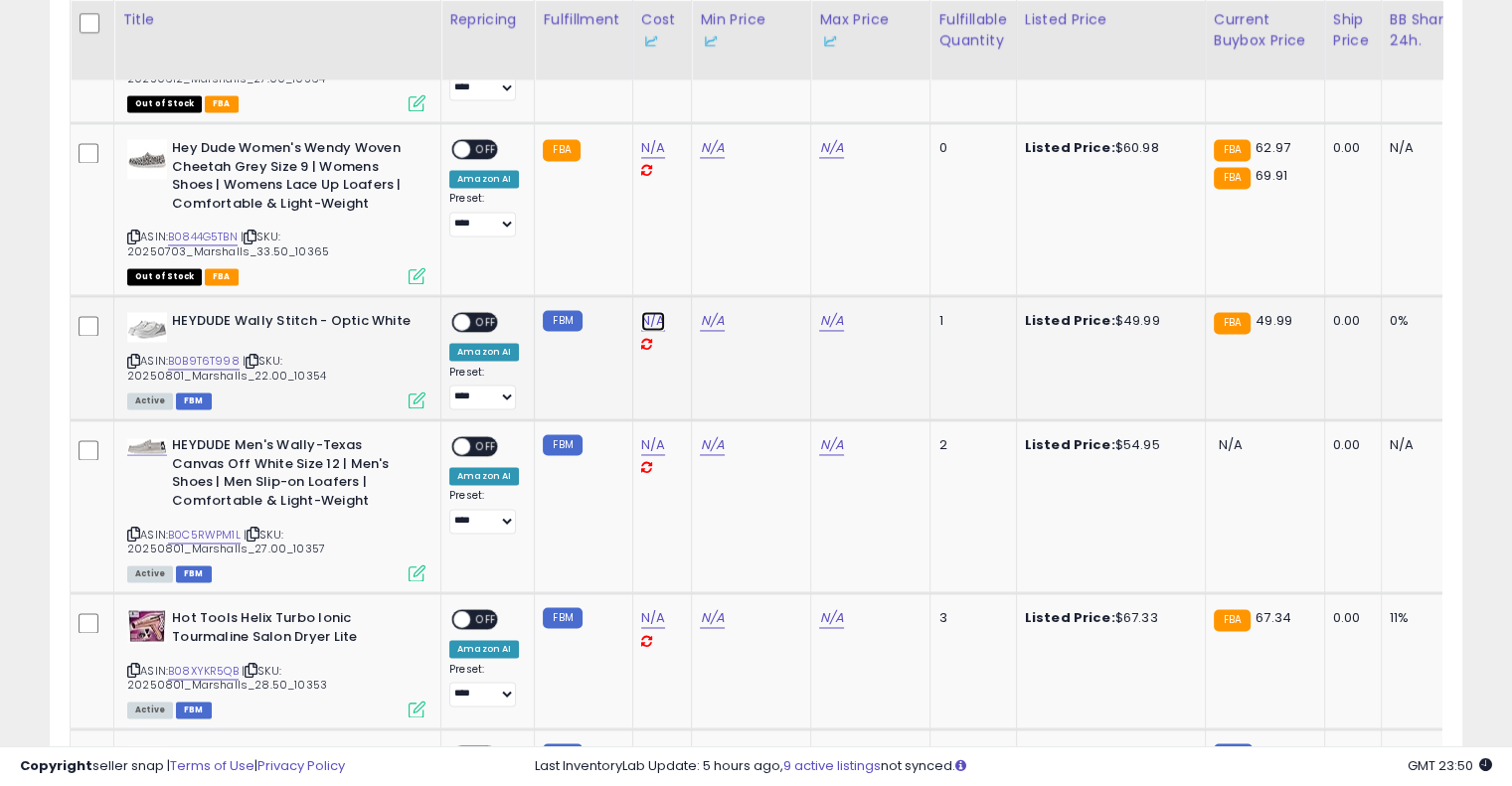 click on "N/A" at bounding box center [653, -1979] 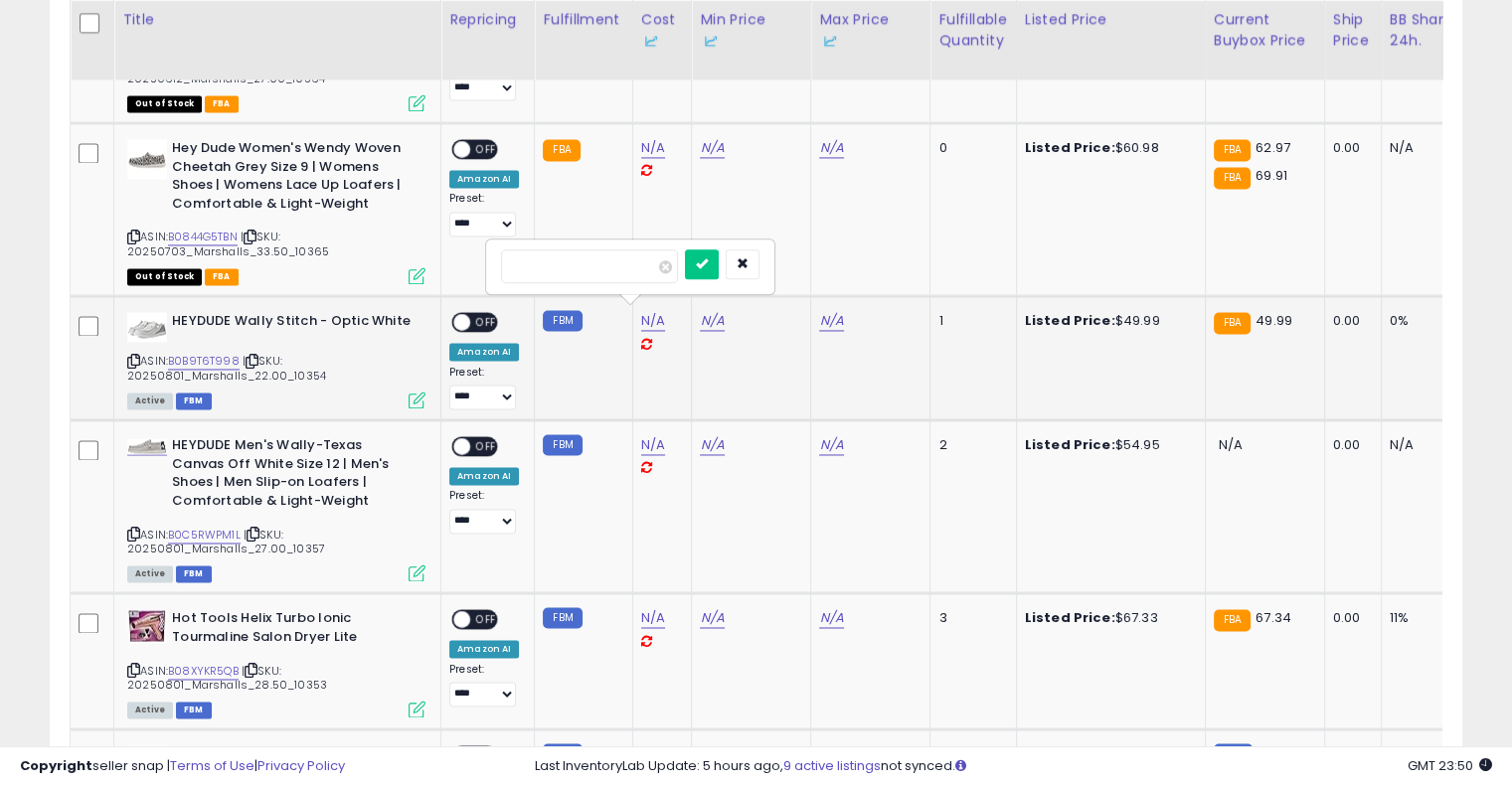 type on "**" 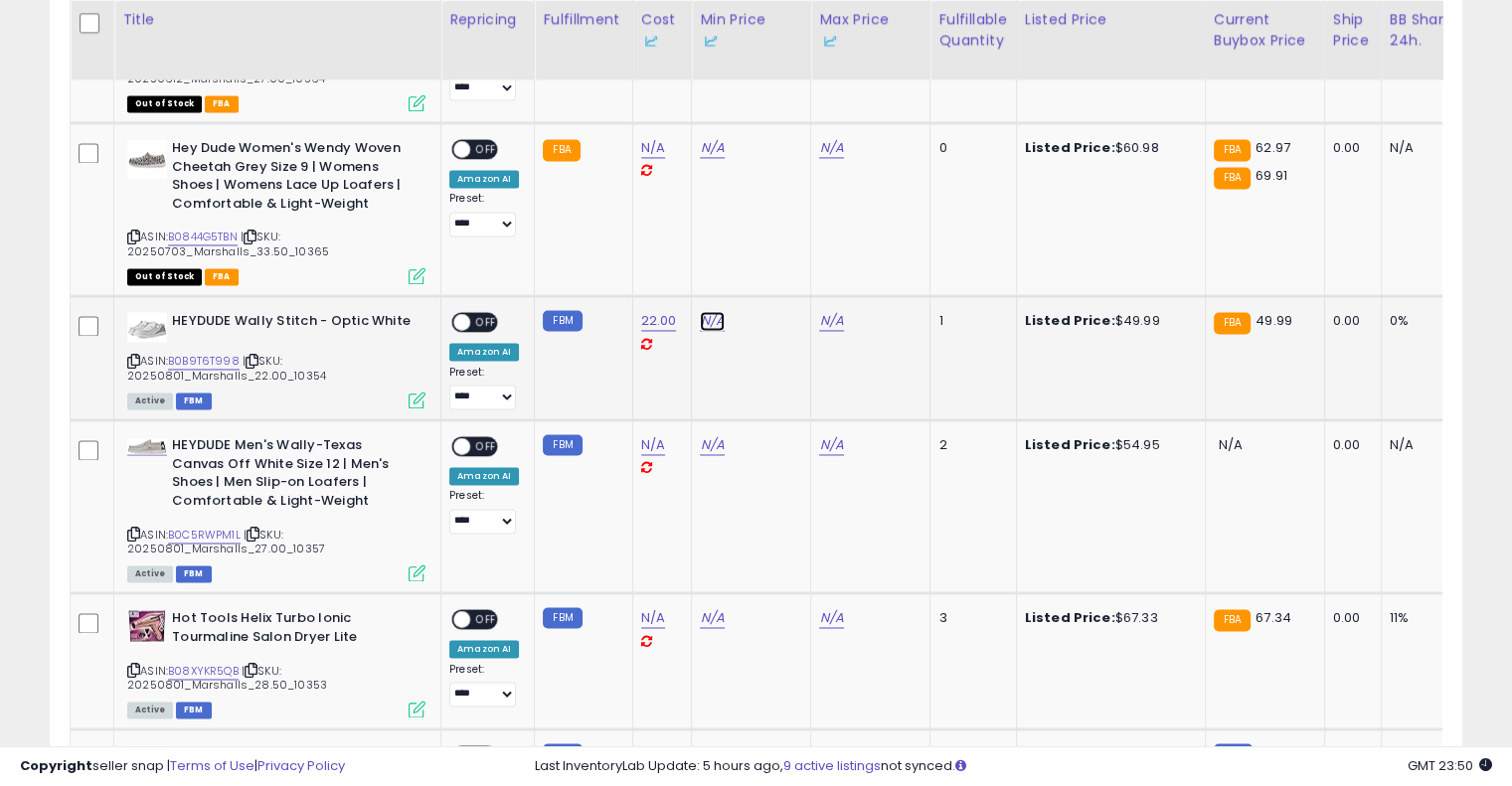 click on "N/A" at bounding box center [712, -1979] 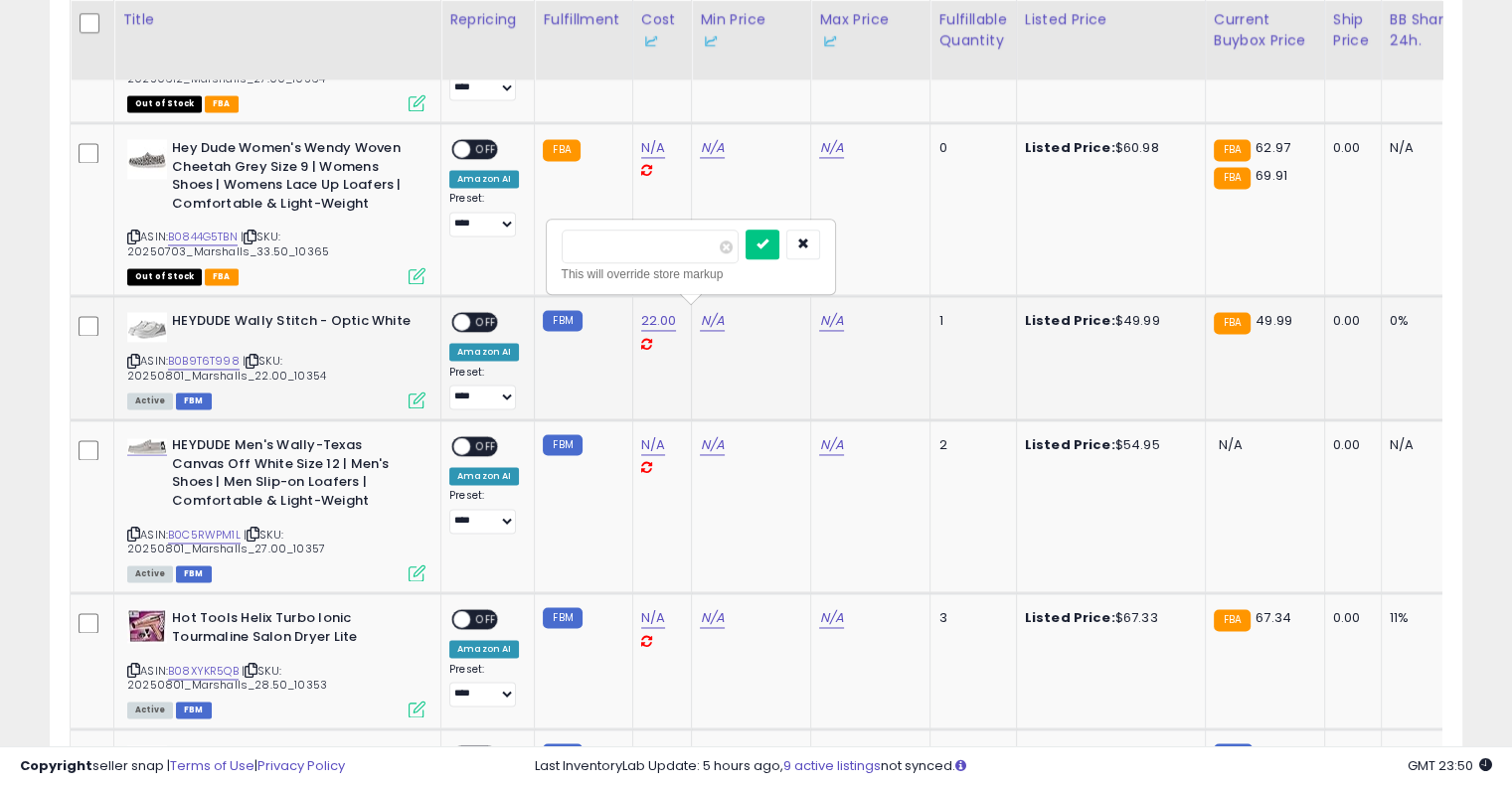 type on "**" 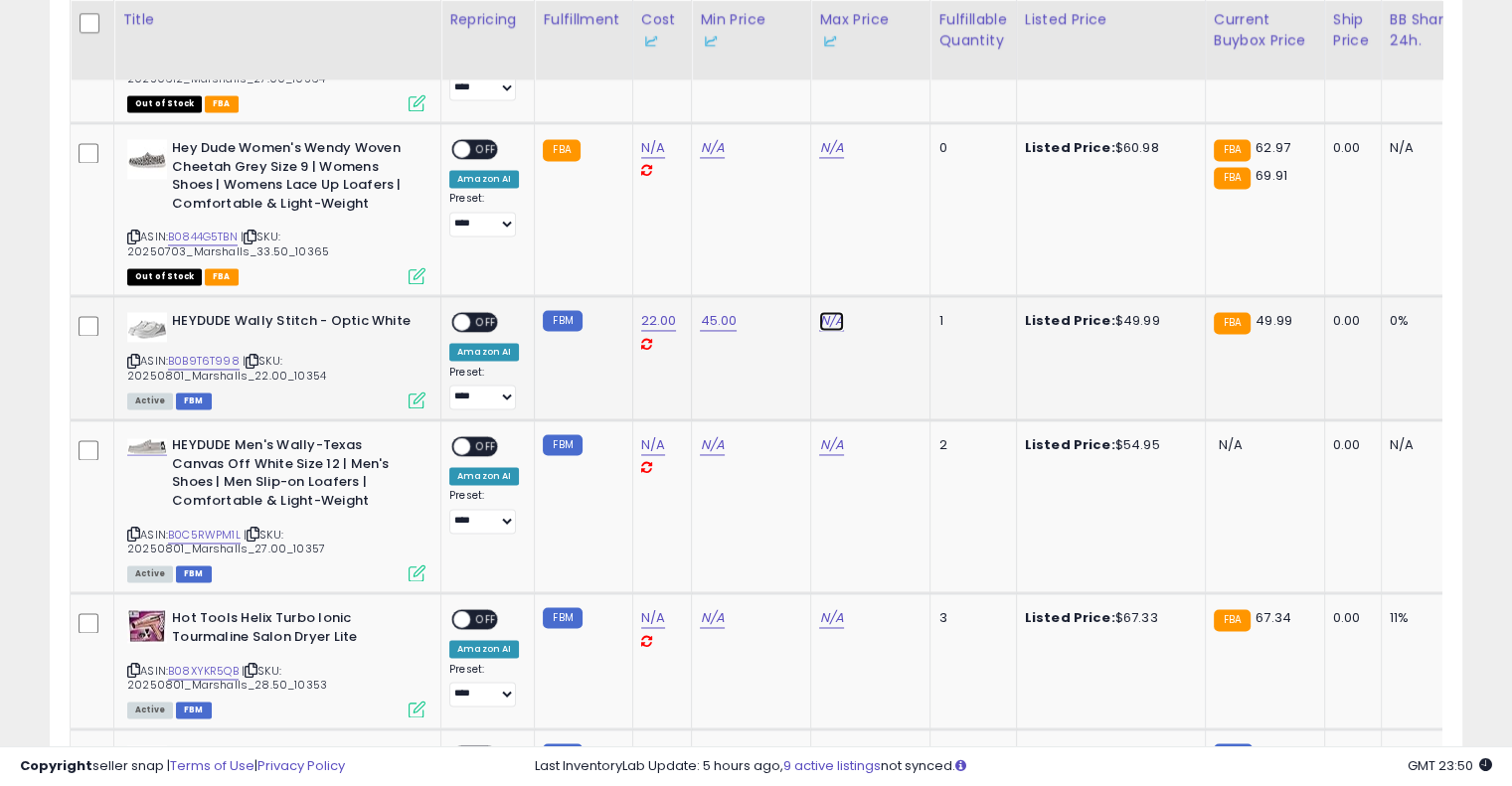 click on "N/A" at bounding box center (831, -1979) 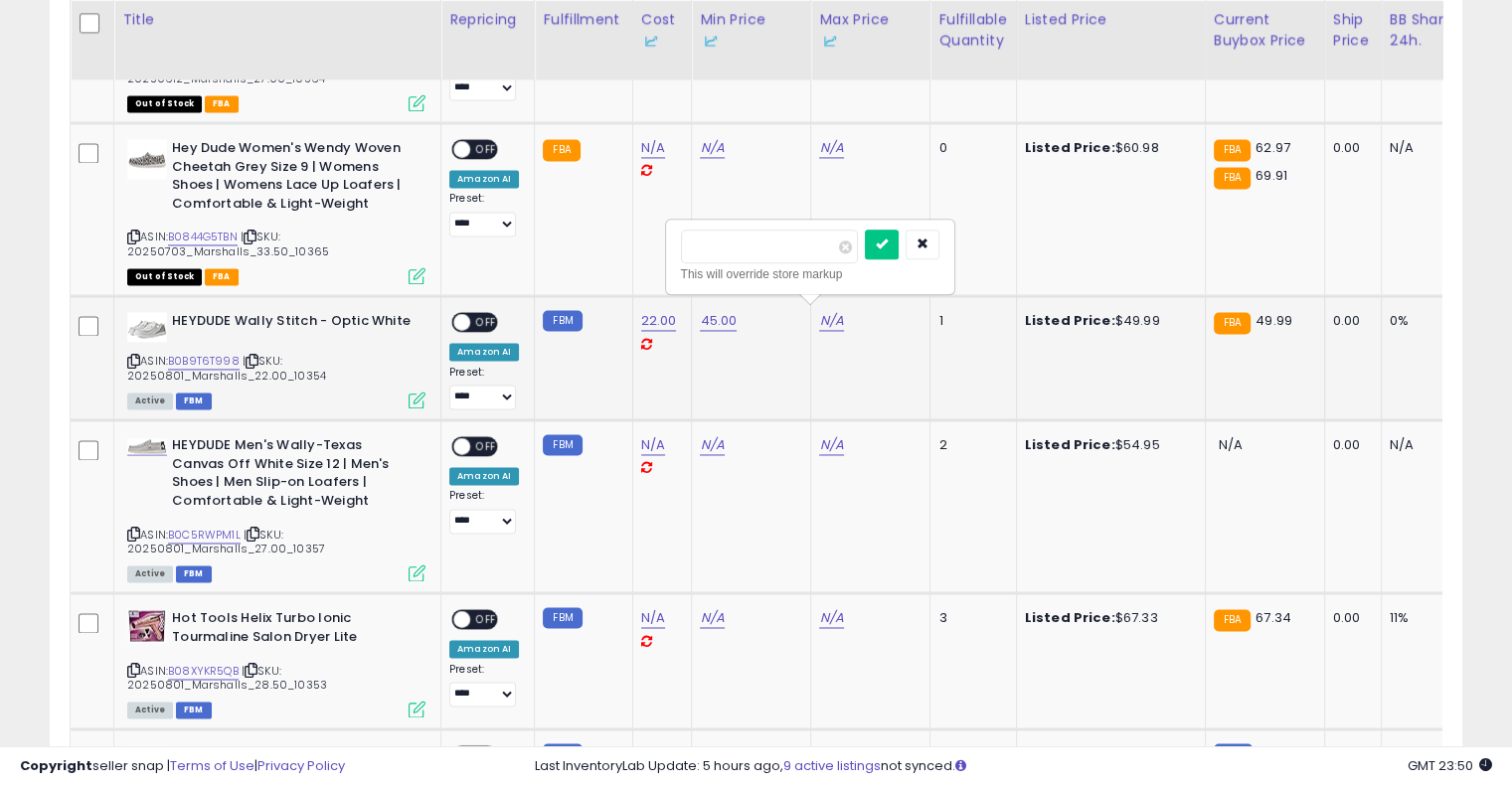type on "**" 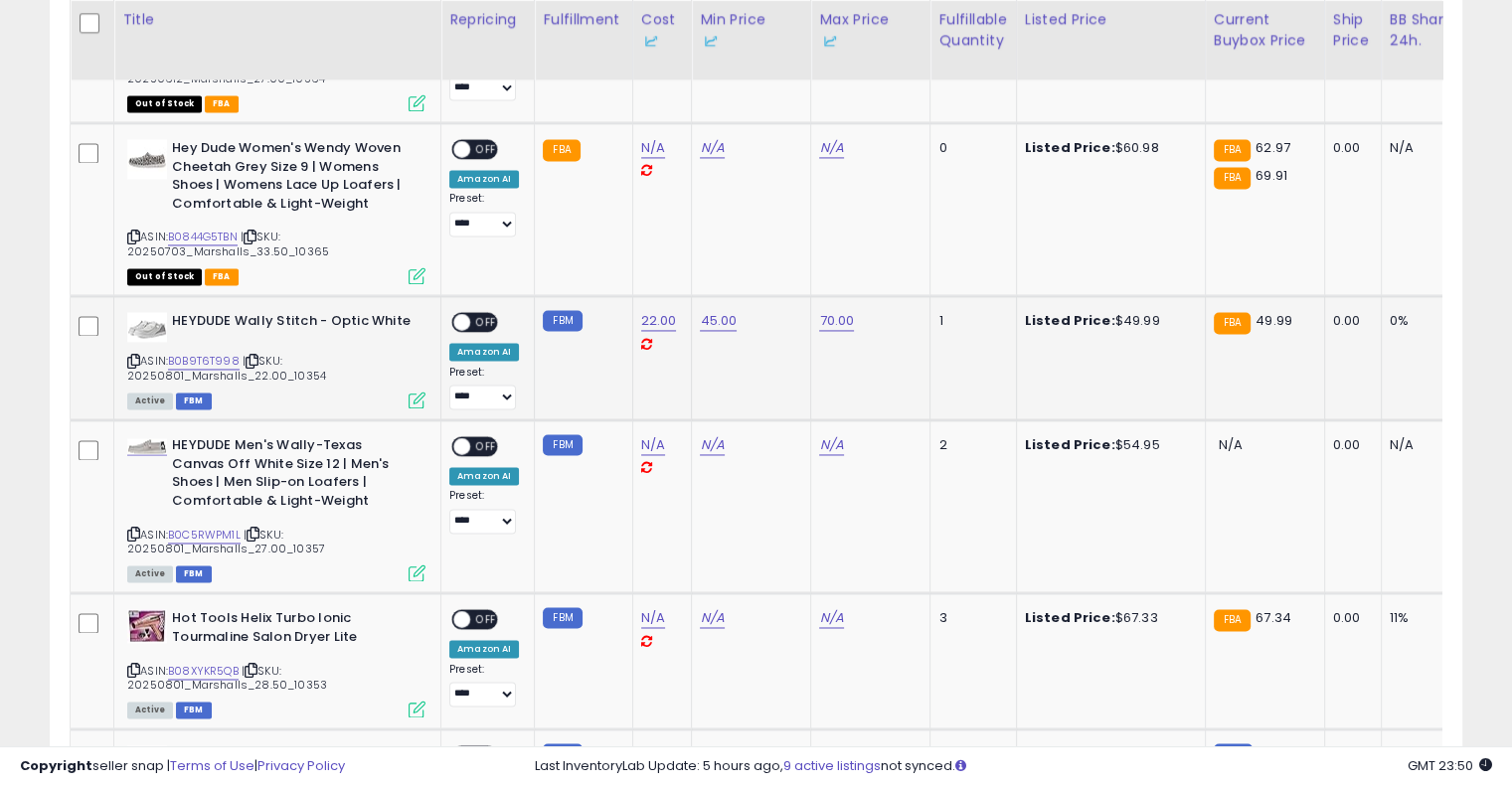 click on "OFF" at bounding box center [486, 322] 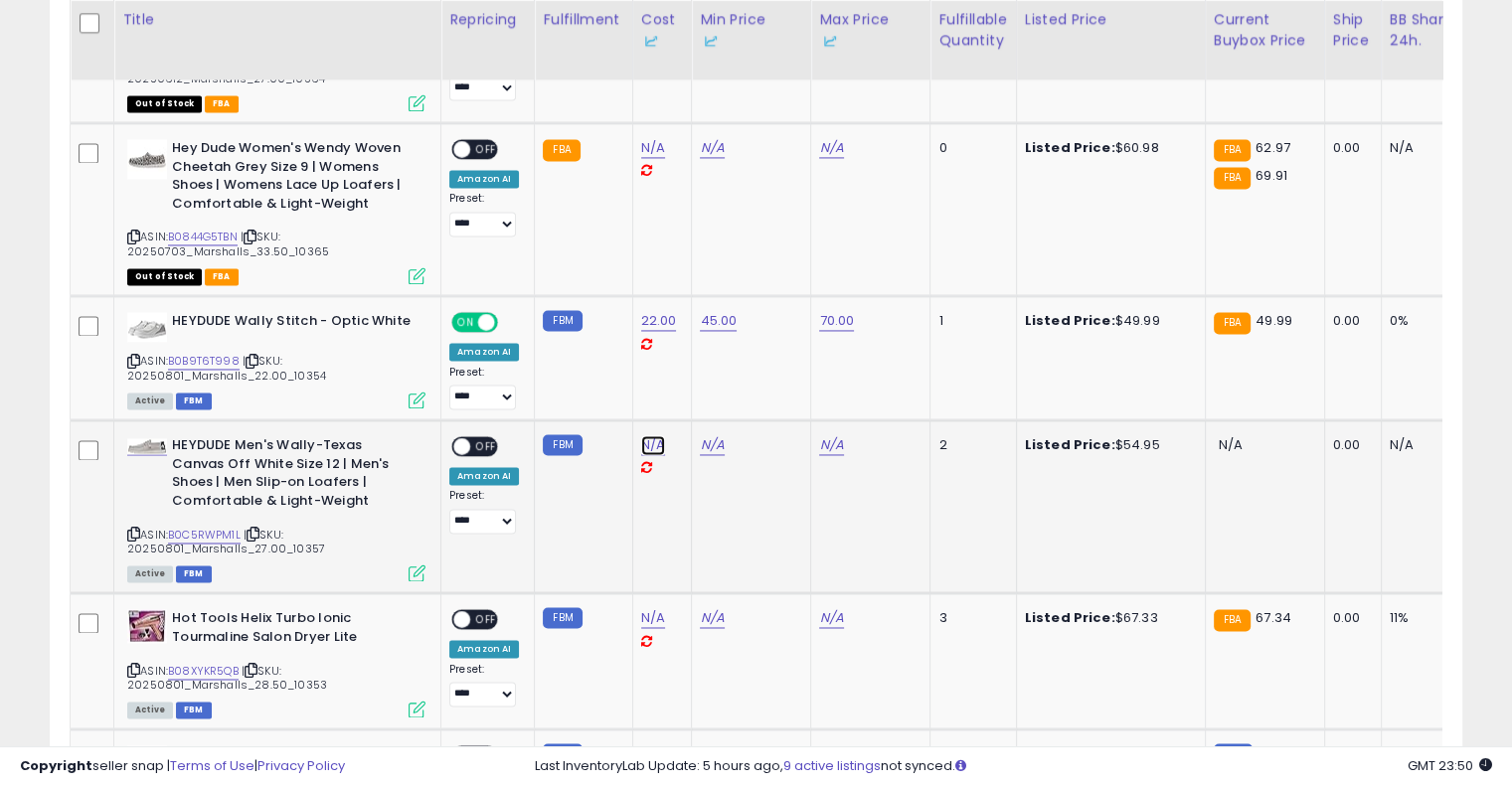 click on "N/A" at bounding box center (653, -1979) 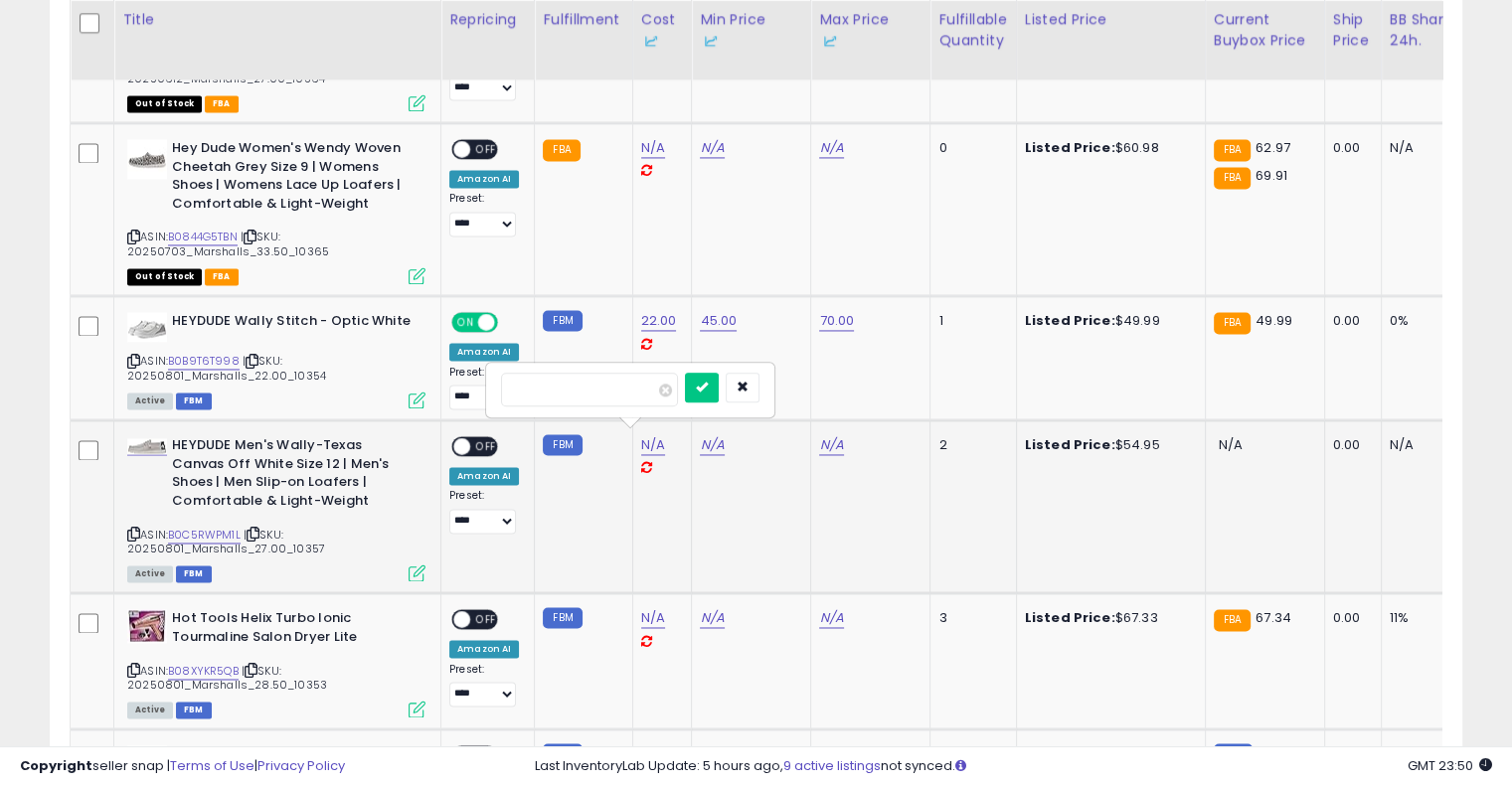 type on "**" 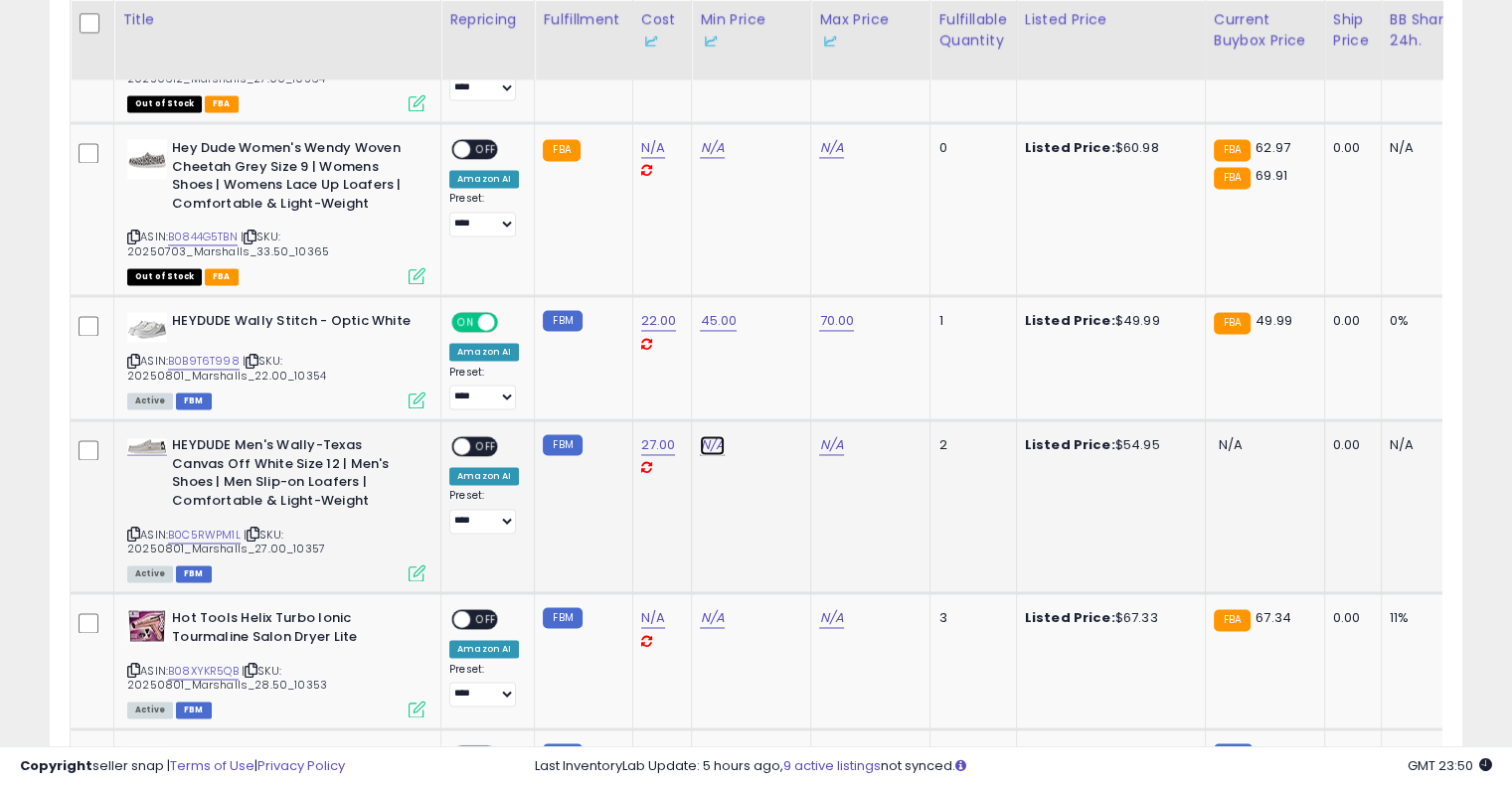 click on "N/A" at bounding box center [712, -1979] 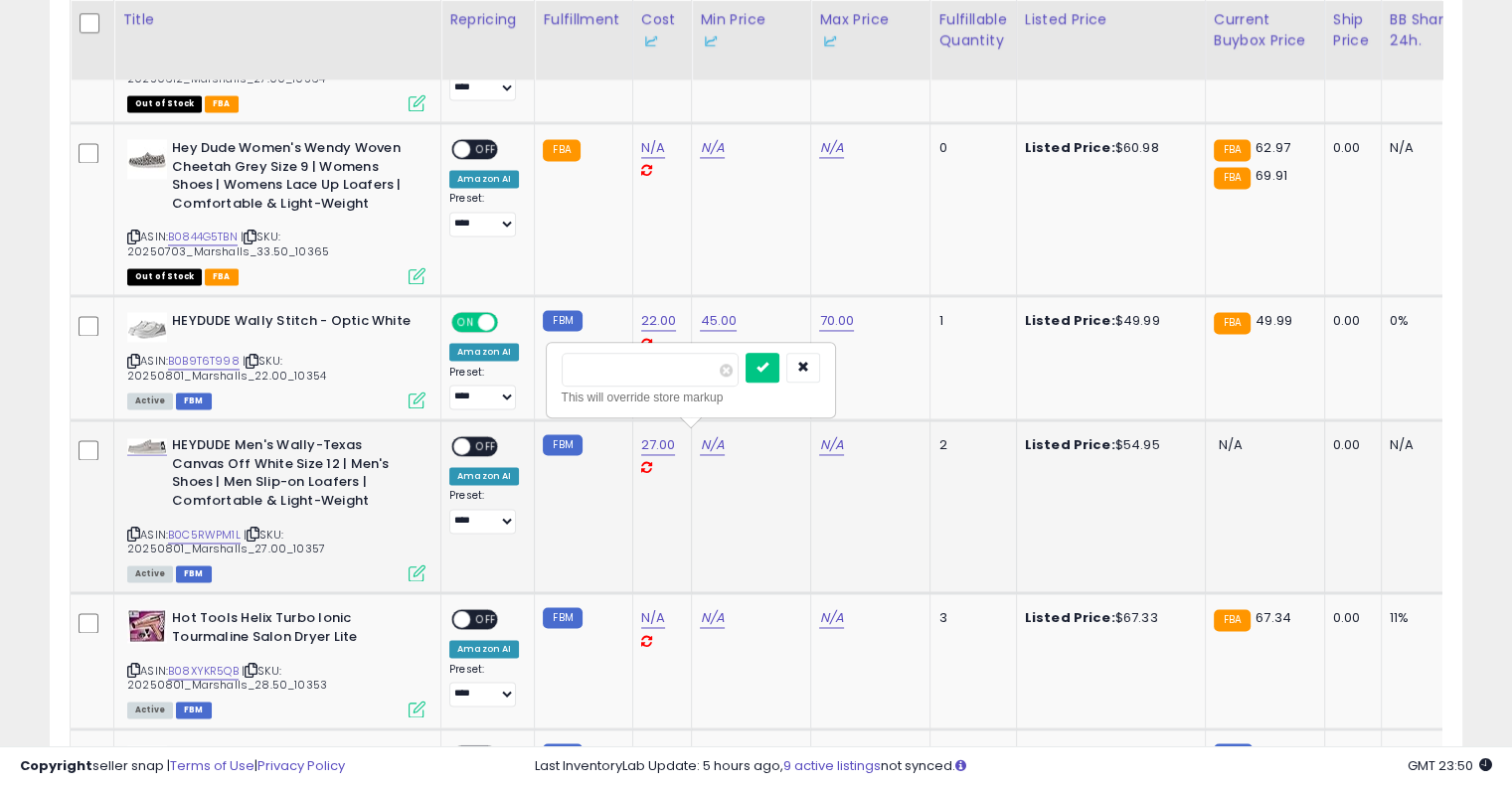 type on "*" 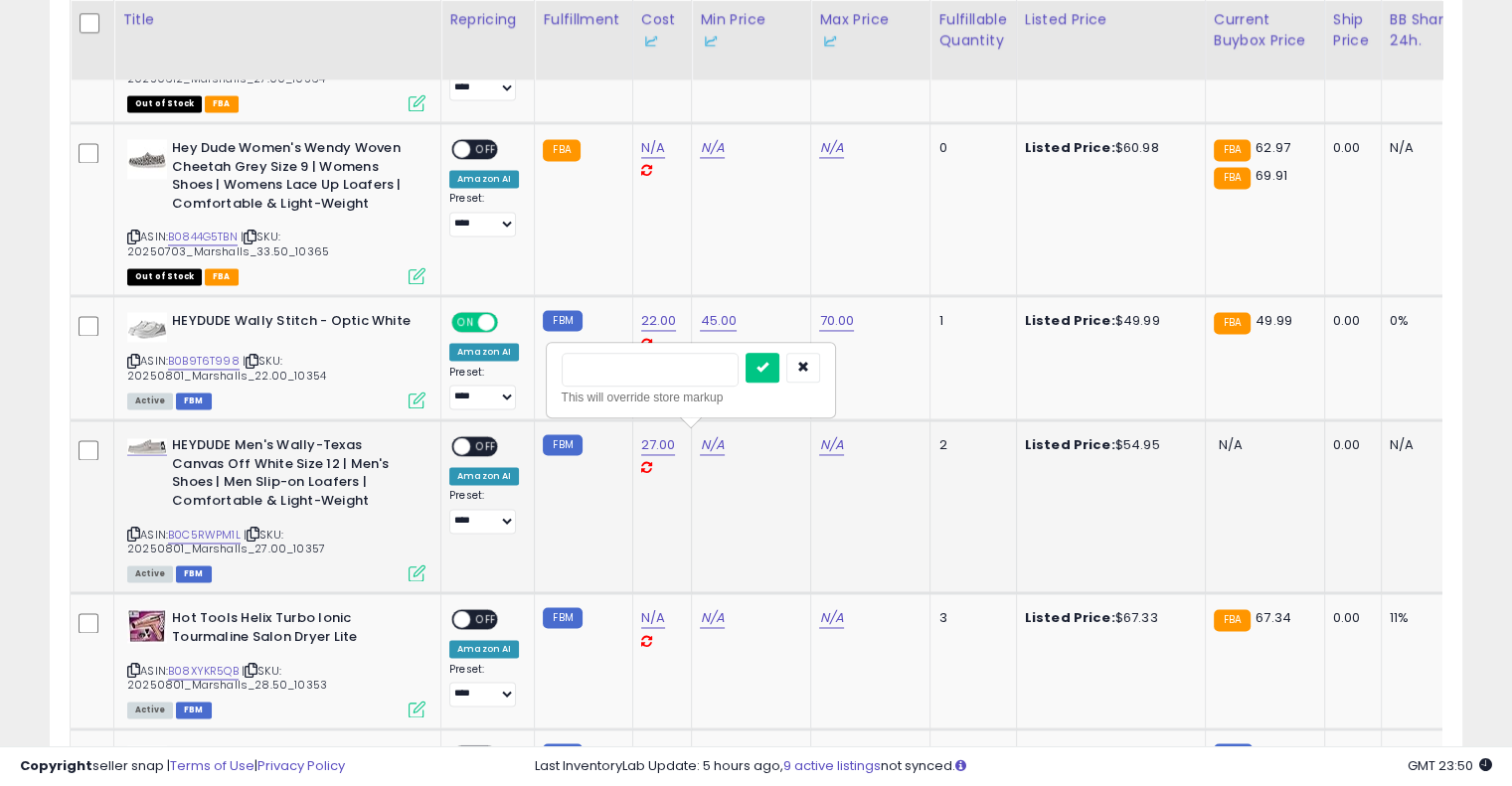 type on "**" 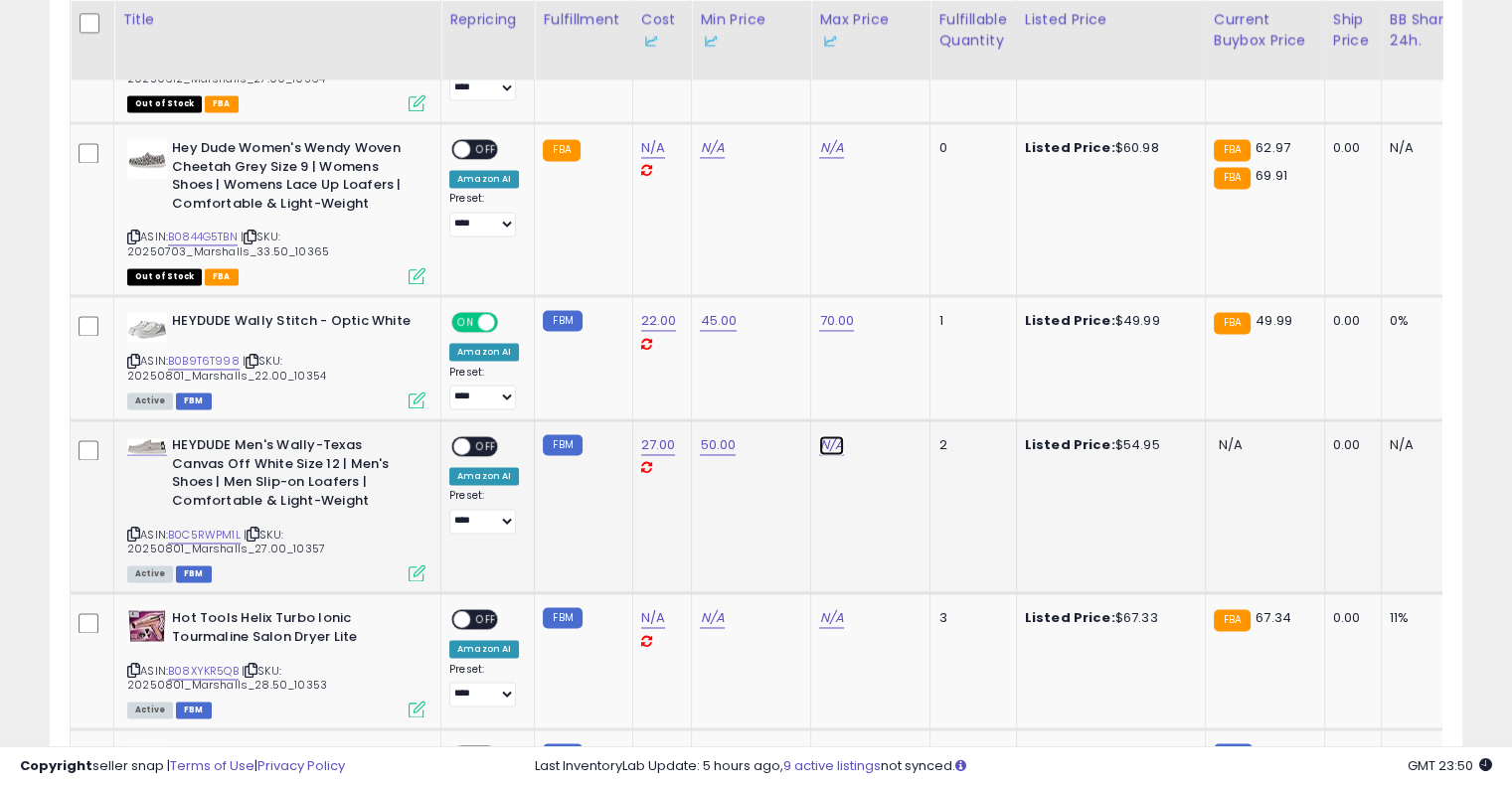 click on "N/A" at bounding box center [831, -1979] 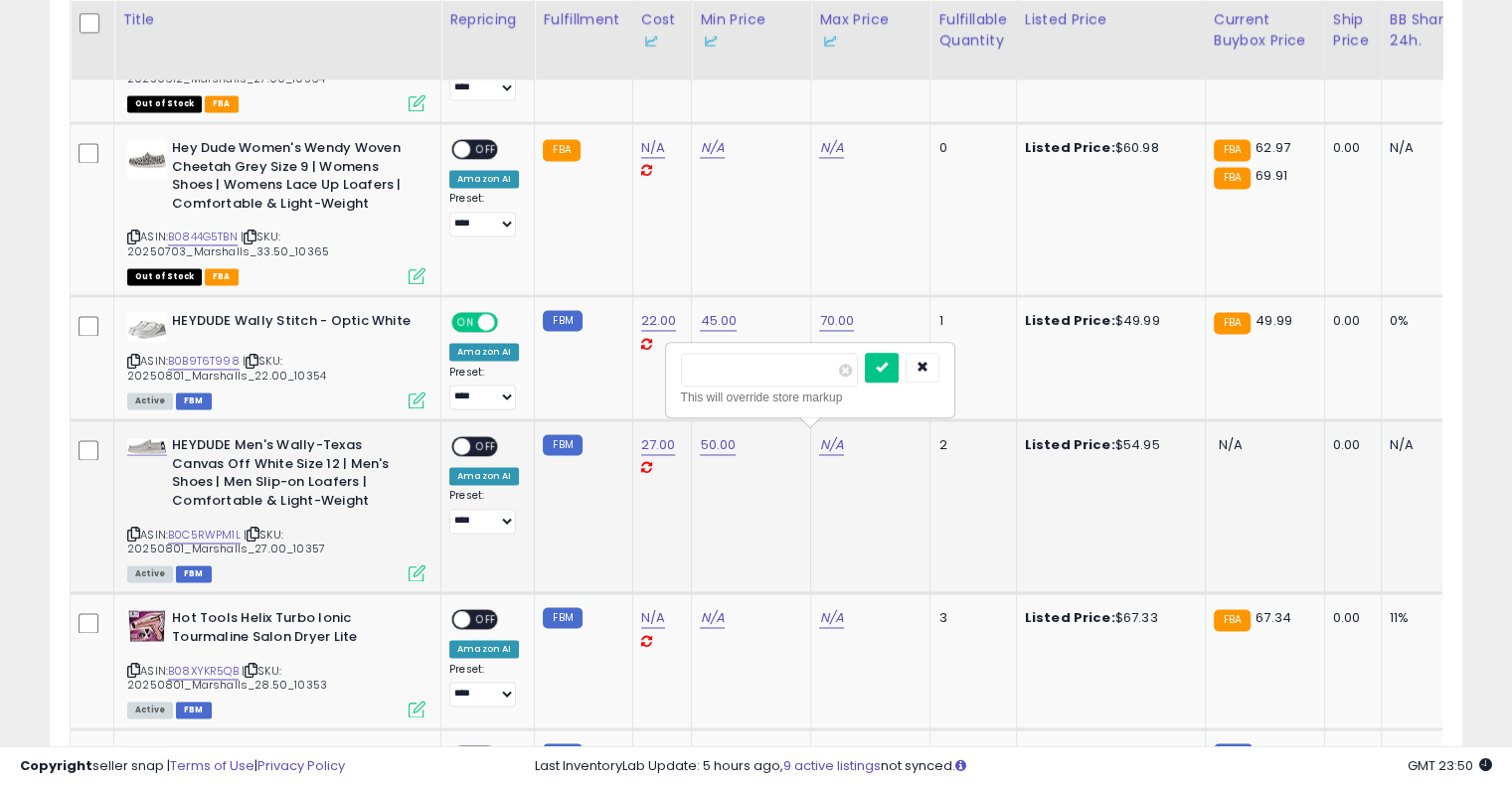 type on "**" 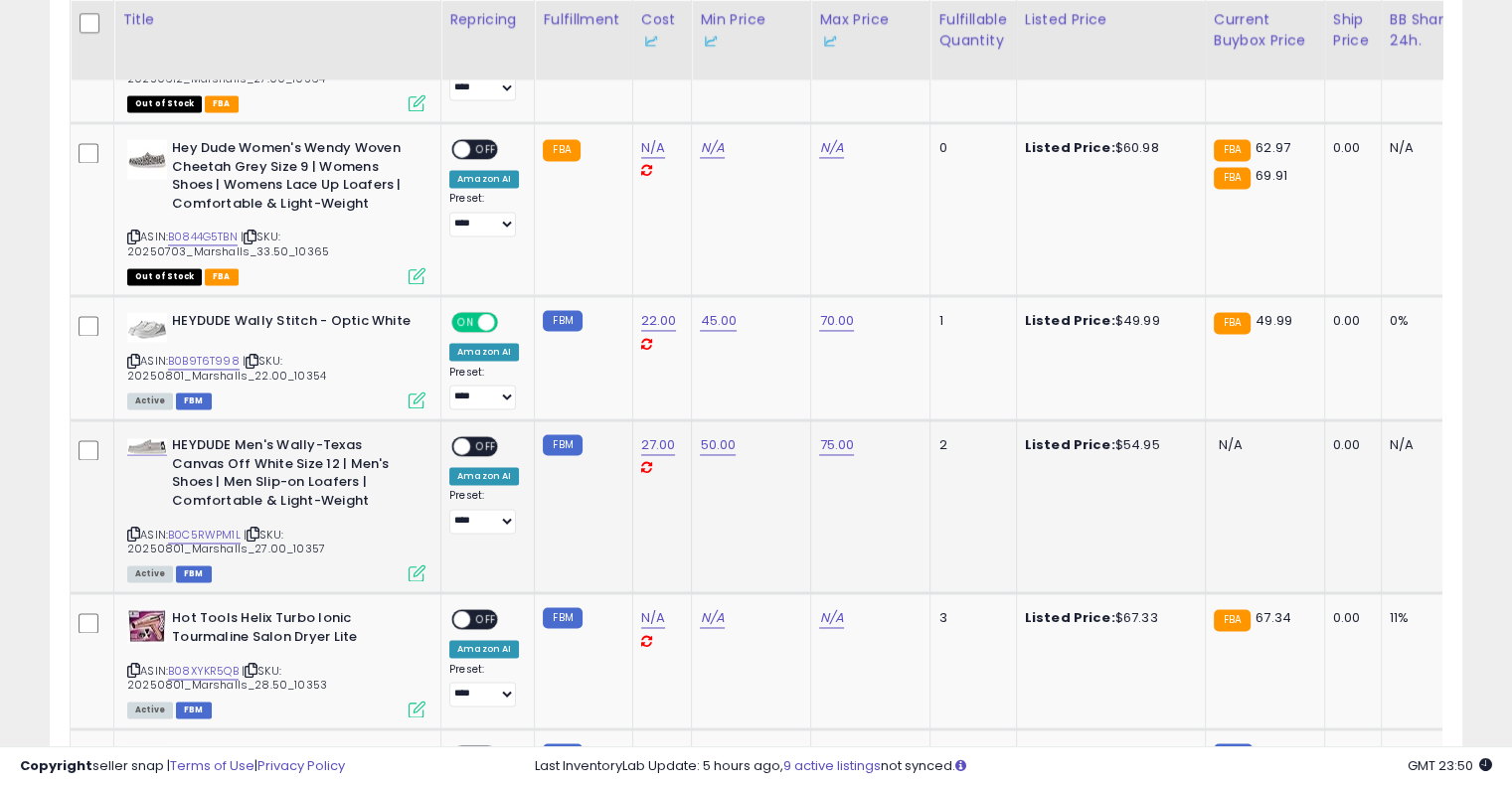 click on "ON   OFF" at bounding box center [452, 446] 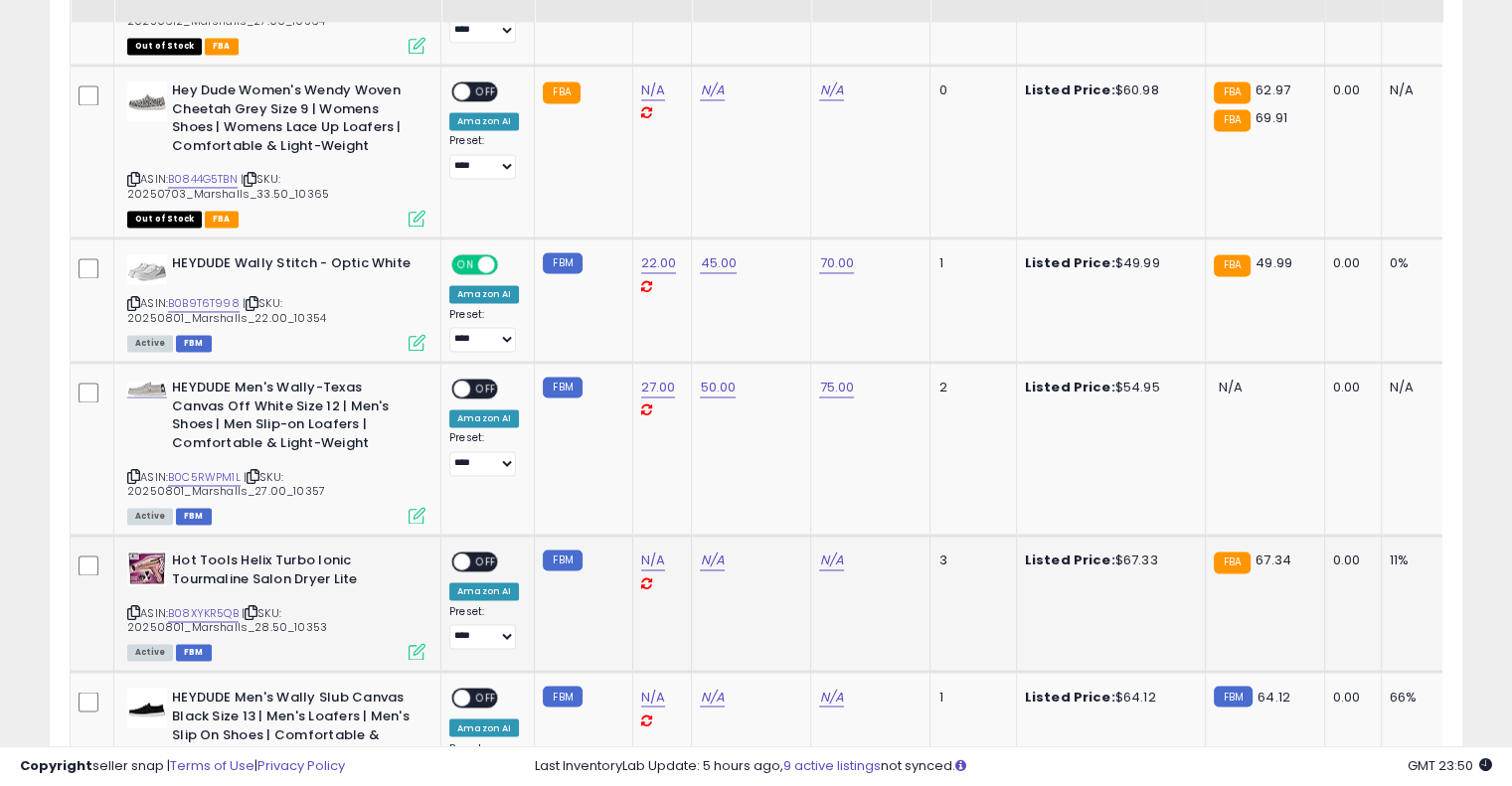 scroll, scrollTop: 3180, scrollLeft: 0, axis: vertical 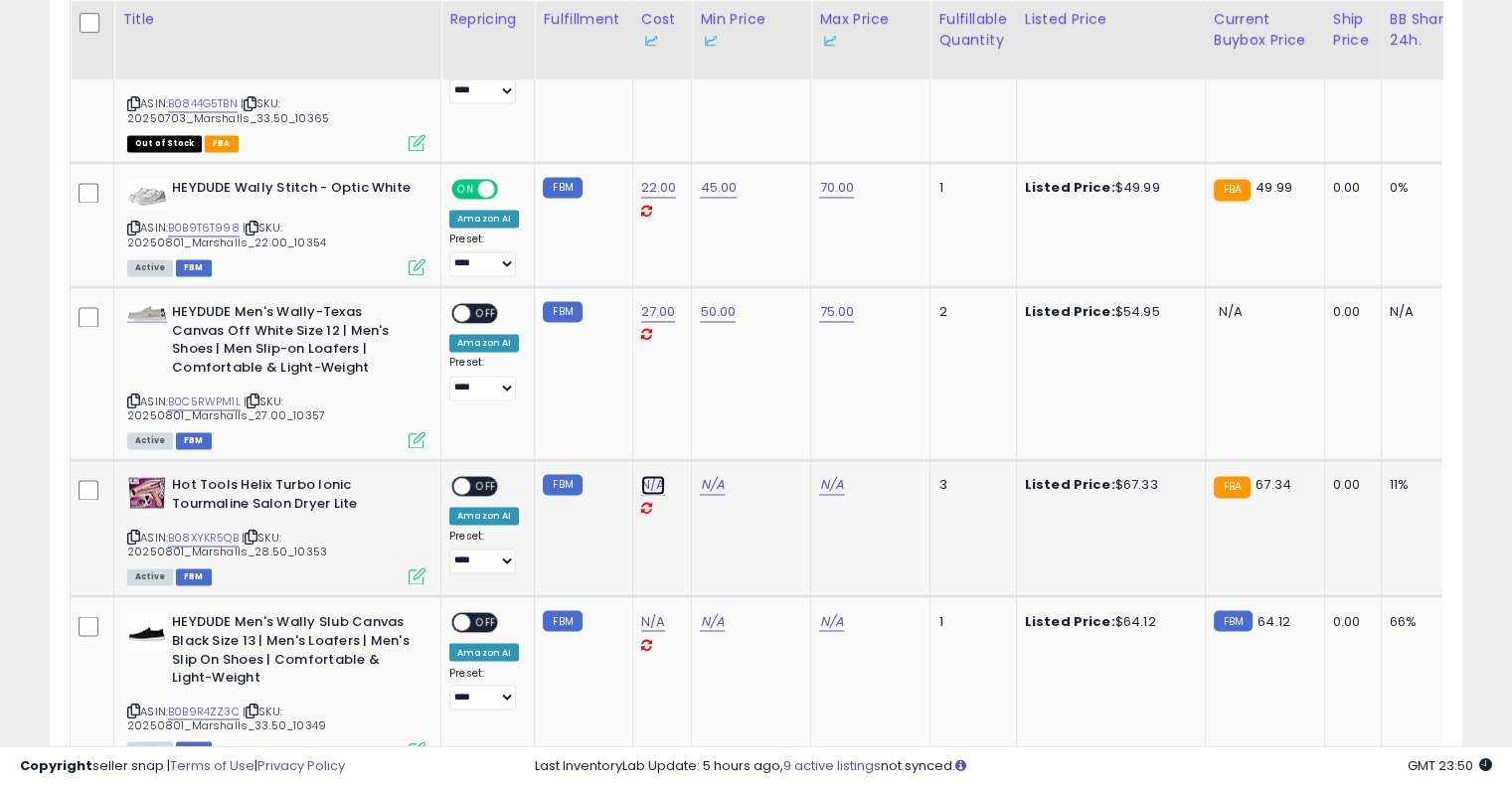 click on "N/A" at bounding box center [653, -2113] 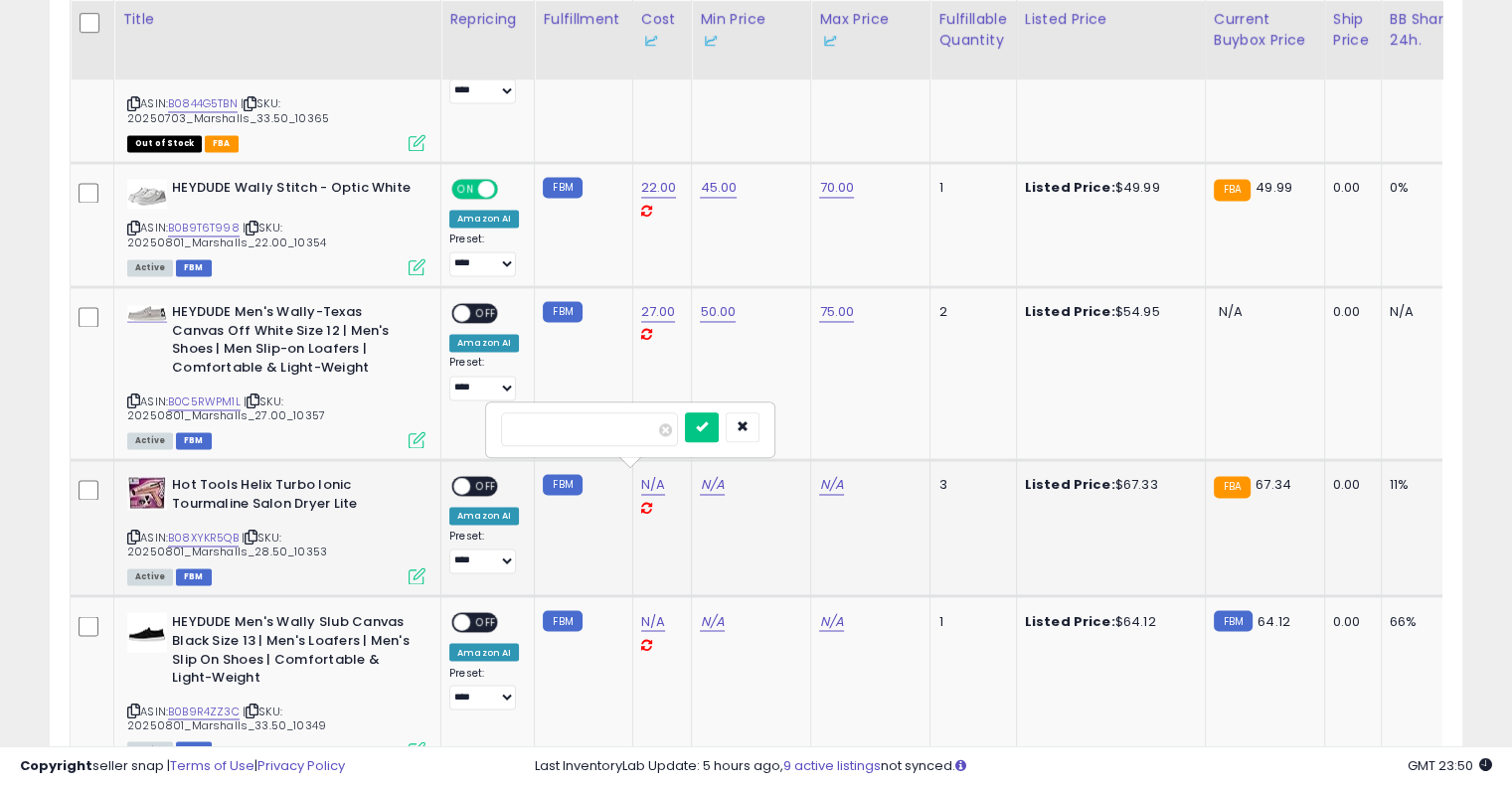 type on "*****" 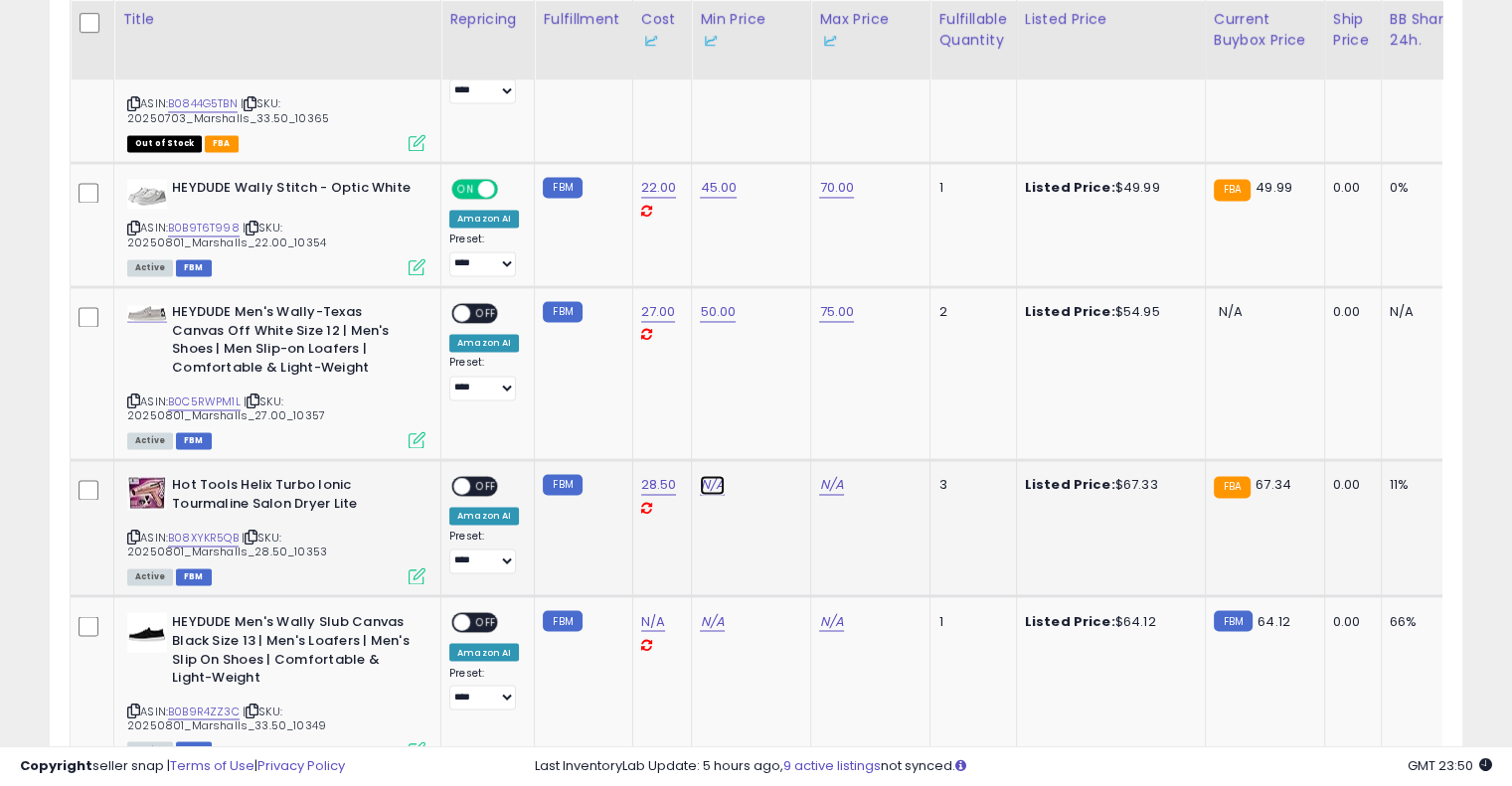 click on "N/A" at bounding box center [712, -2113] 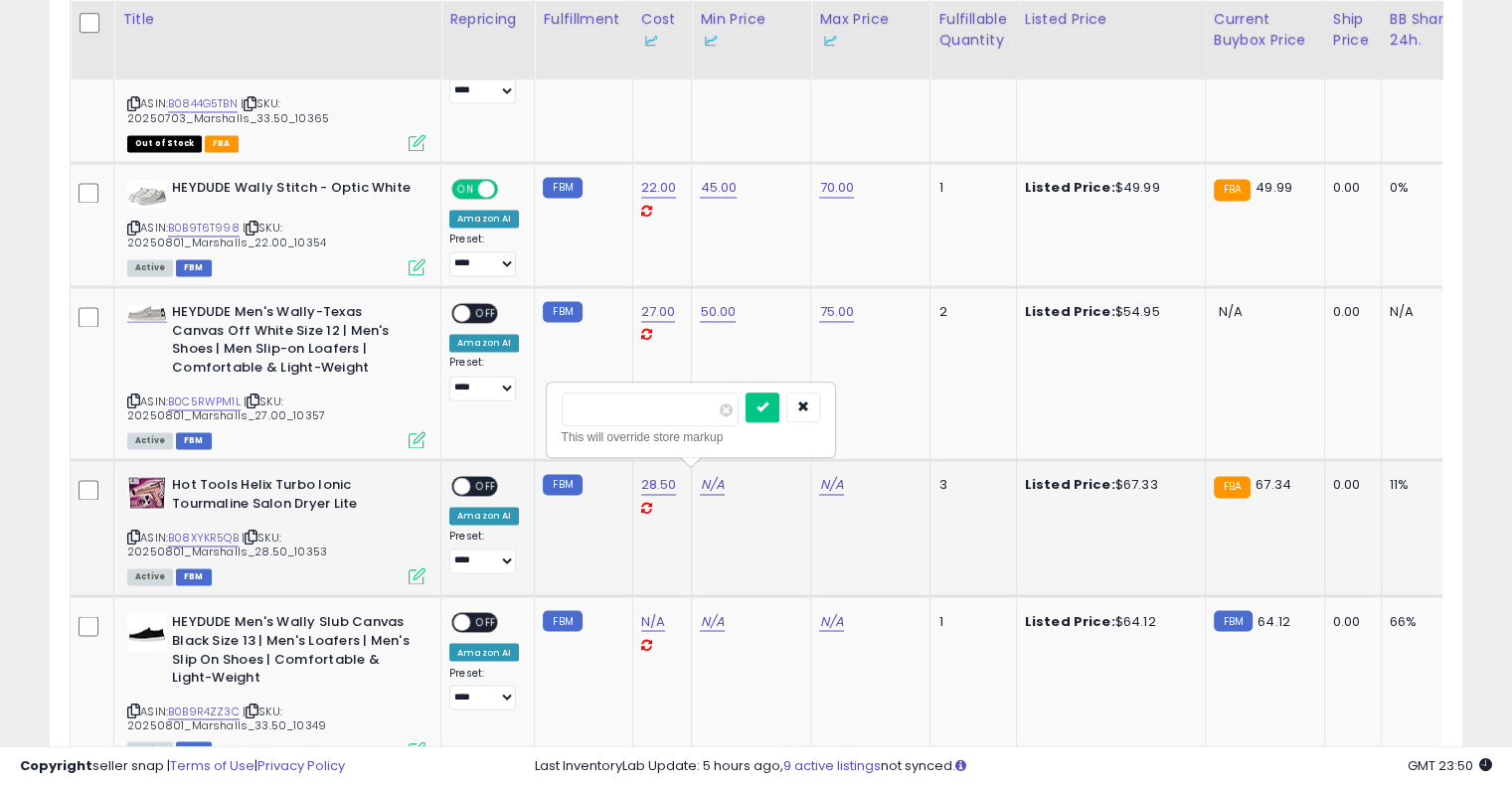 type on "*" 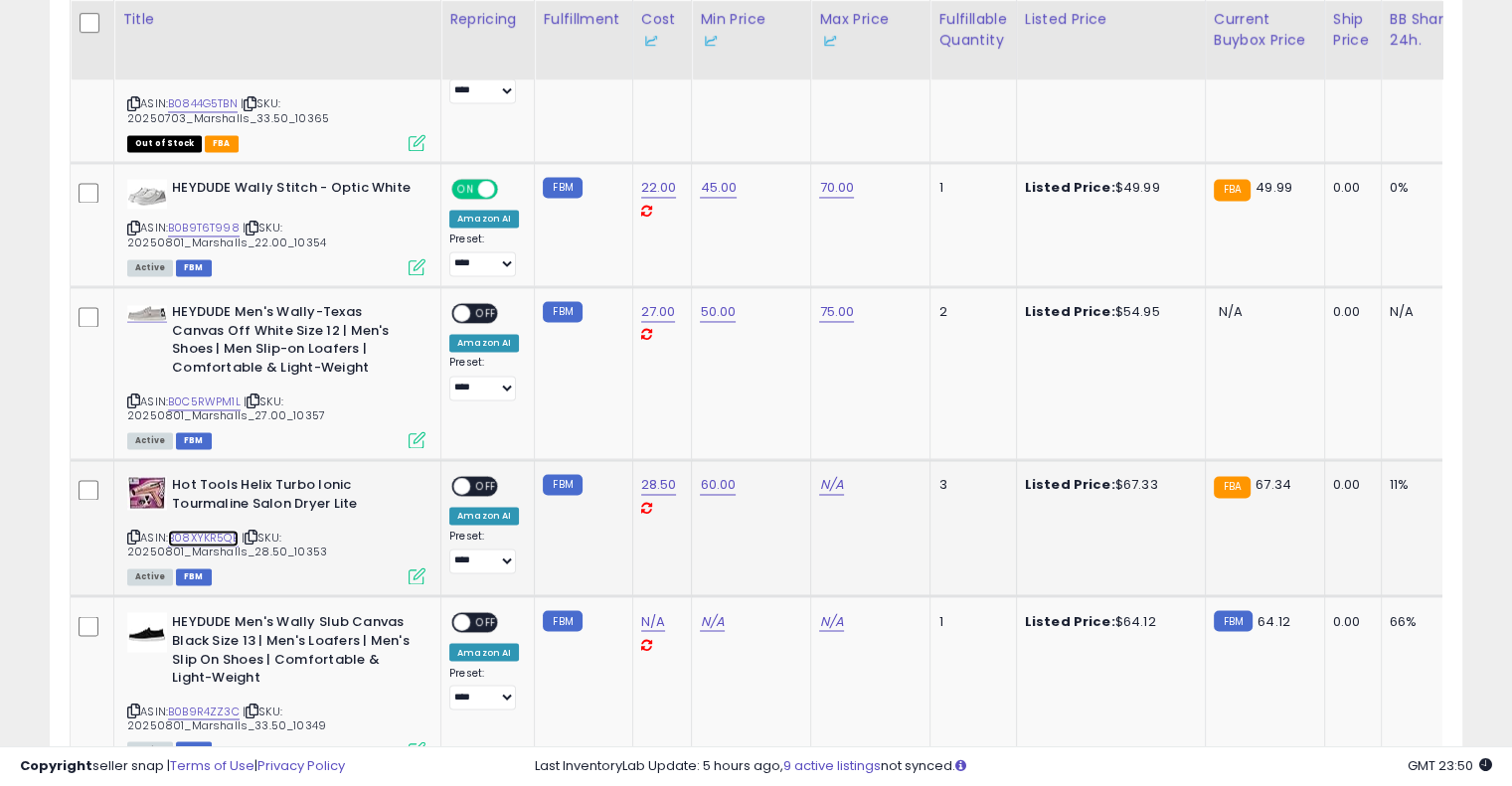 click on "B08XYKR5QB" at bounding box center (203, 538) 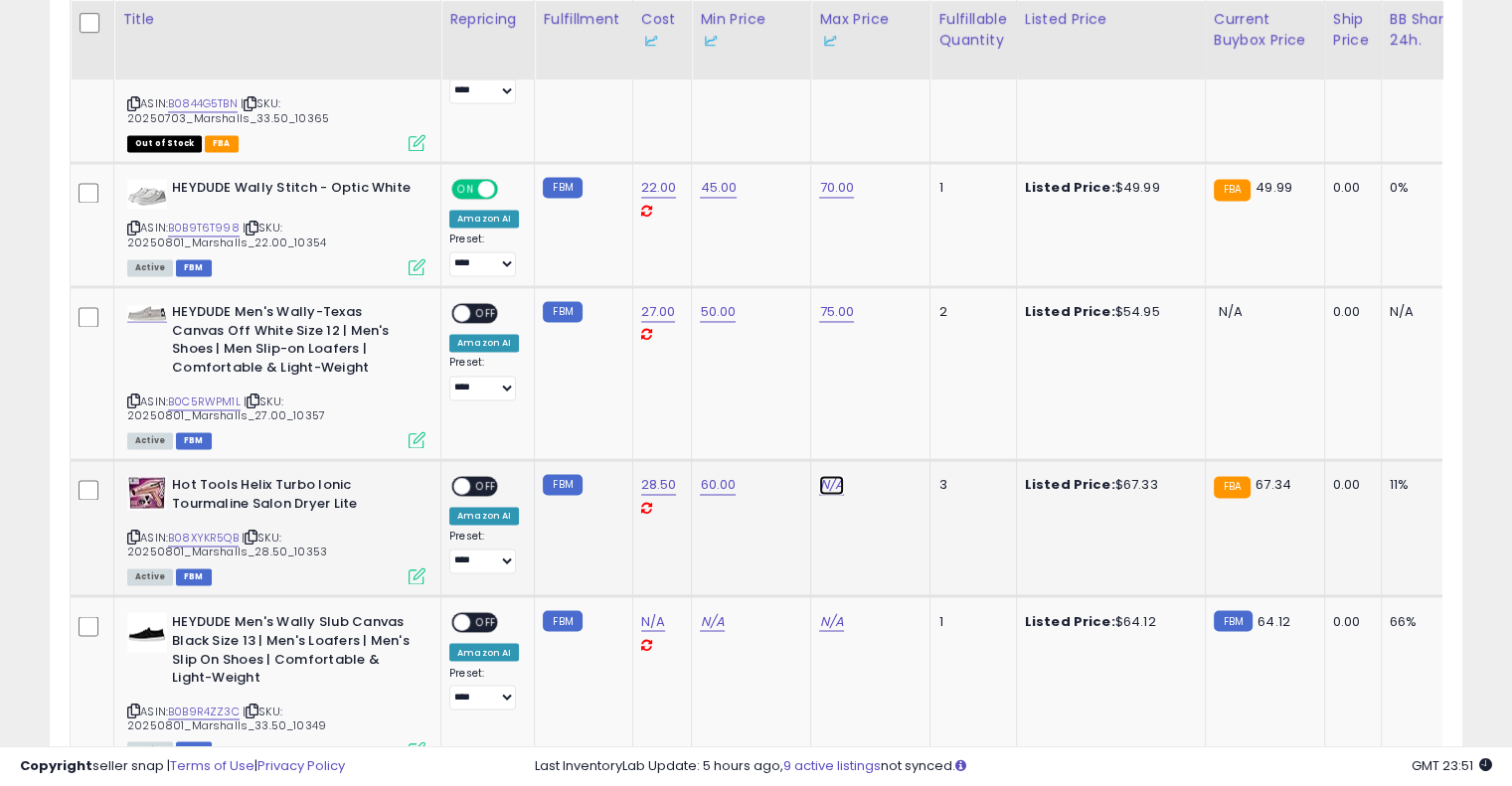 click on "N/A" at bounding box center [831, -2113] 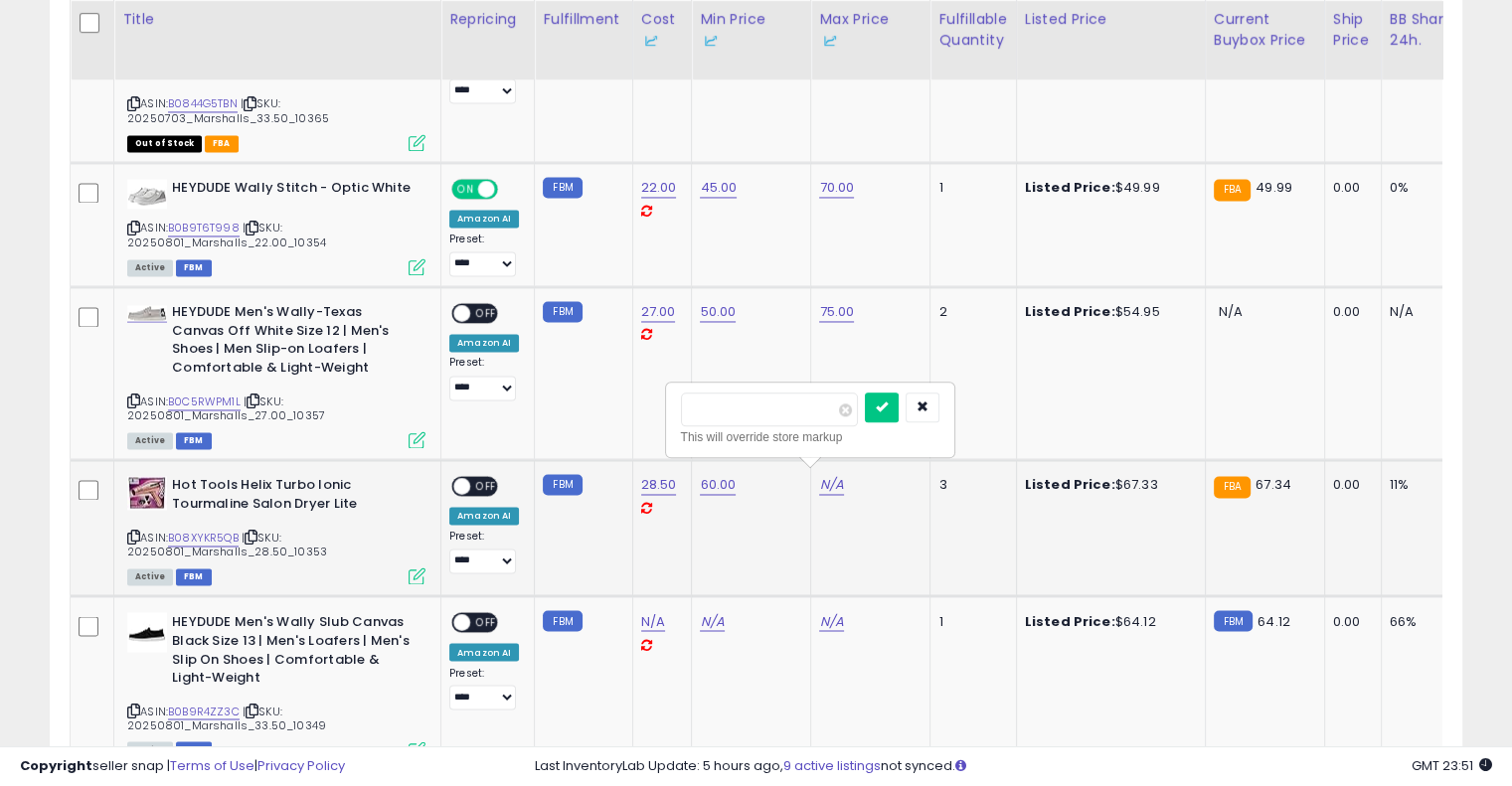type on "**" 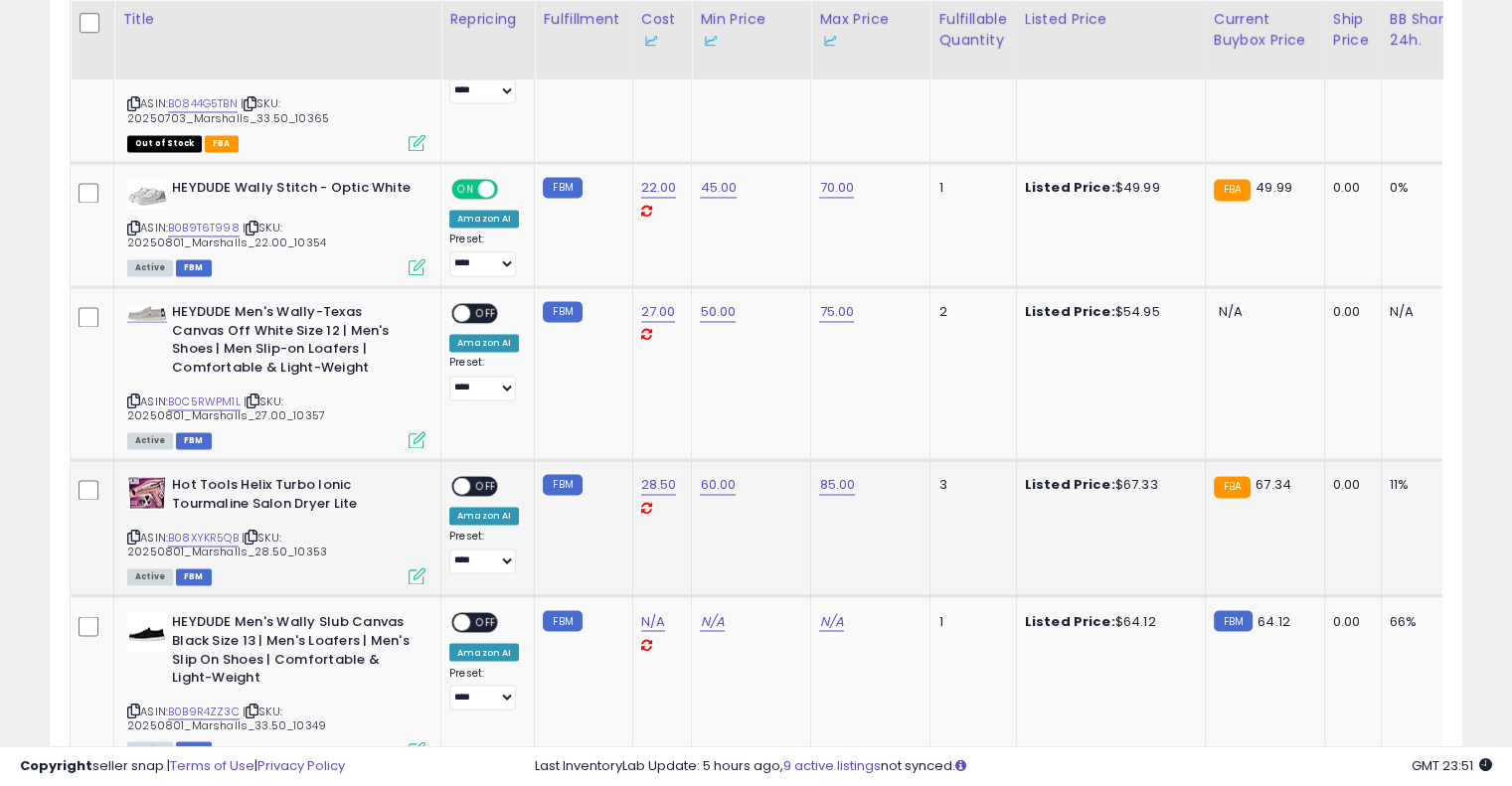 click on "OFF" at bounding box center [486, 486] 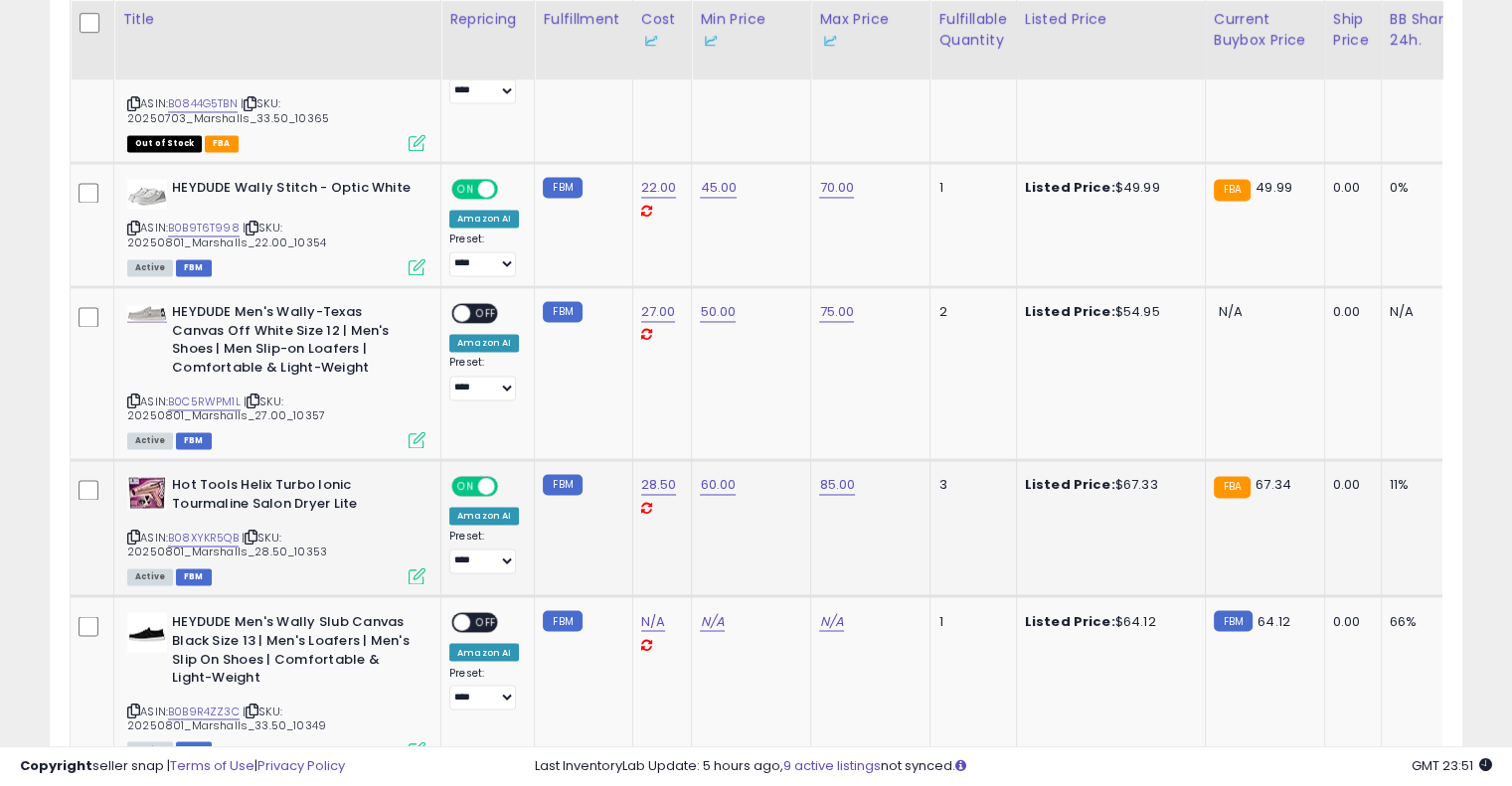 scroll, scrollTop: 3312, scrollLeft: 0, axis: vertical 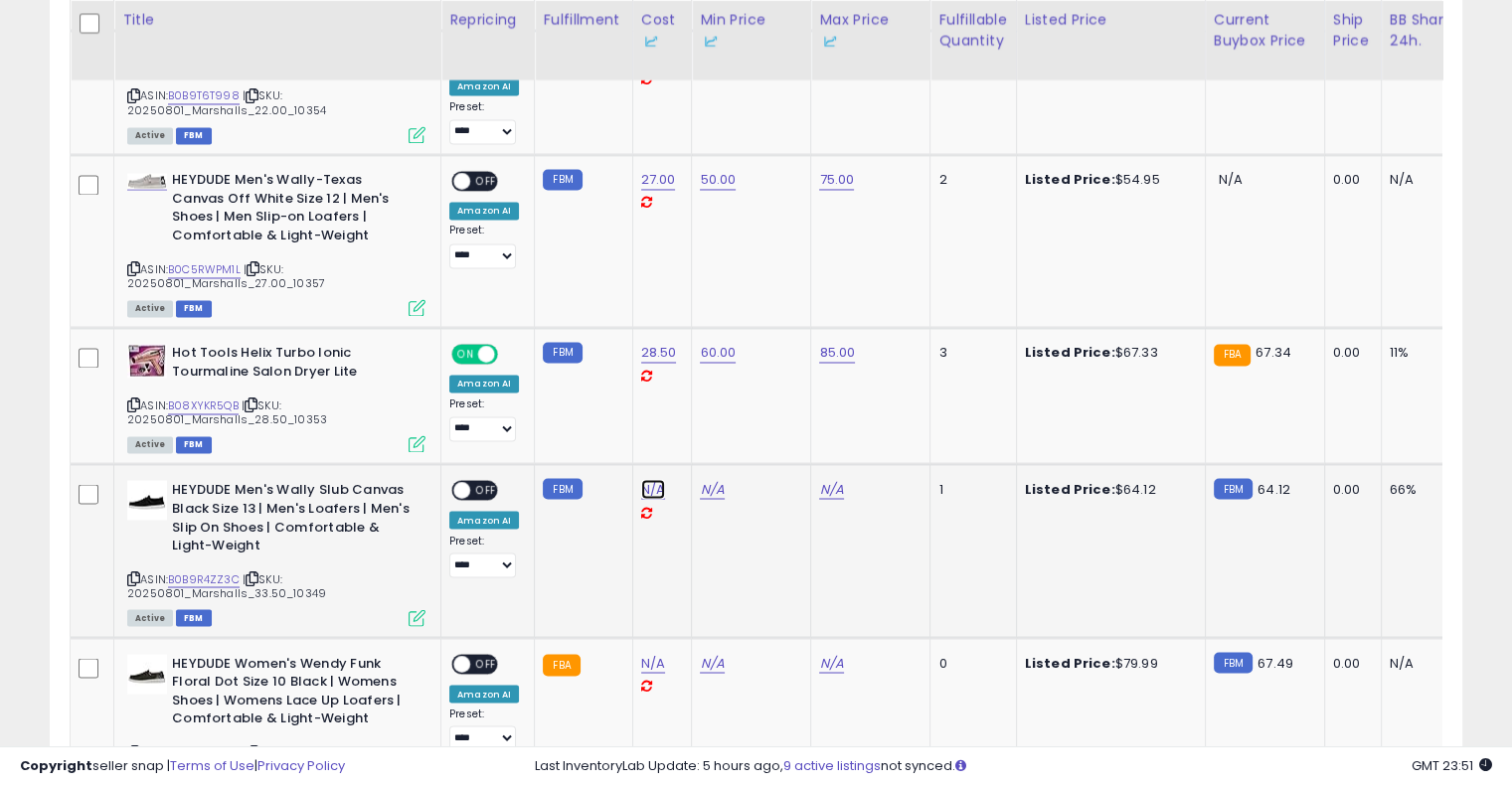 click on "N/A" at bounding box center (653, -2245) 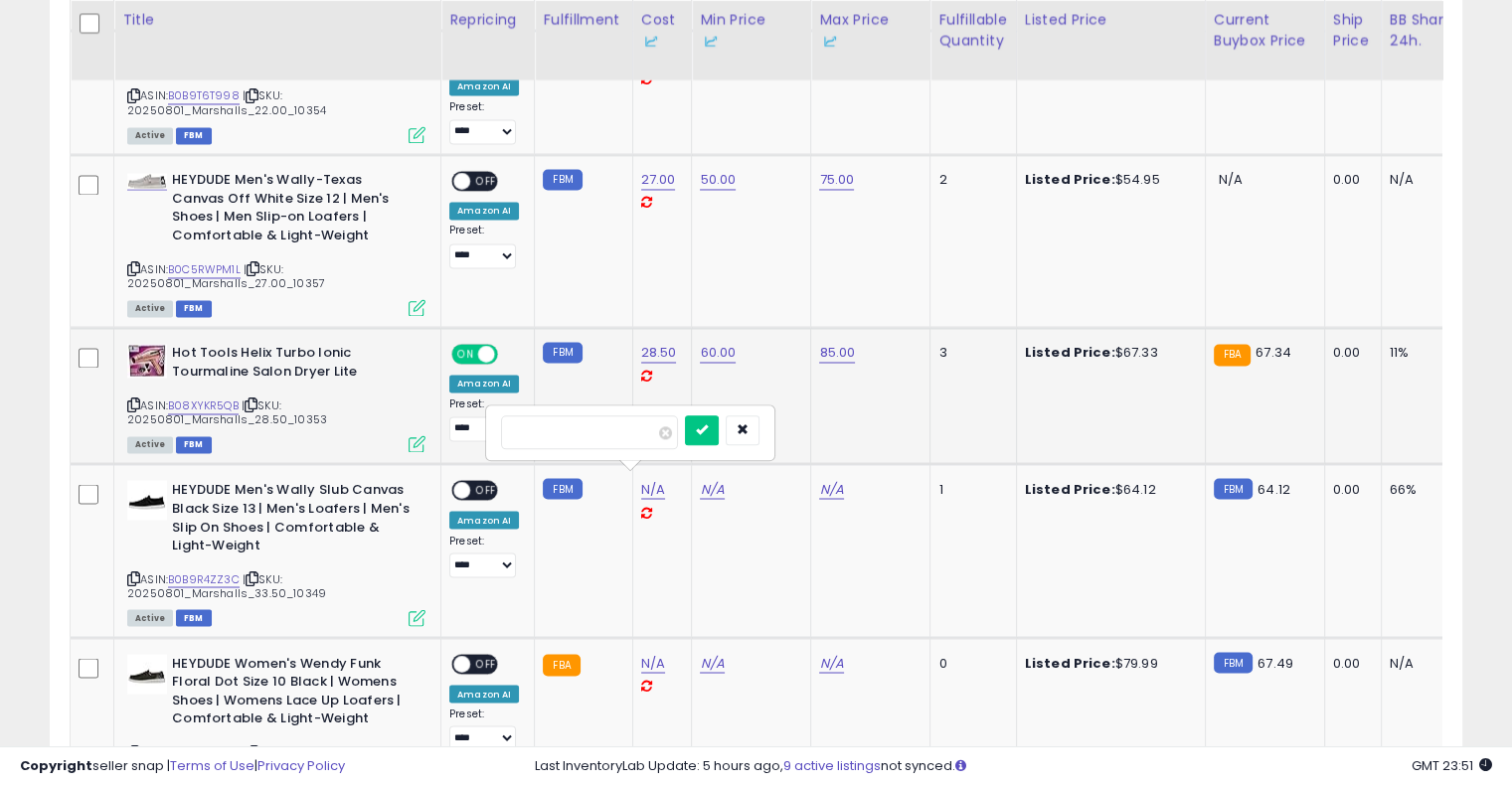 type on "*****" 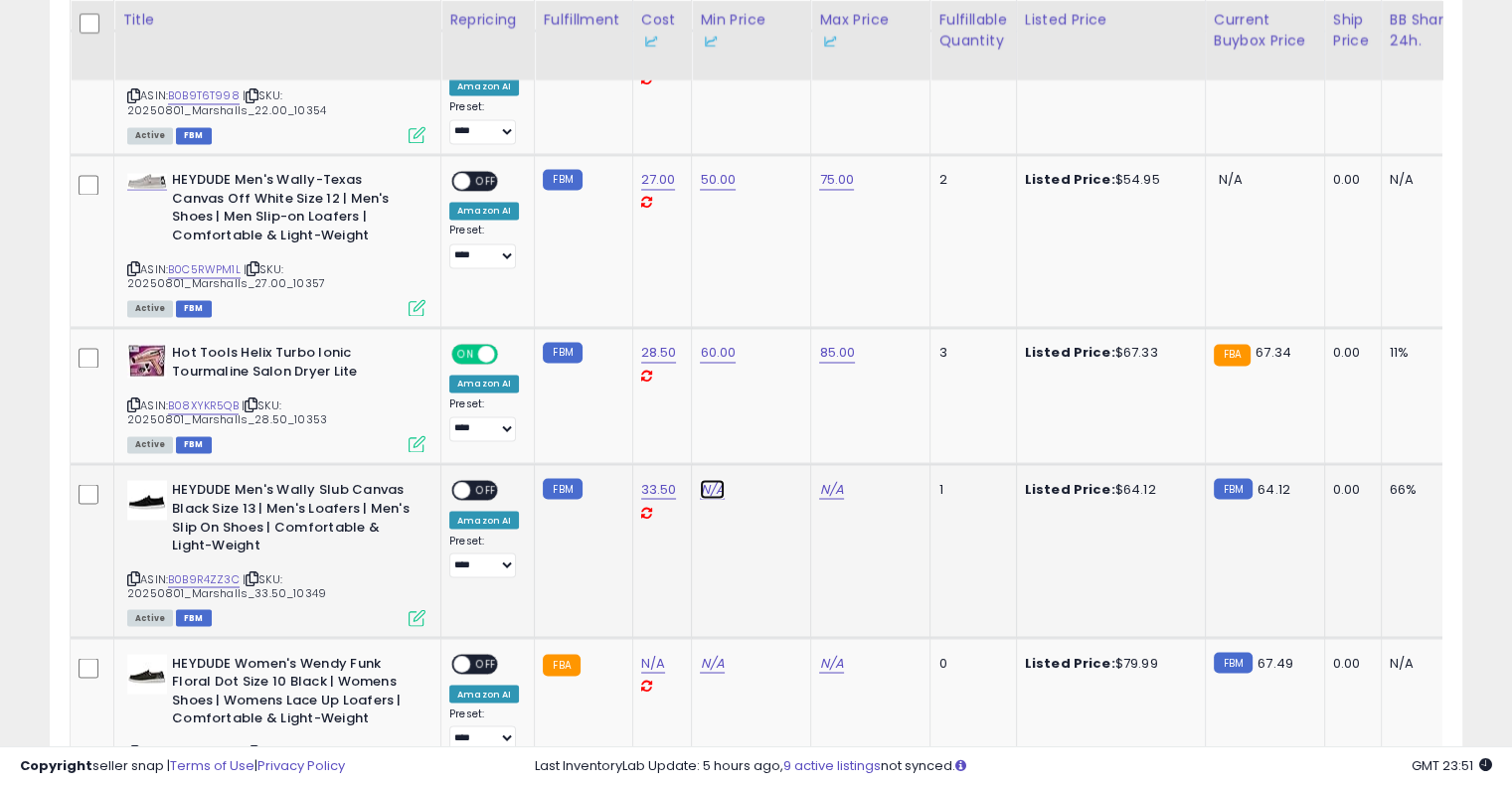 click on "N/A" at bounding box center [712, -2245] 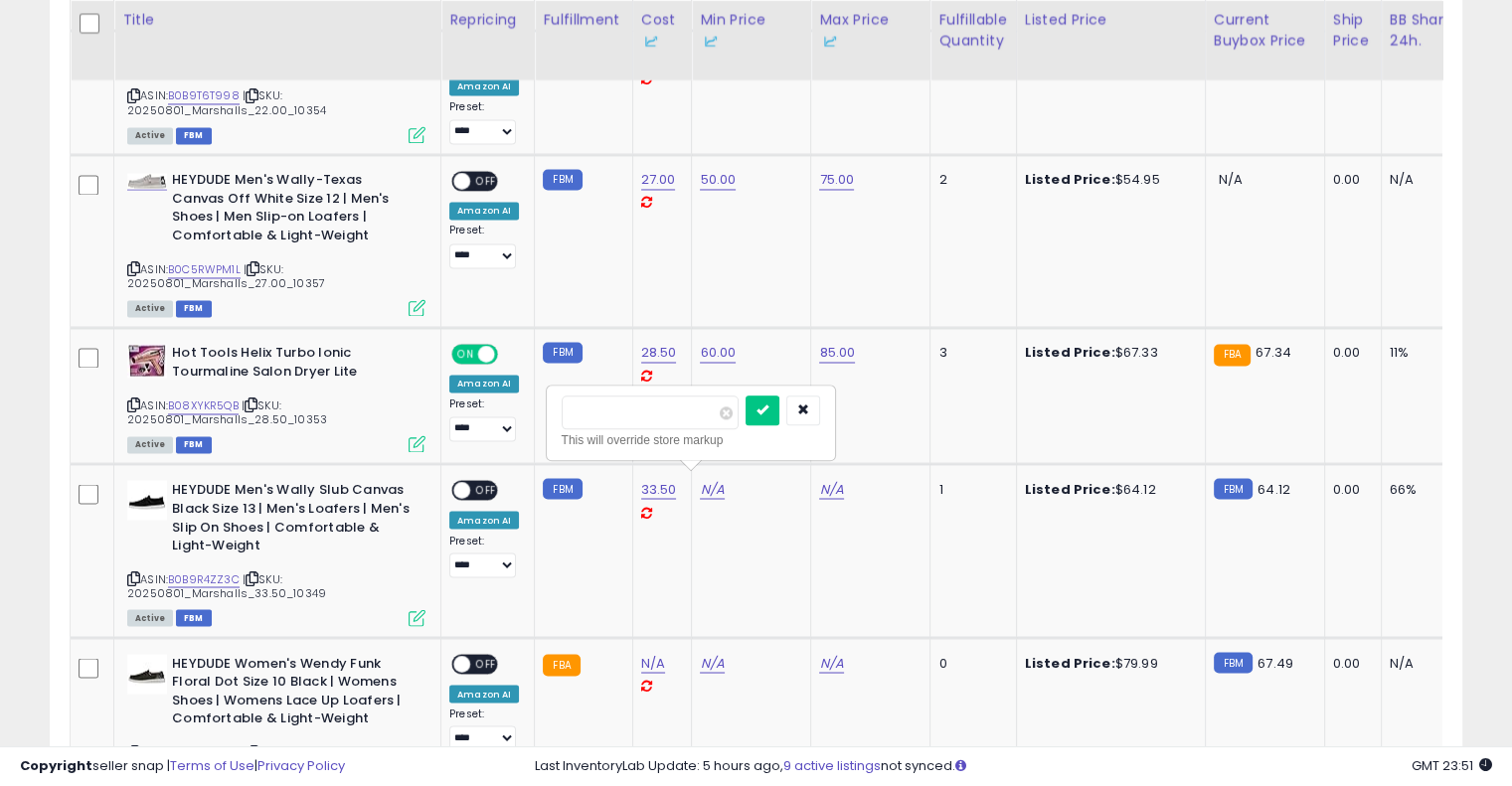 type on "**" 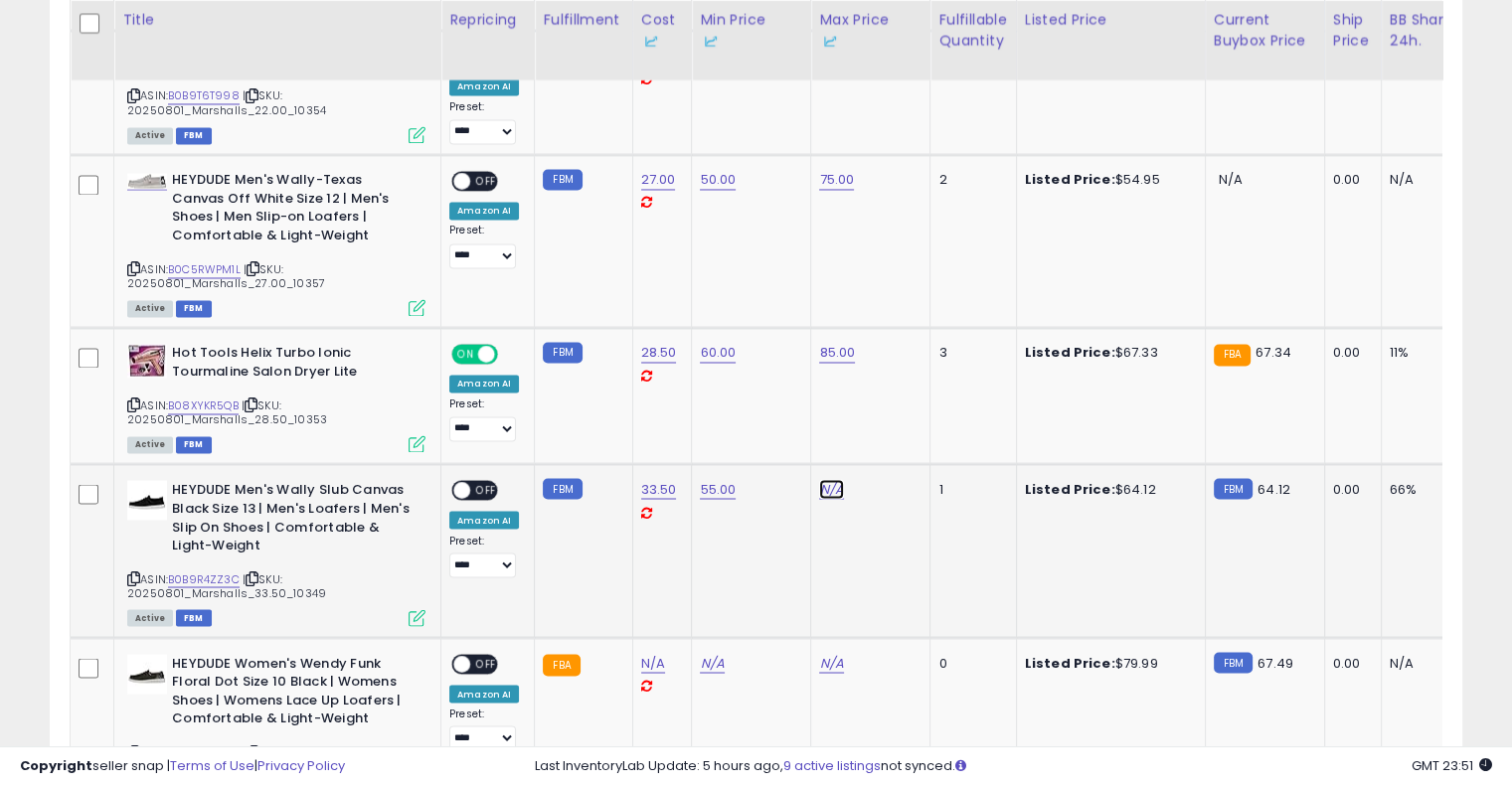 click on "N/A" at bounding box center [831, -2245] 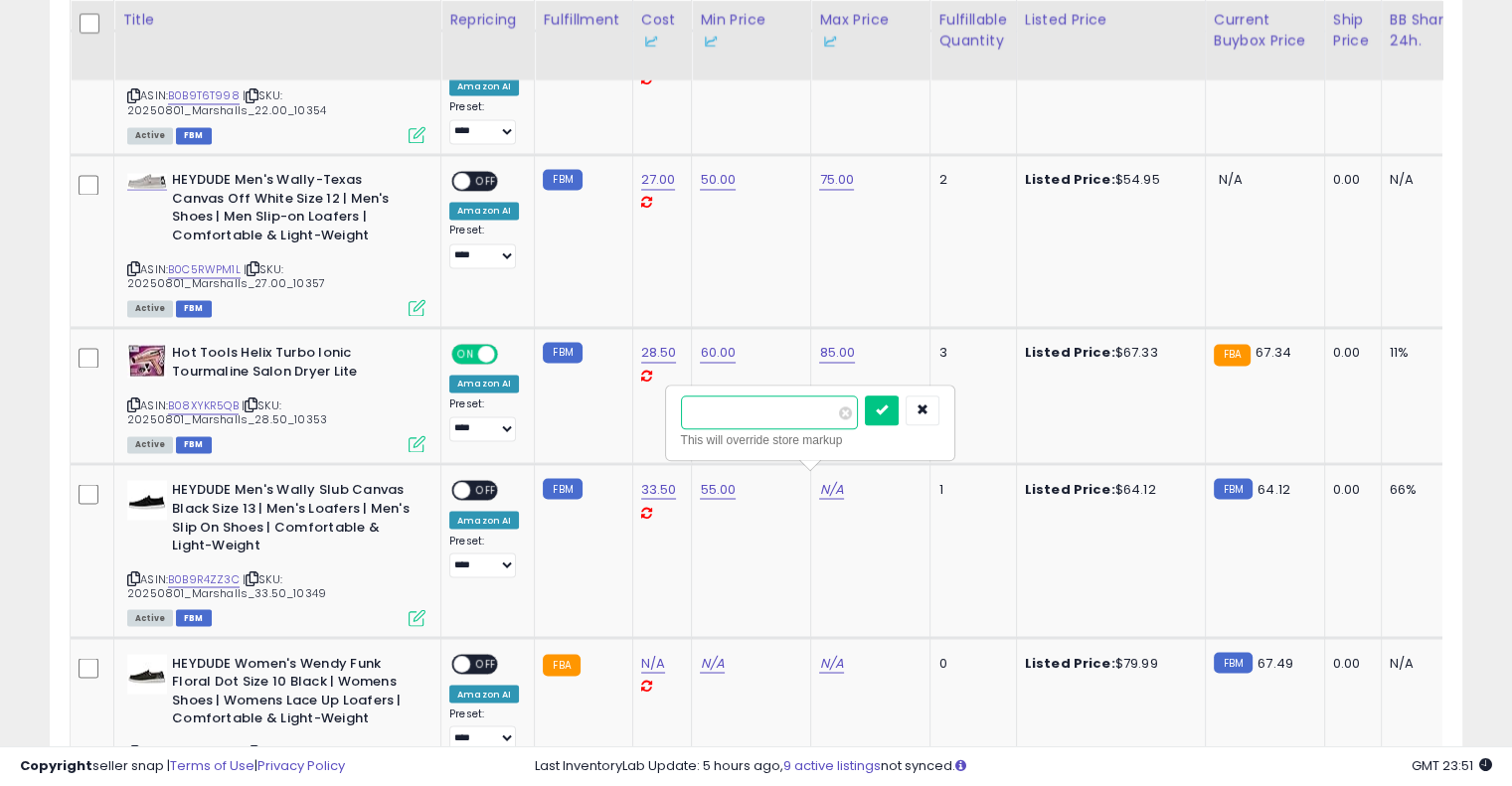 type on "**" 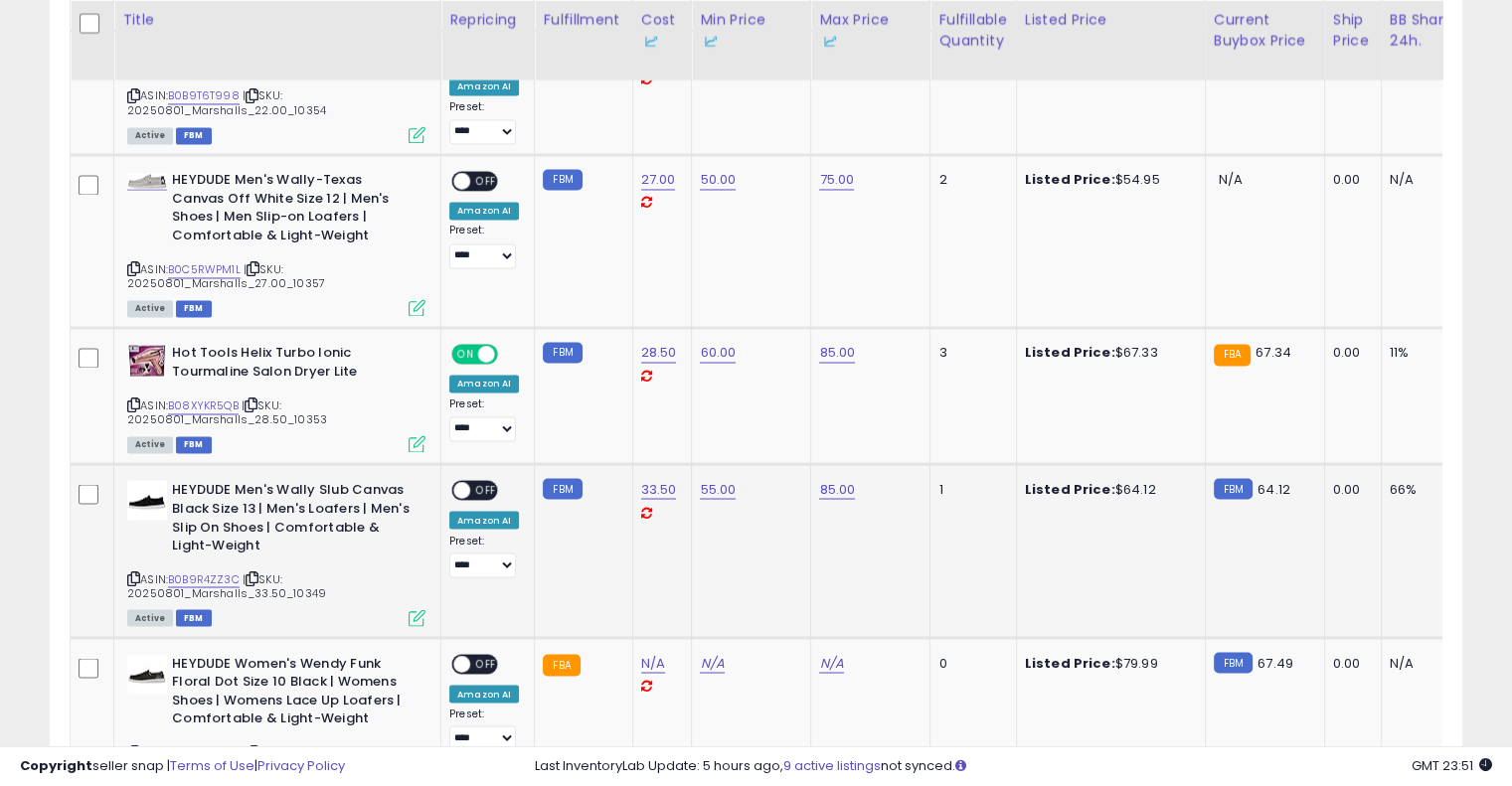 click at bounding box center [461, 490] 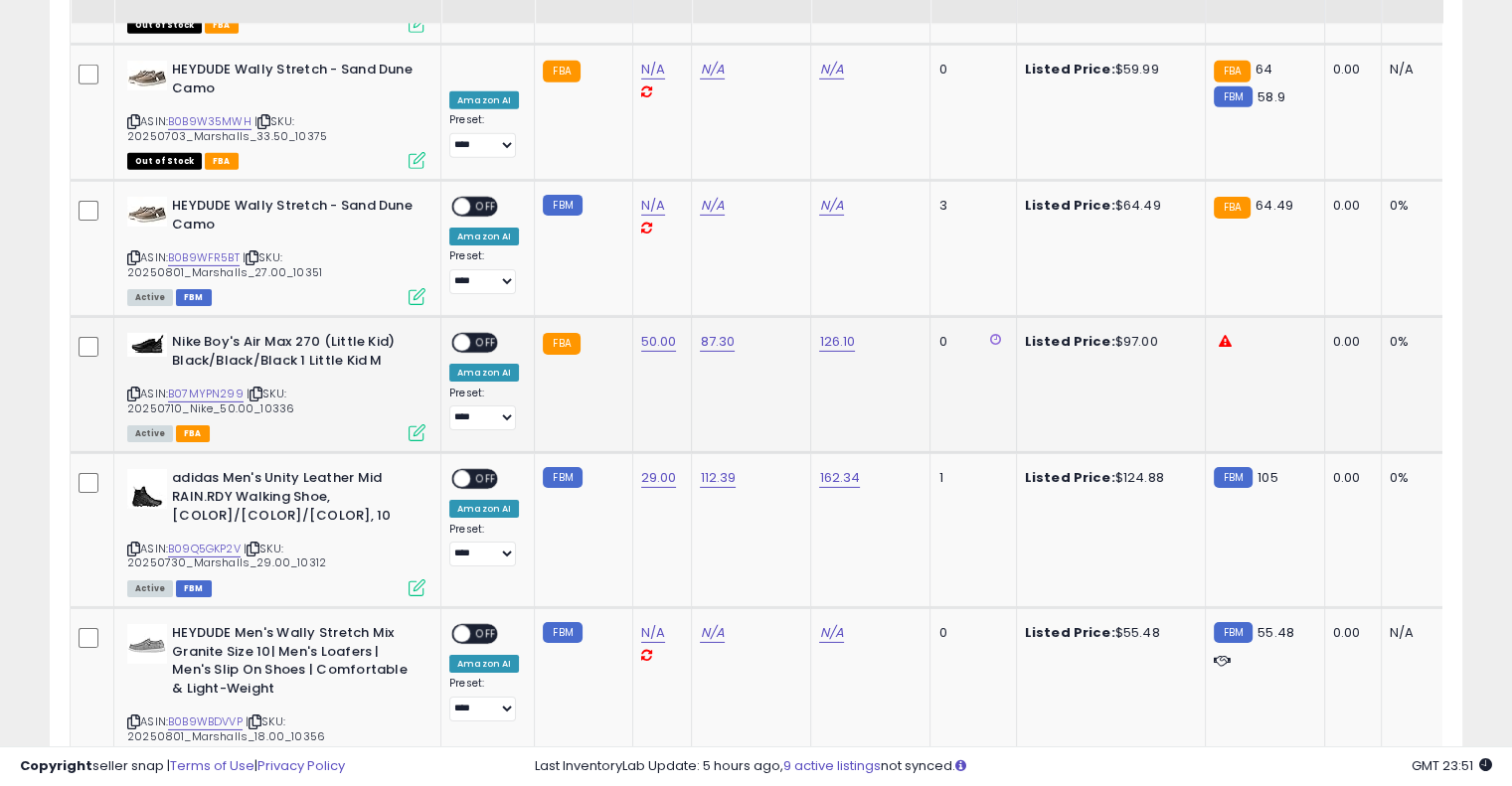 scroll, scrollTop: 6360, scrollLeft: 0, axis: vertical 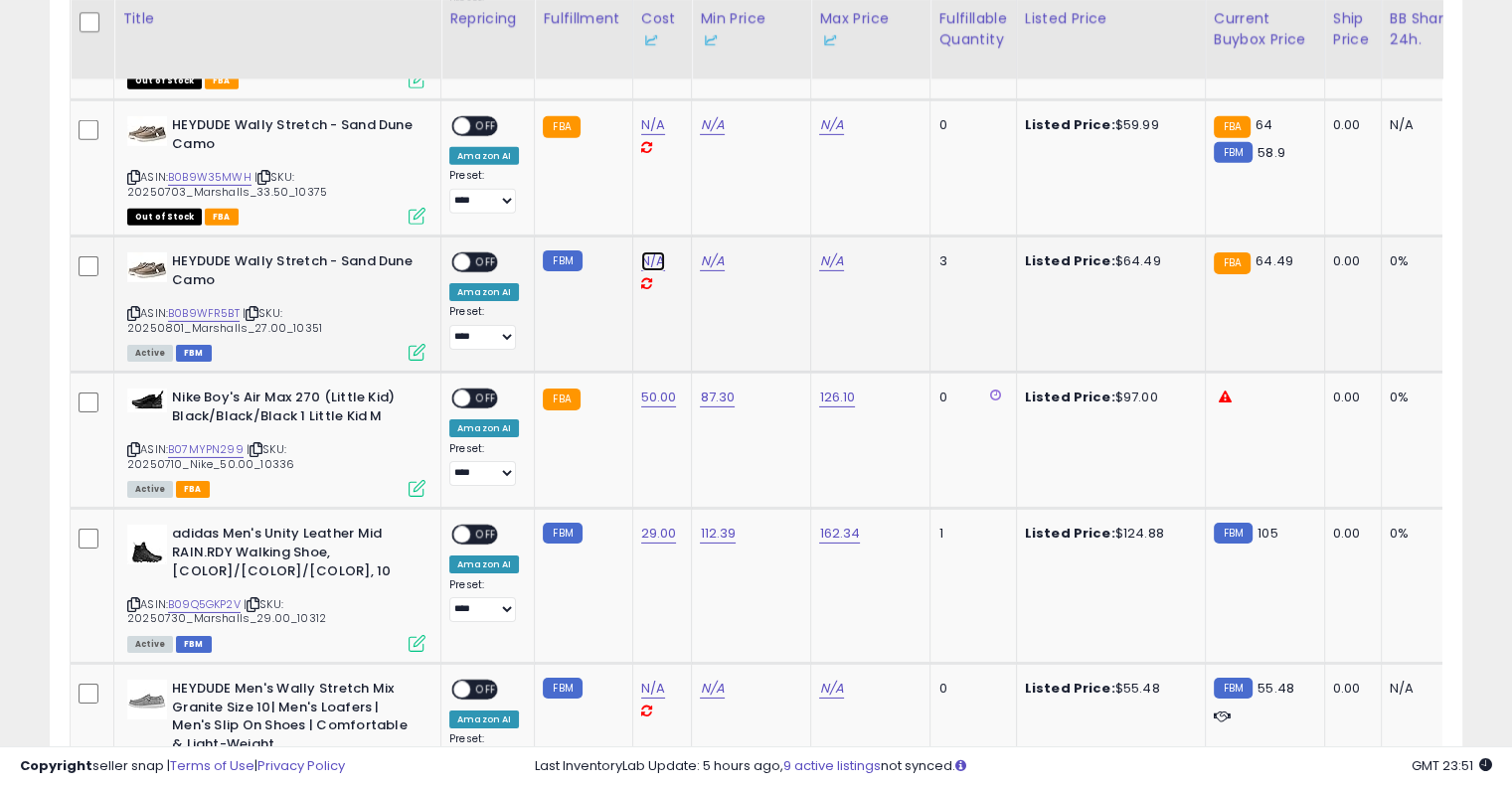 click on "N/A" at bounding box center [653, -5292] 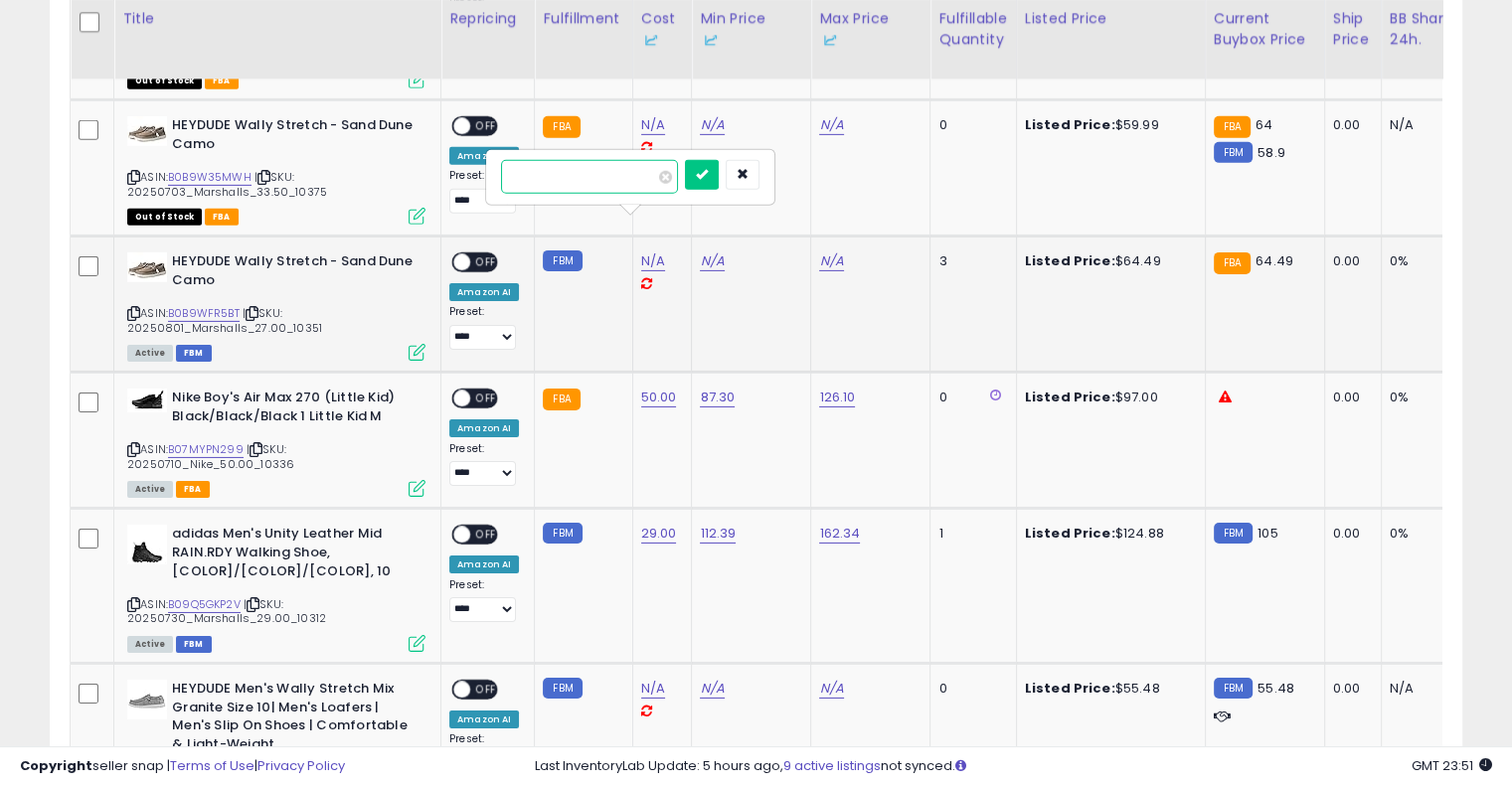 type on "**" 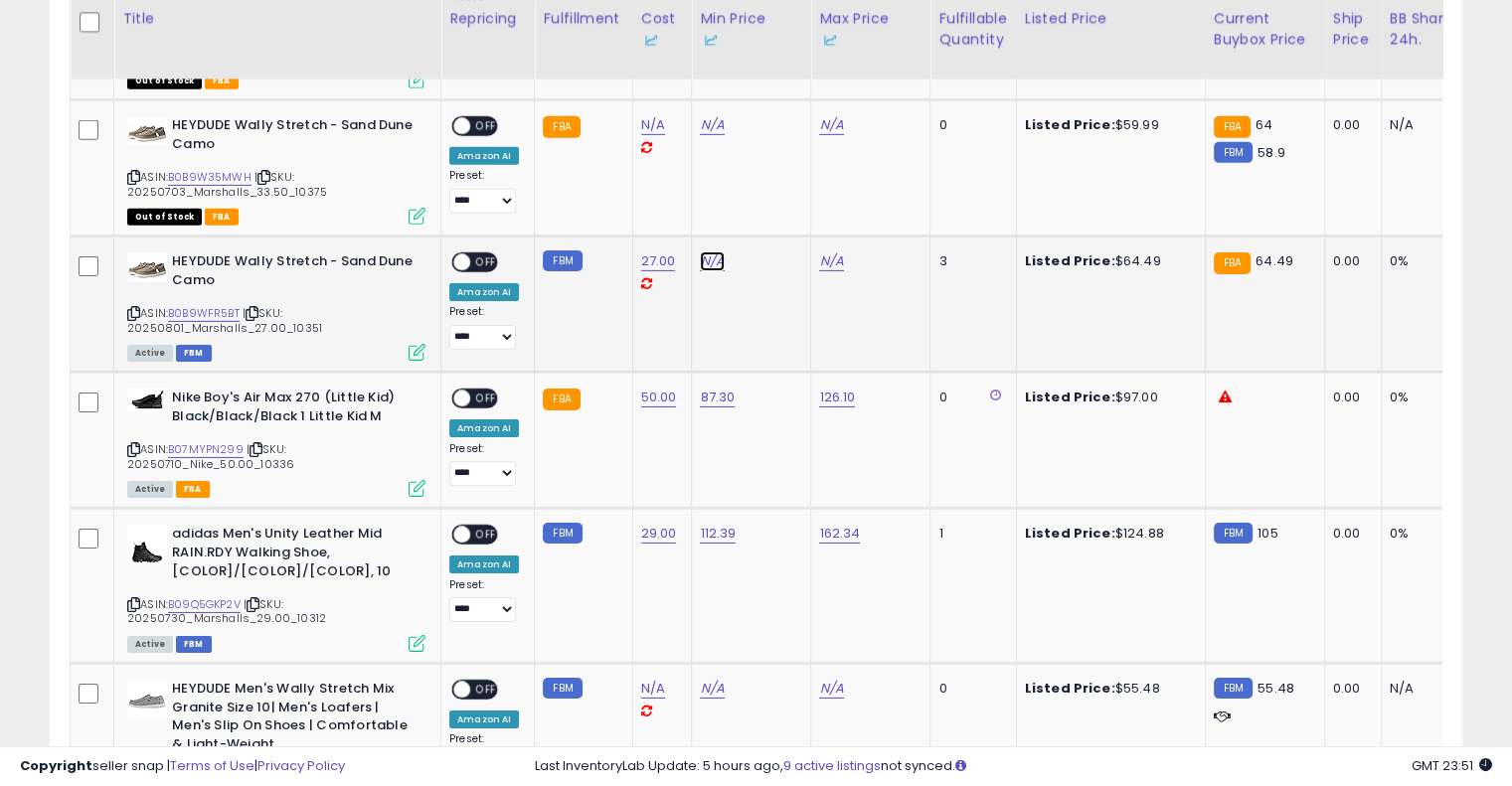 click on "N/A" at bounding box center [712, -5292] 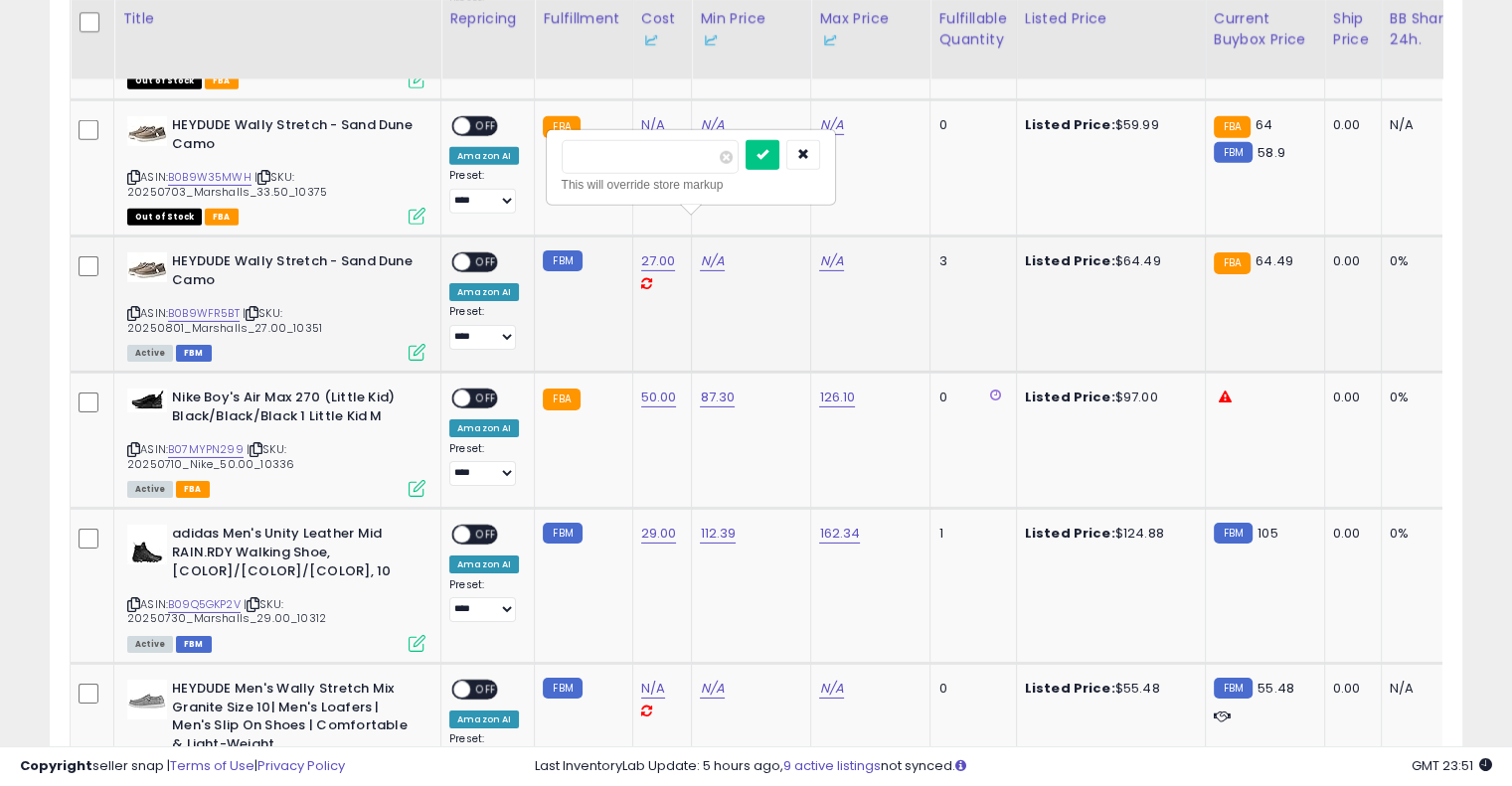 type on "**" 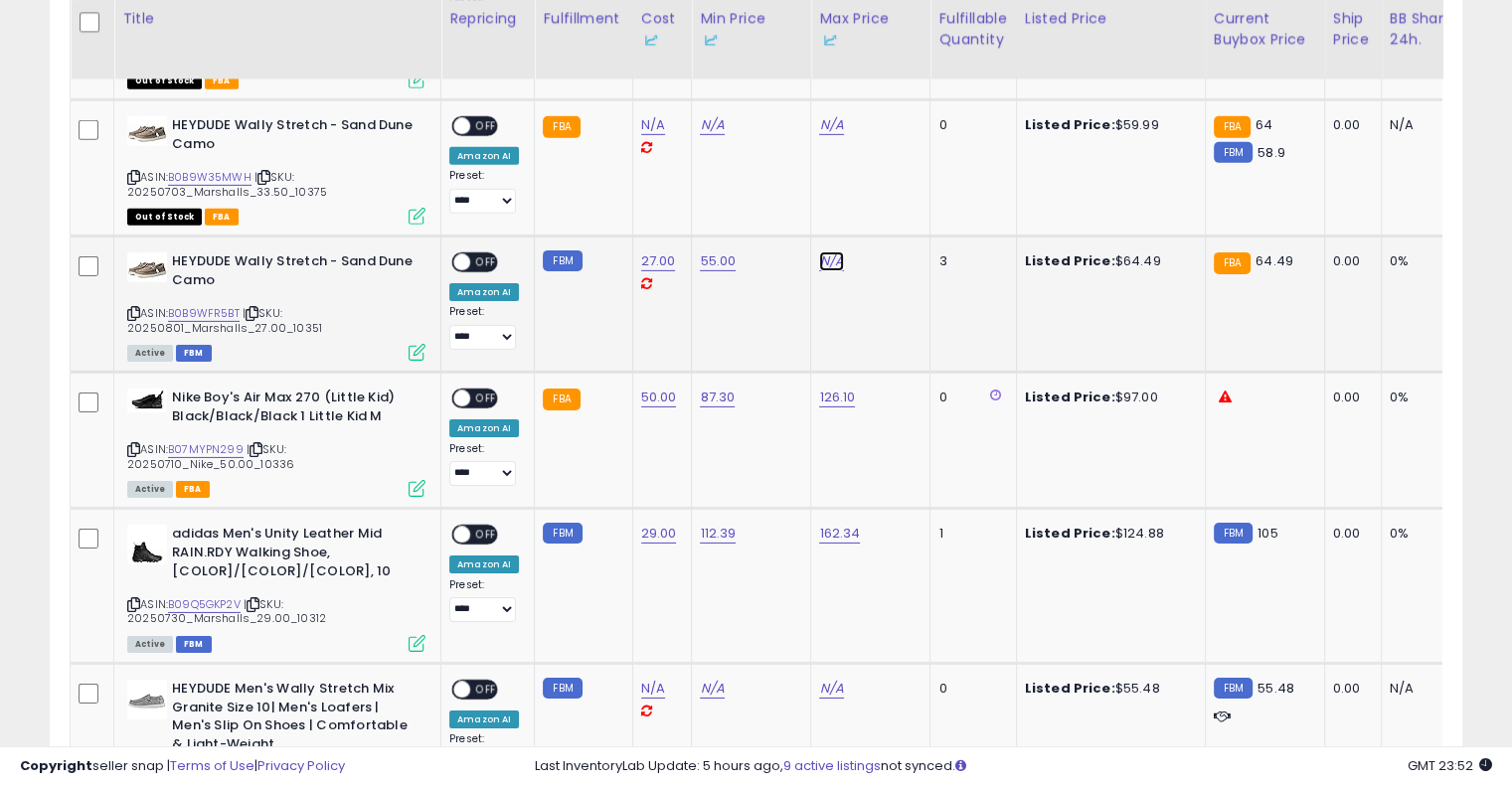 click on "N/A" at bounding box center (831, -5292) 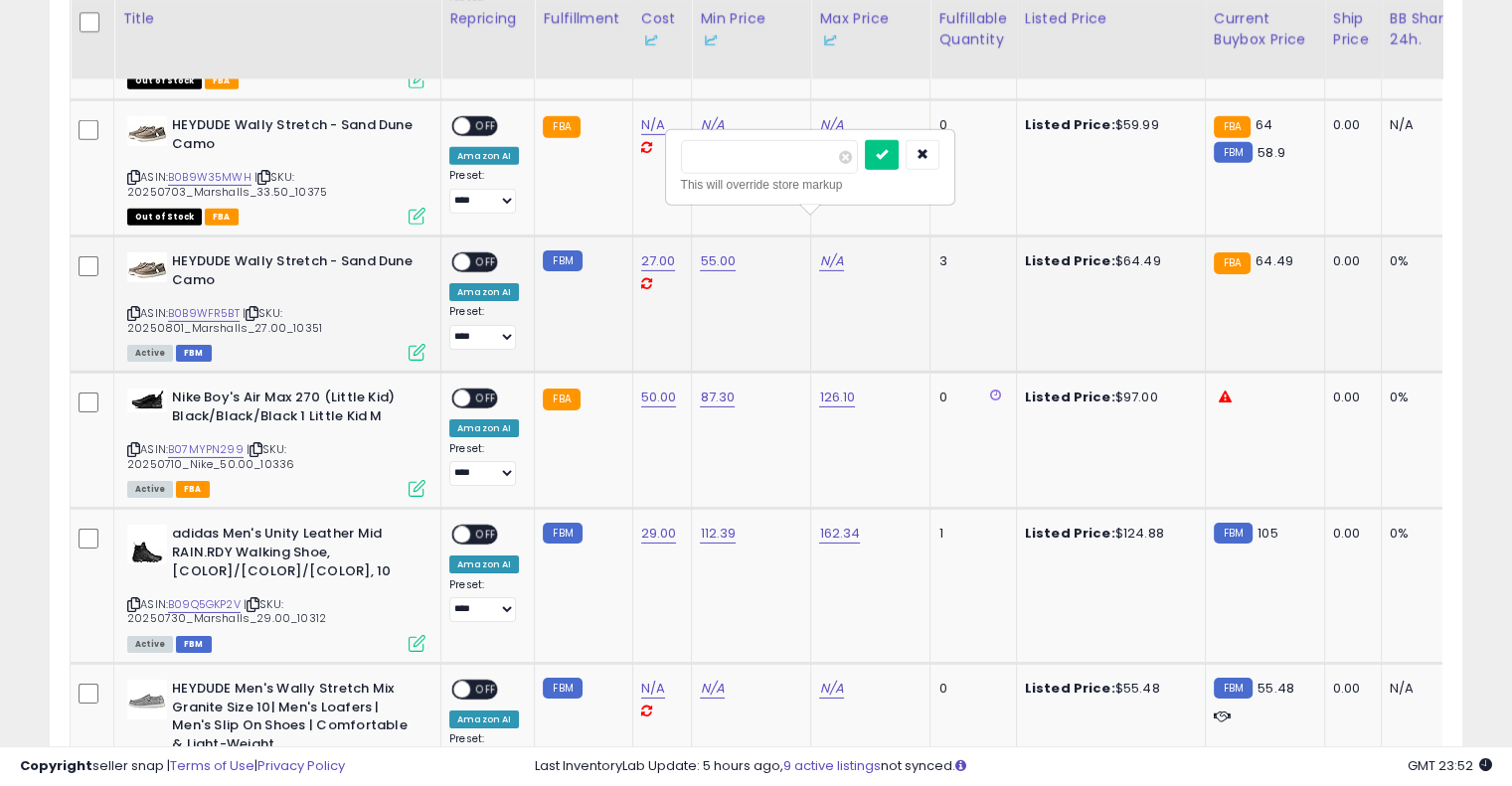 type on "**" 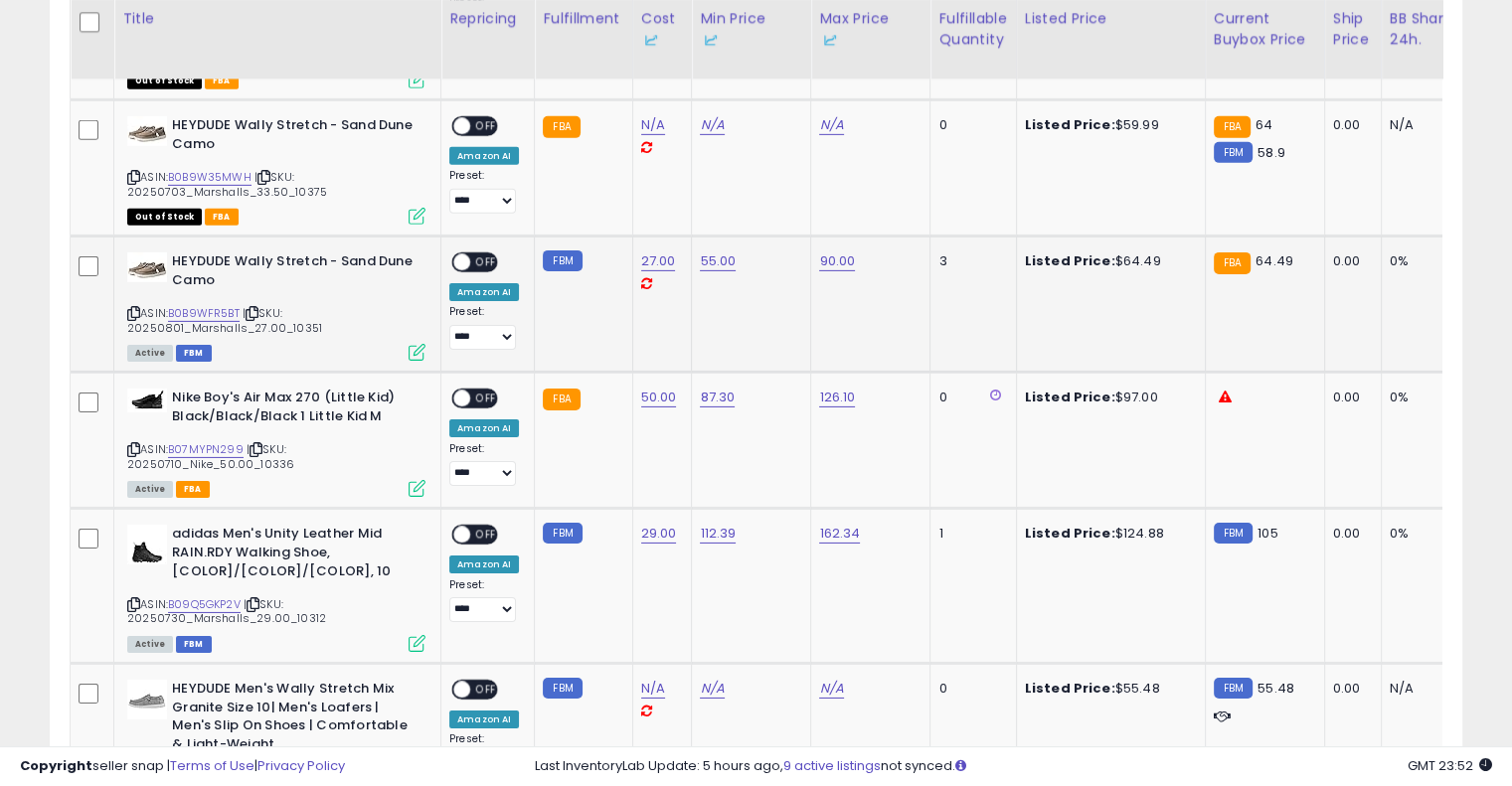 click on "OFF" at bounding box center (486, 262) 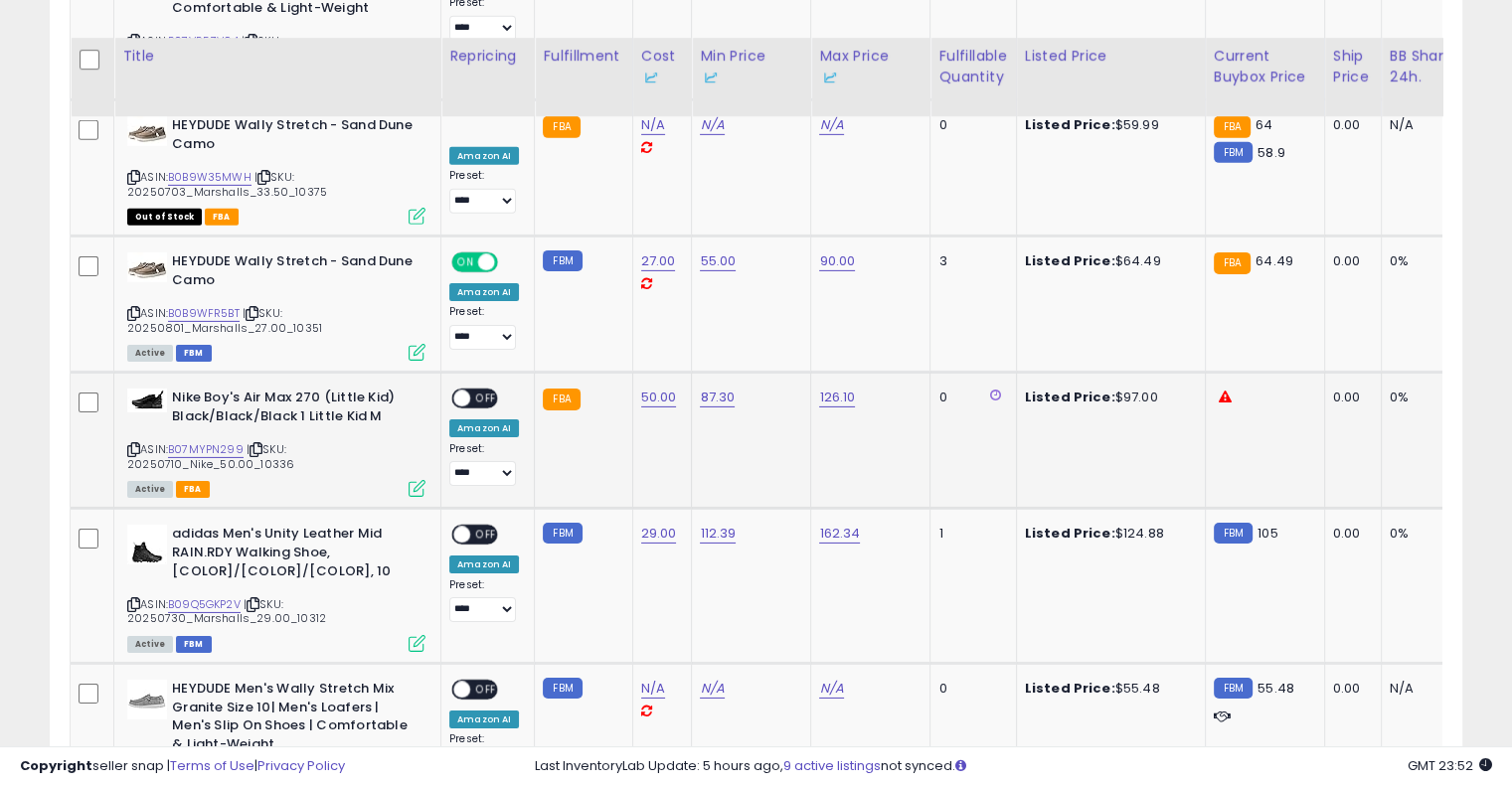 scroll, scrollTop: 6492, scrollLeft: 0, axis: vertical 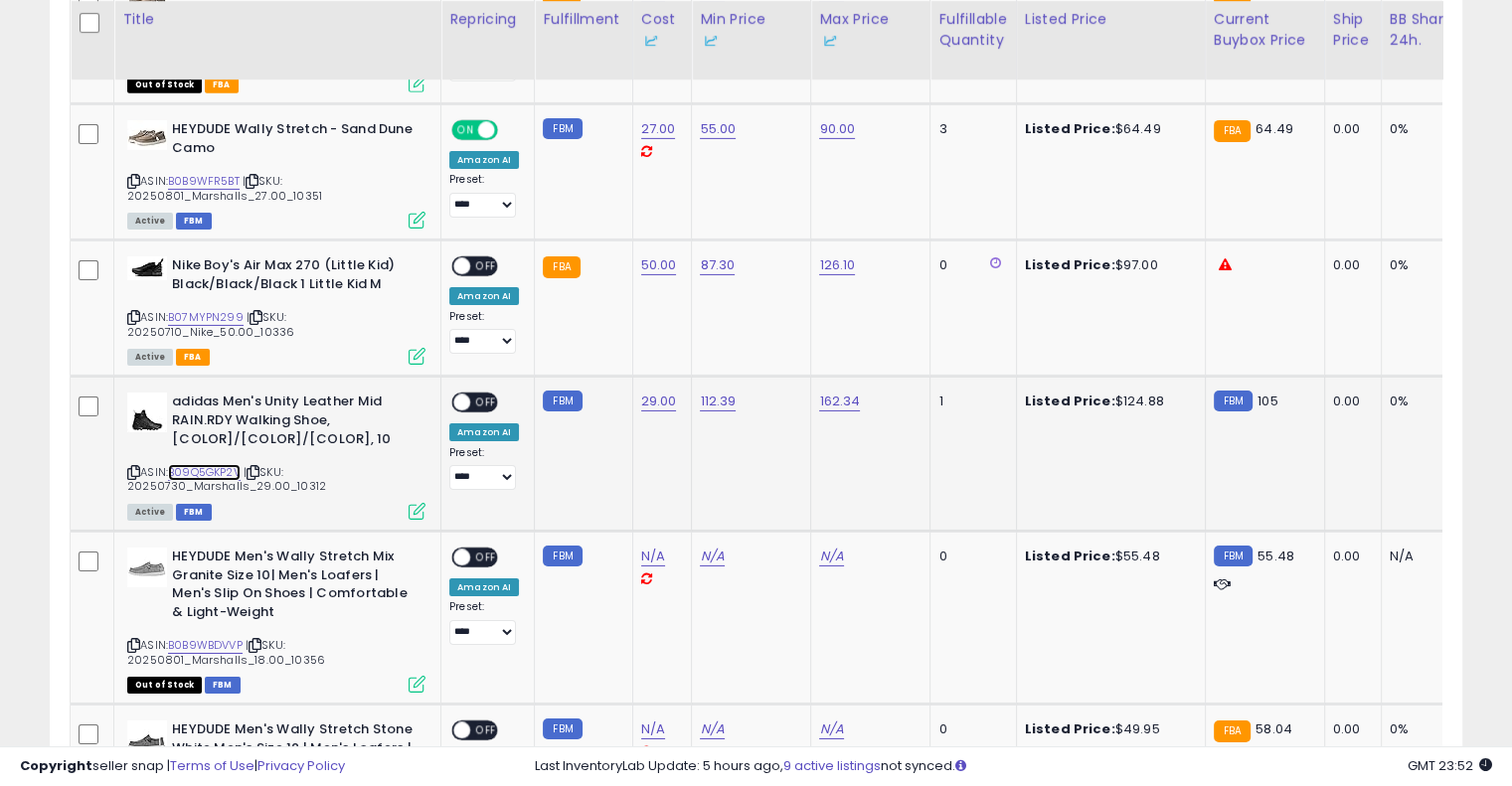 click on "B09Q5GKP2V" at bounding box center (204, 472) 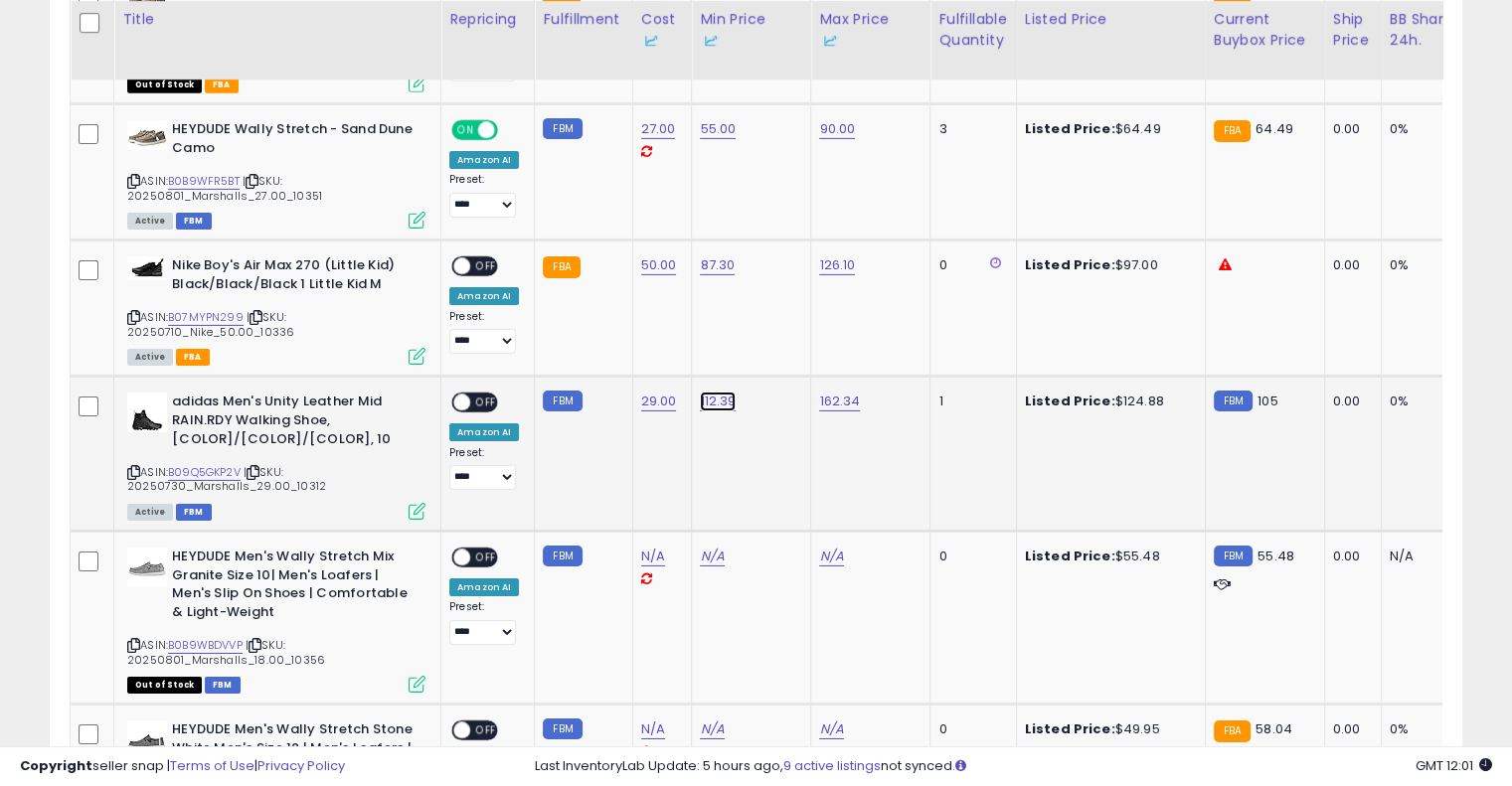 click on "112.39" at bounding box center [712, -5424] 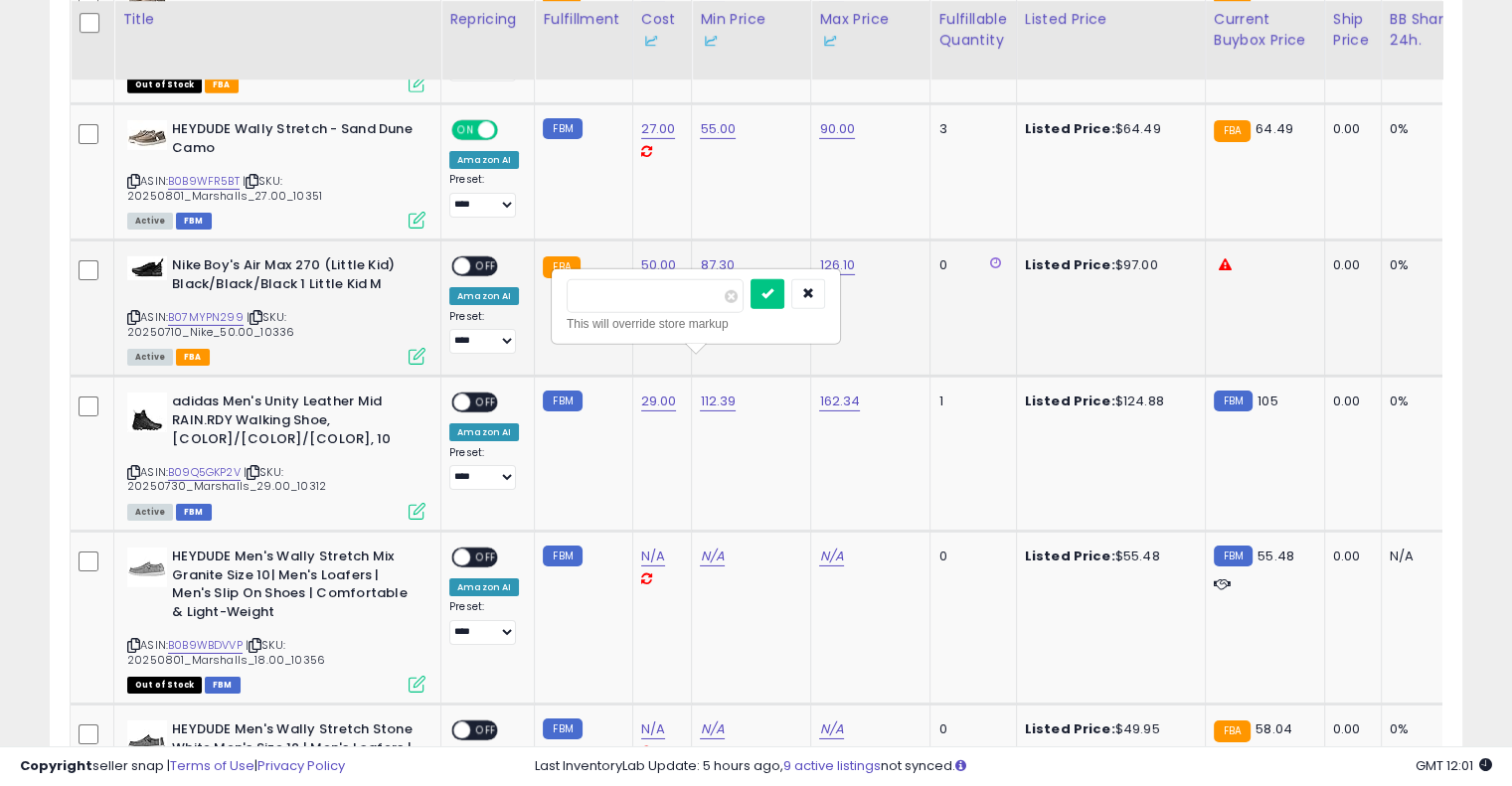 drag, startPoint x: 628, startPoint y: 289, endPoint x: 493, endPoint y: 281, distance: 135.23683 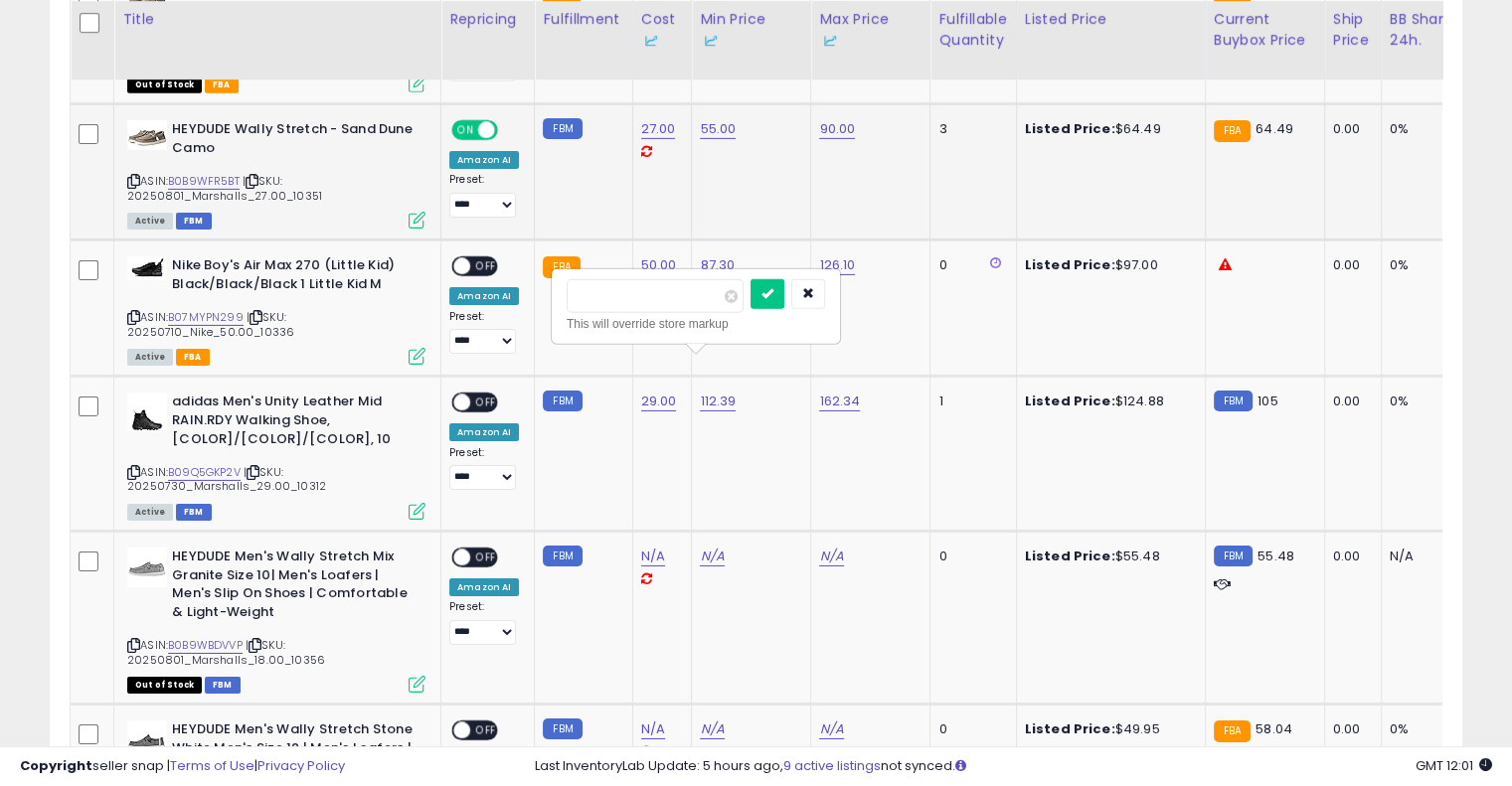 type on "*****" 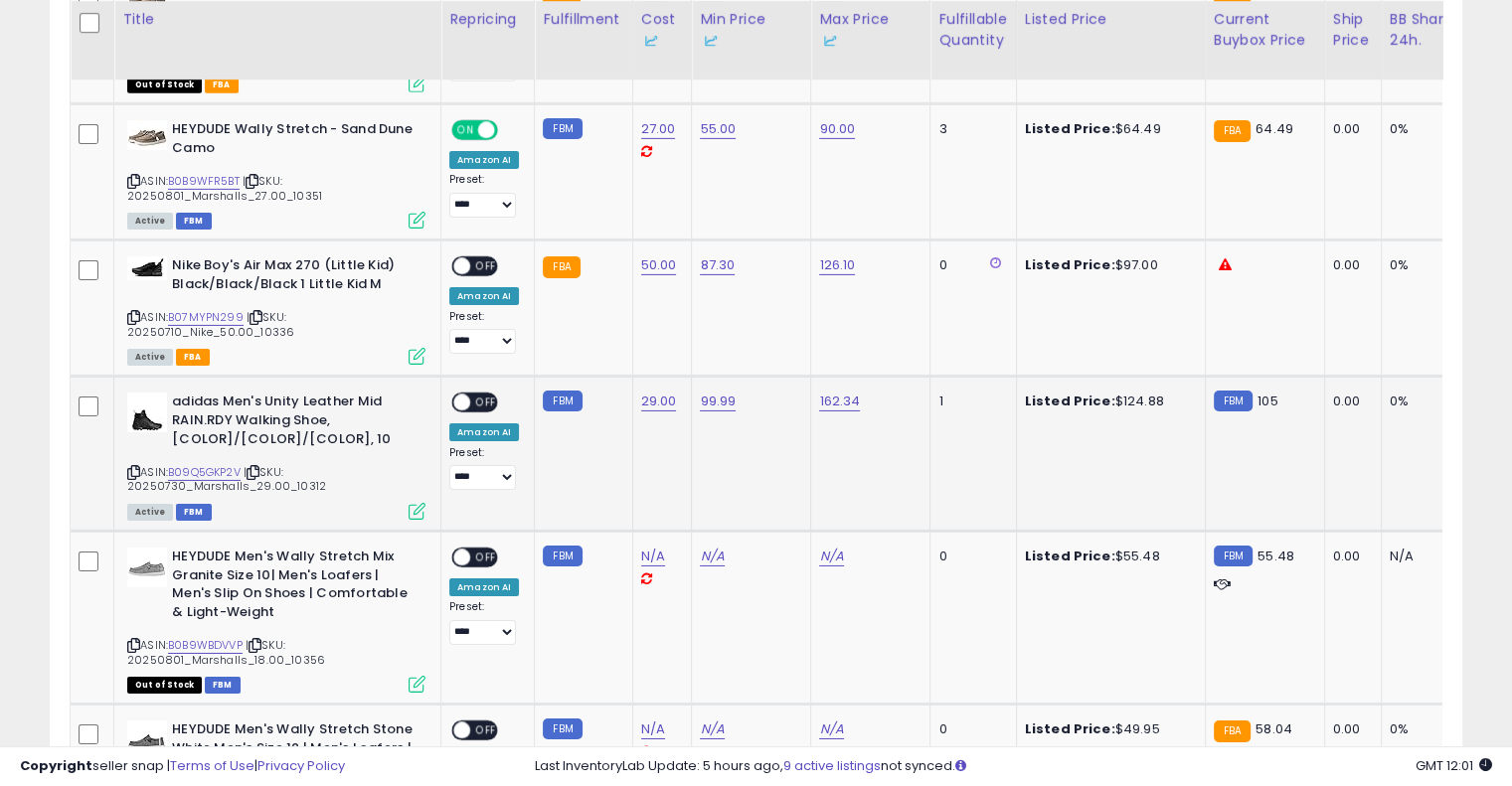 click on "ON   OFF" at bounding box center [452, 402] 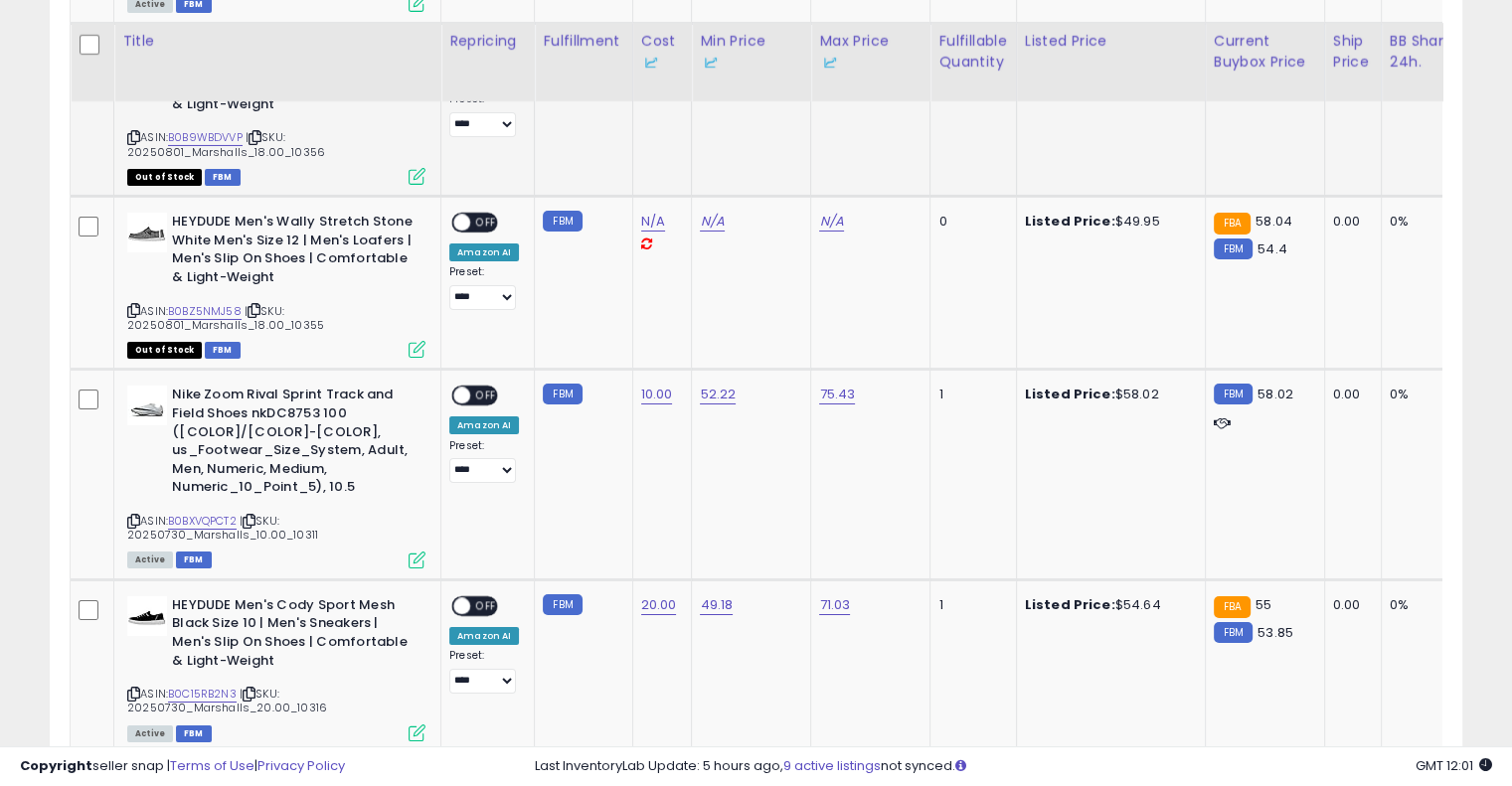 scroll, scrollTop: 7021, scrollLeft: 0, axis: vertical 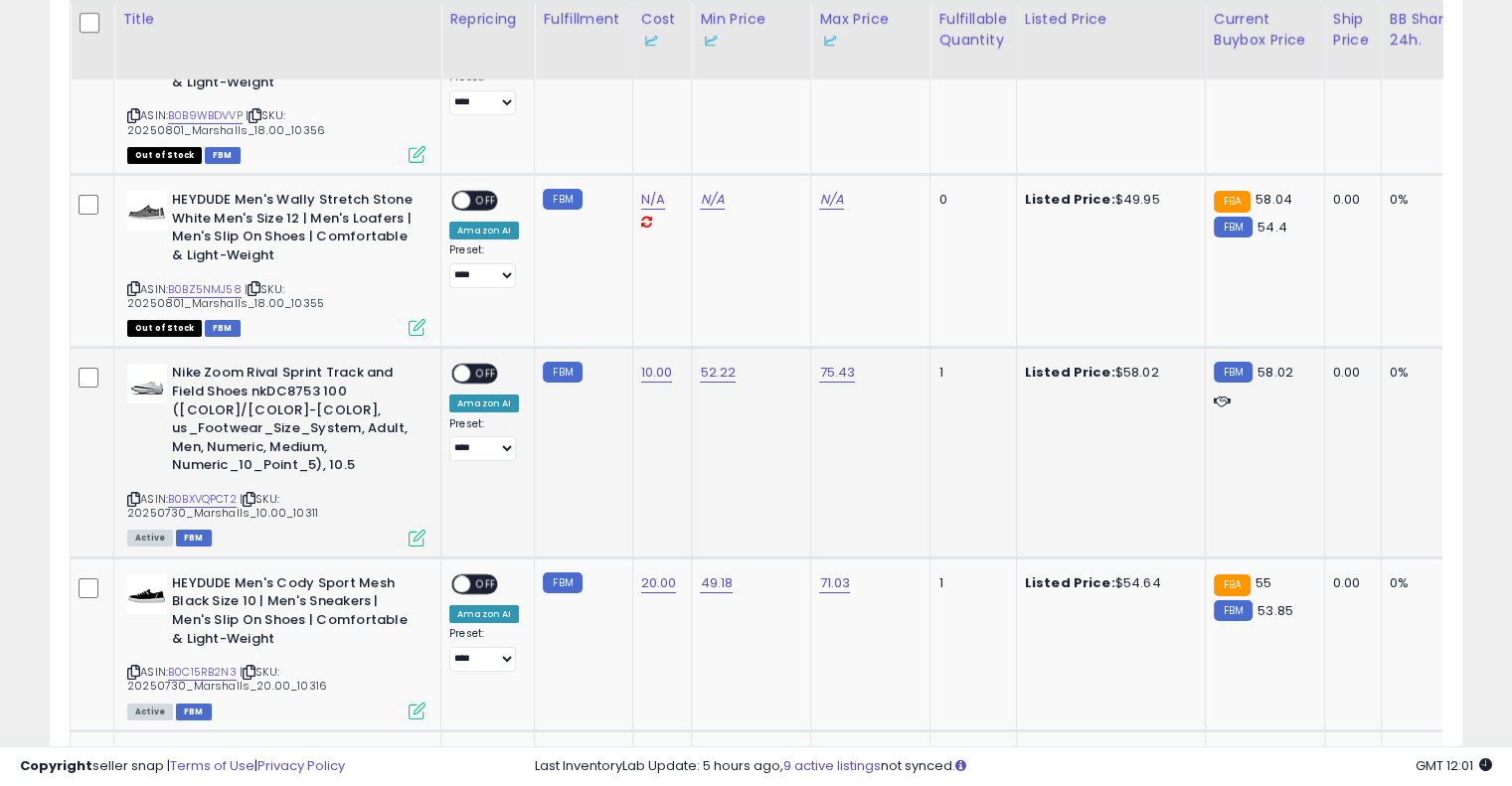 click on "OFF" at bounding box center (486, 374) 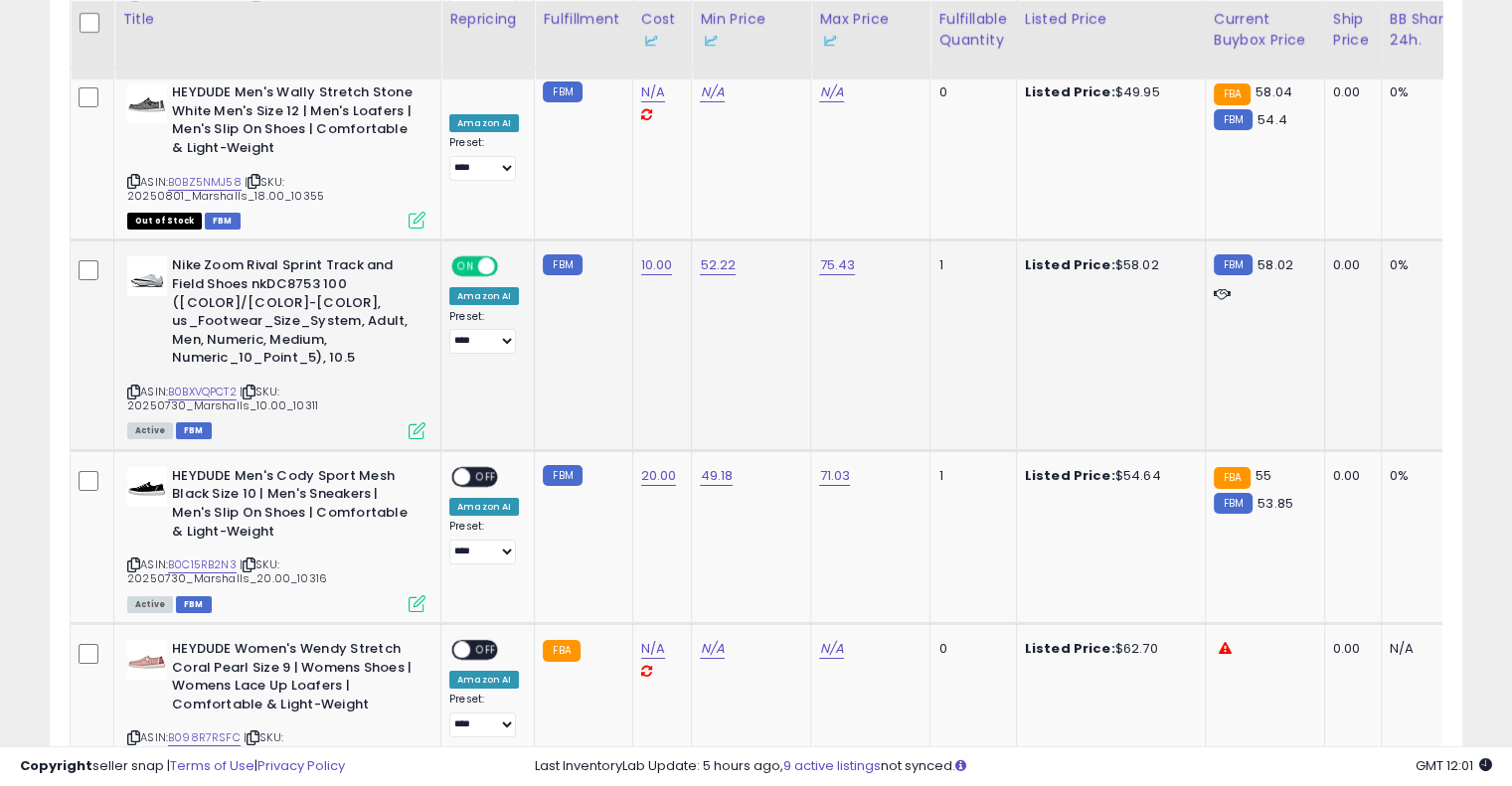 scroll, scrollTop: 7154, scrollLeft: 0, axis: vertical 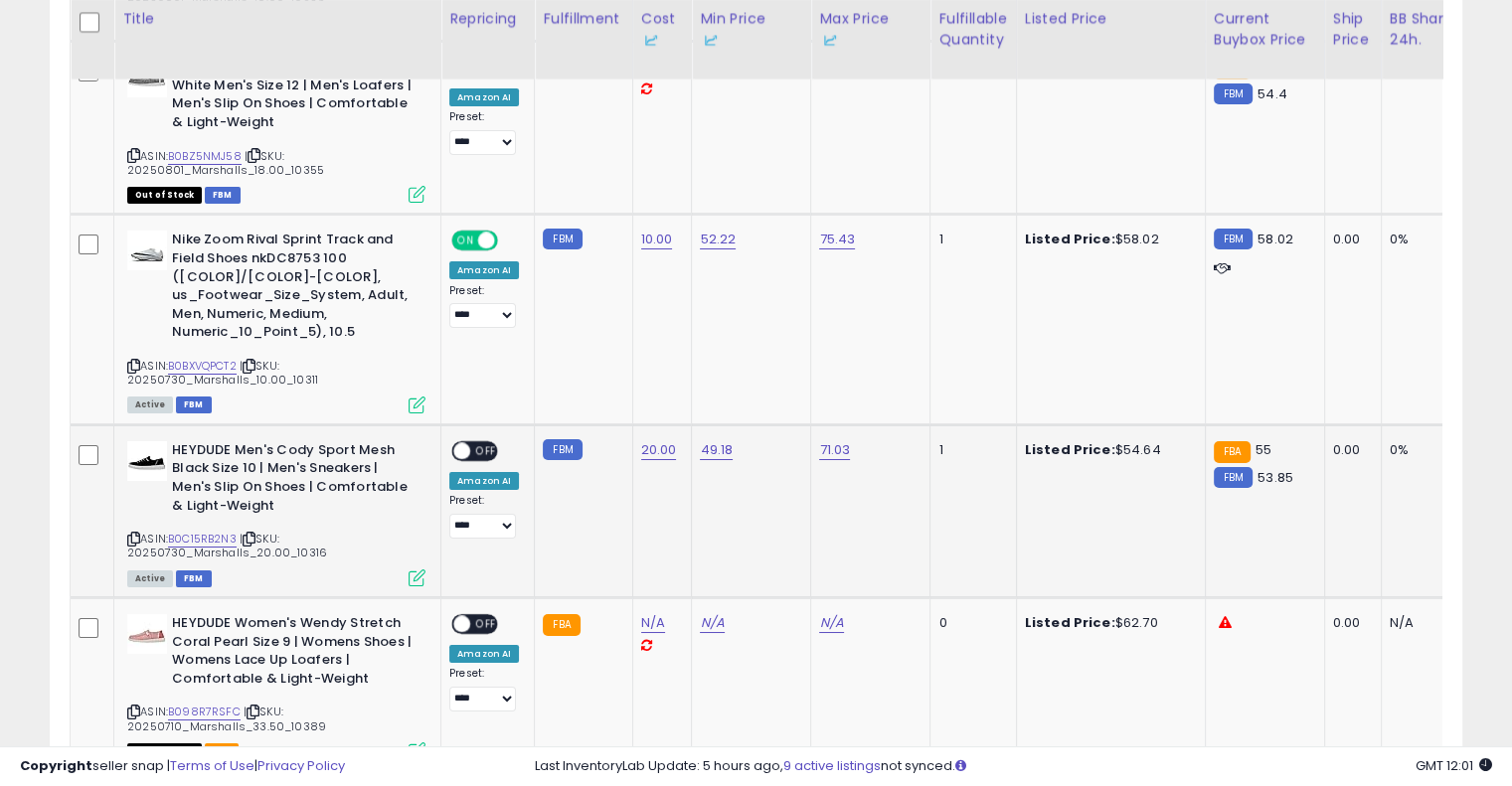 click on "OFF" at bounding box center (486, 450) 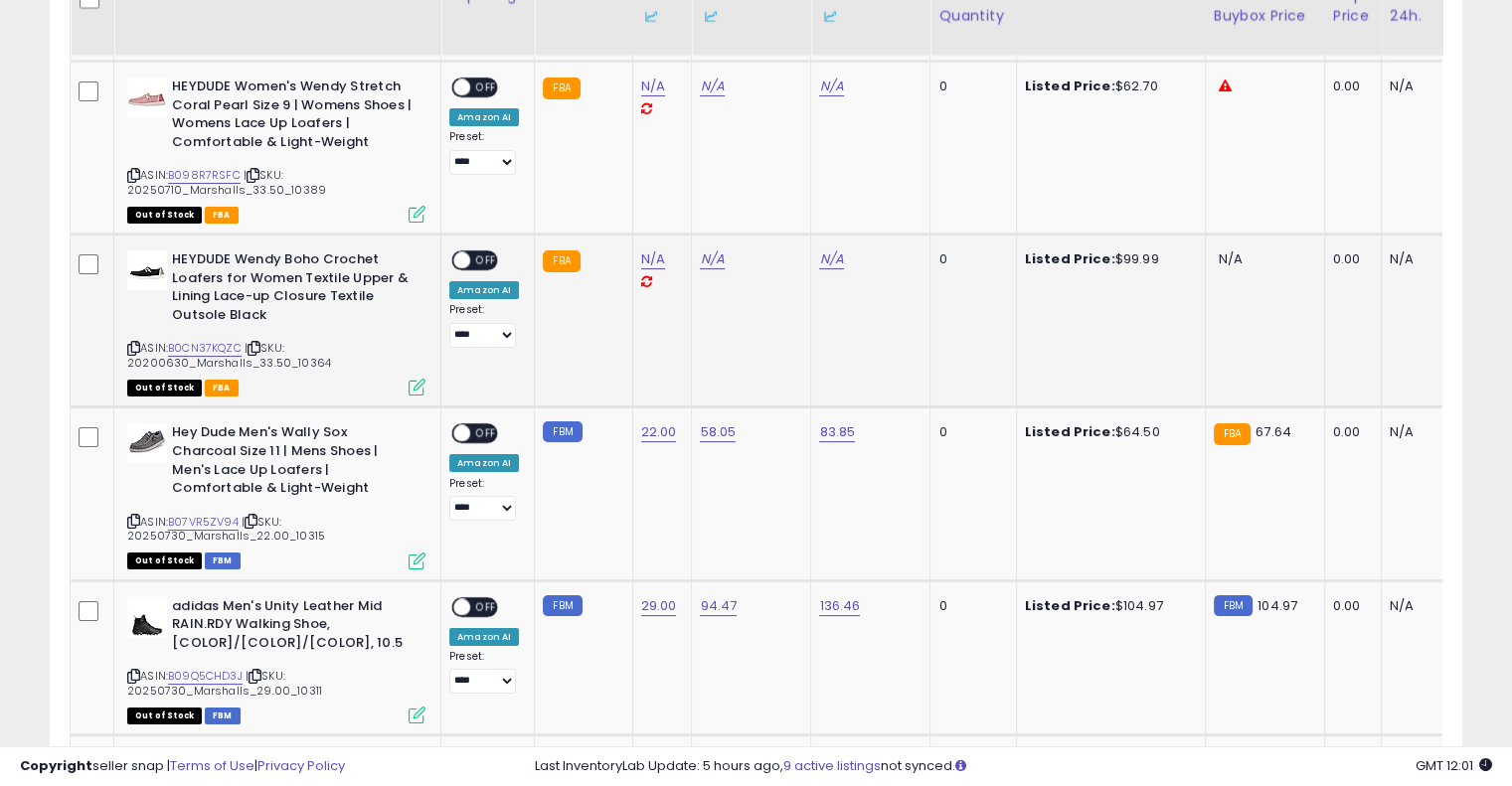 scroll, scrollTop: 7816, scrollLeft: 0, axis: vertical 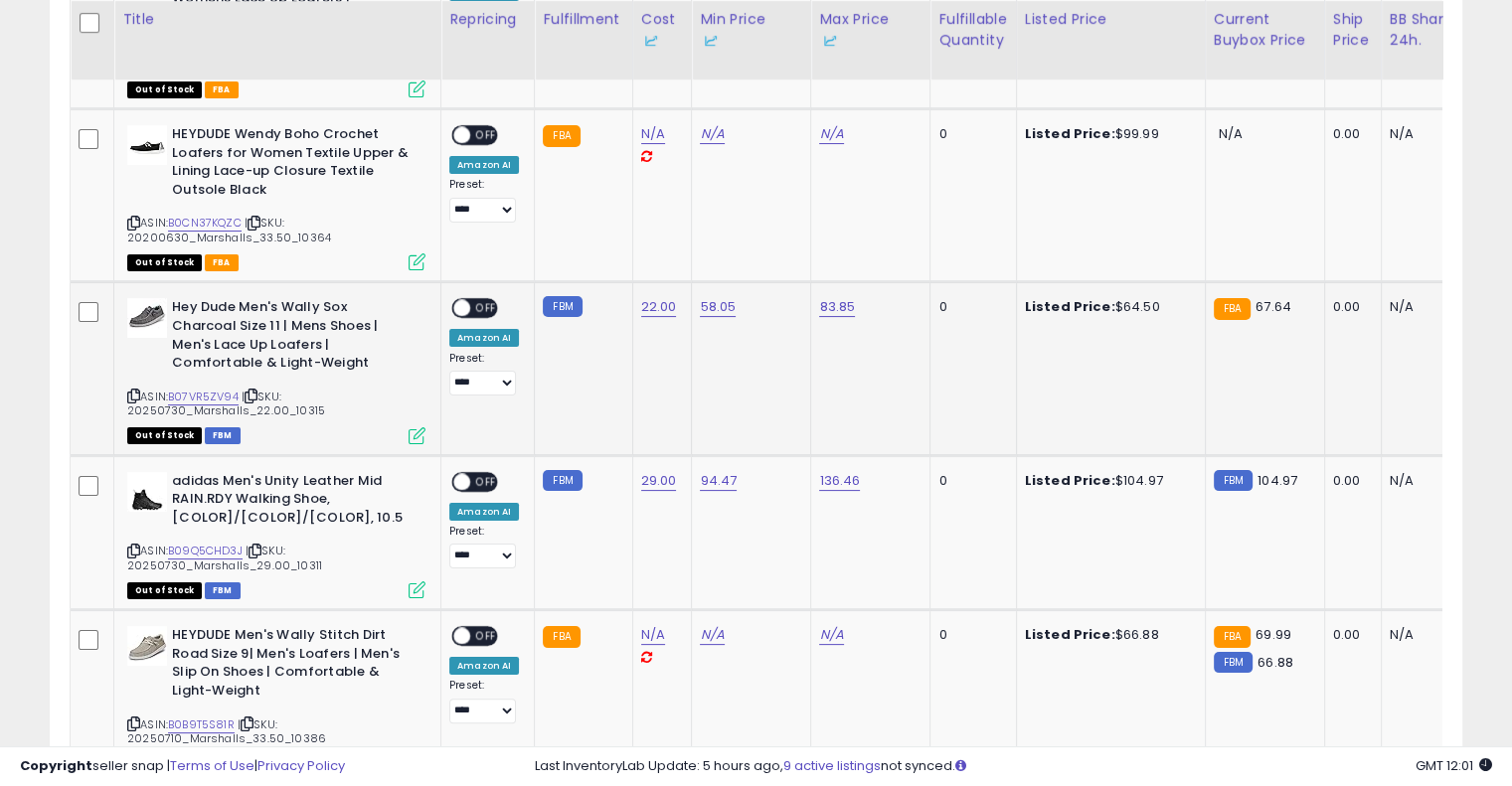 click on "OFF" at bounding box center (486, 308) 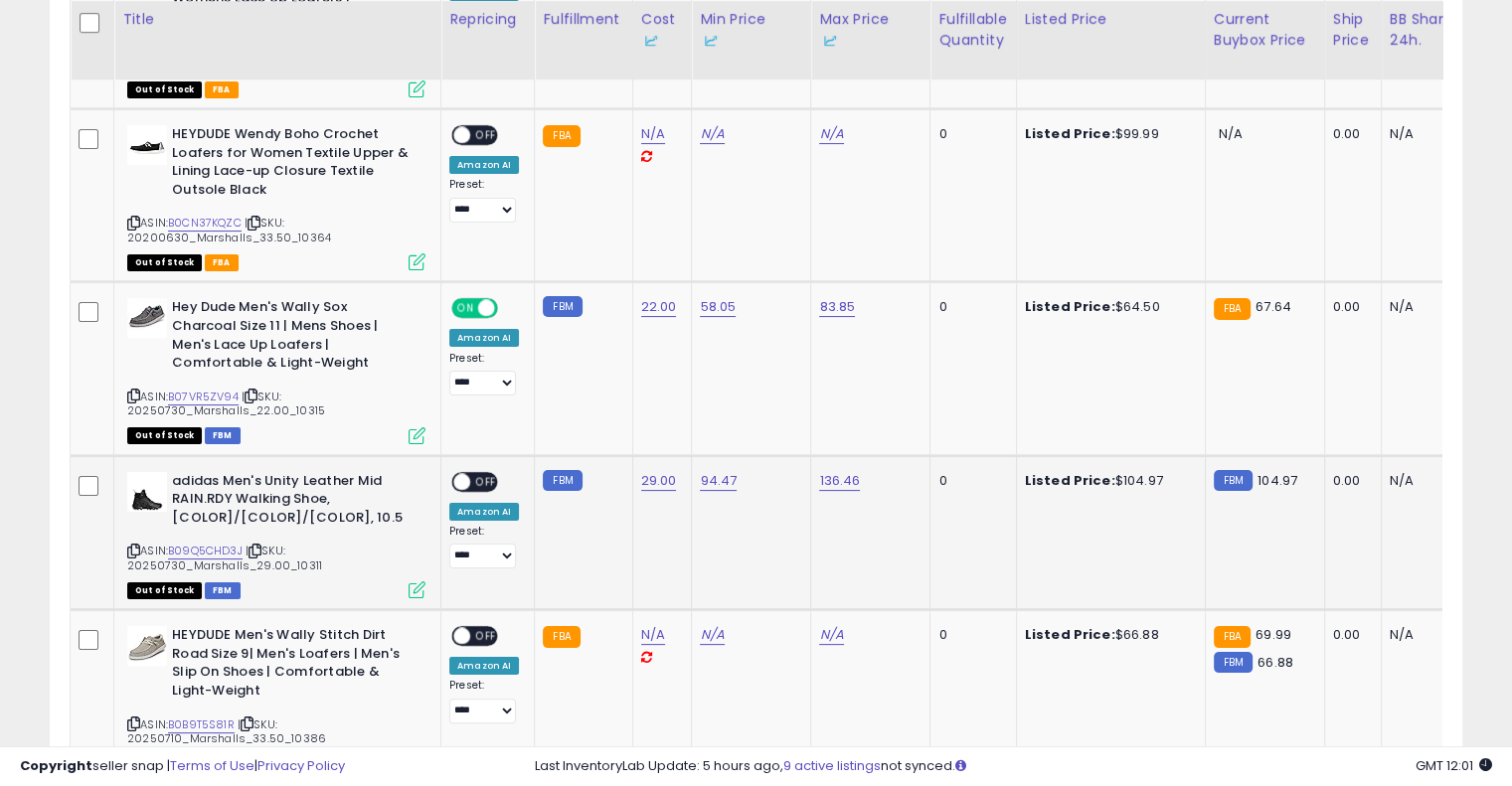 click on "OFF" at bounding box center (486, 481) 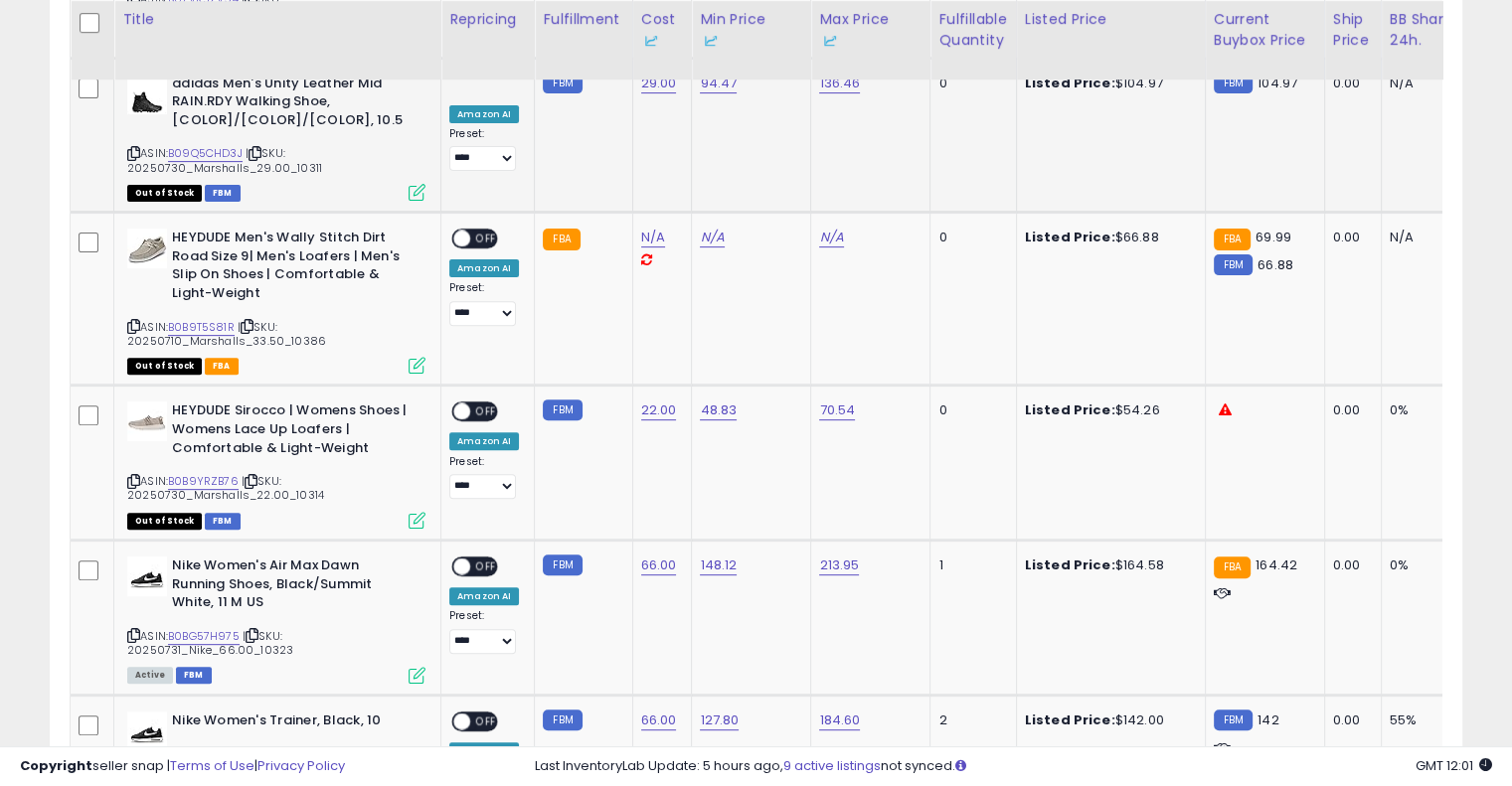 scroll, scrollTop: 8347, scrollLeft: 0, axis: vertical 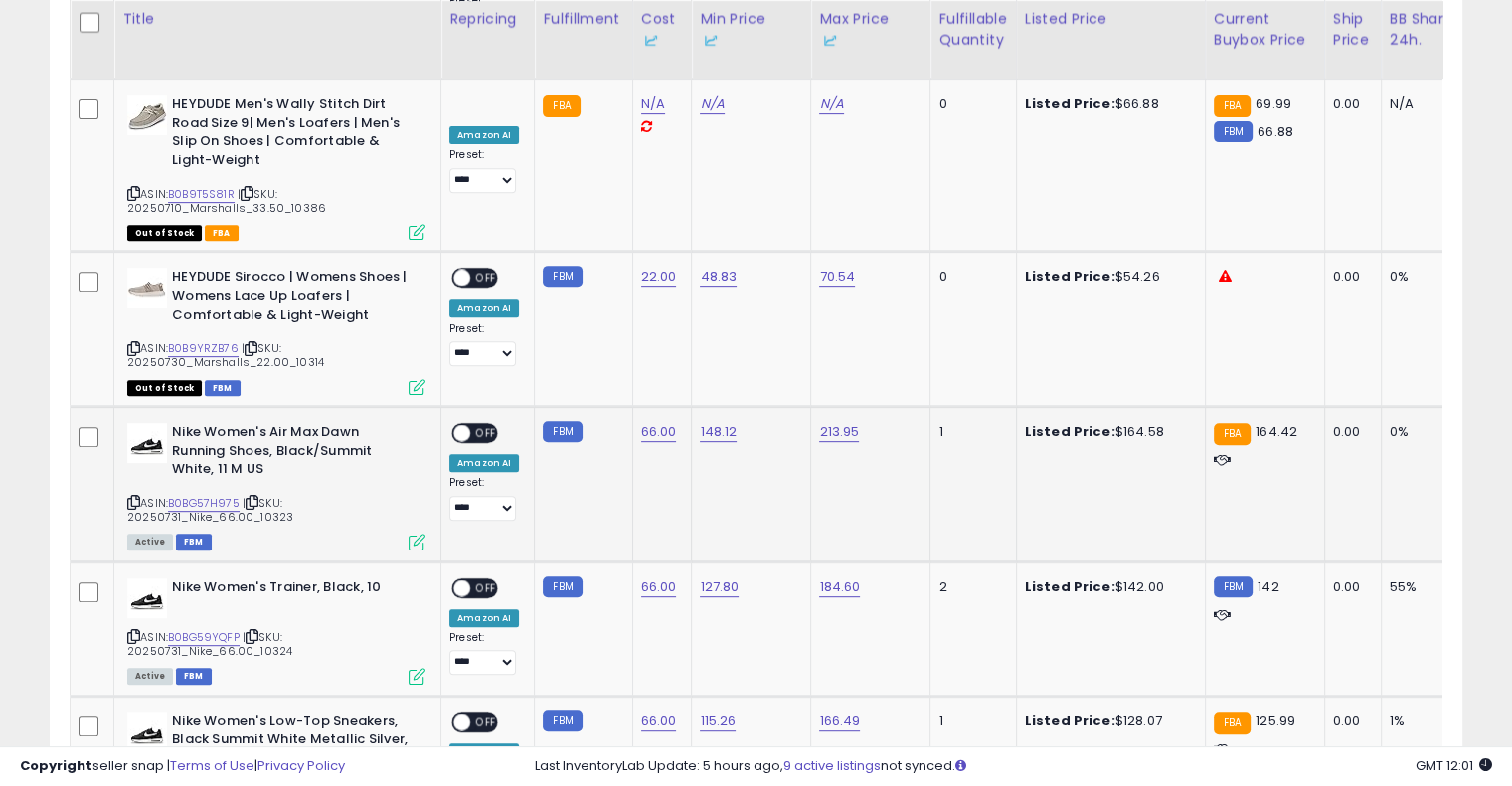 click on "OFF" at bounding box center [486, 433] 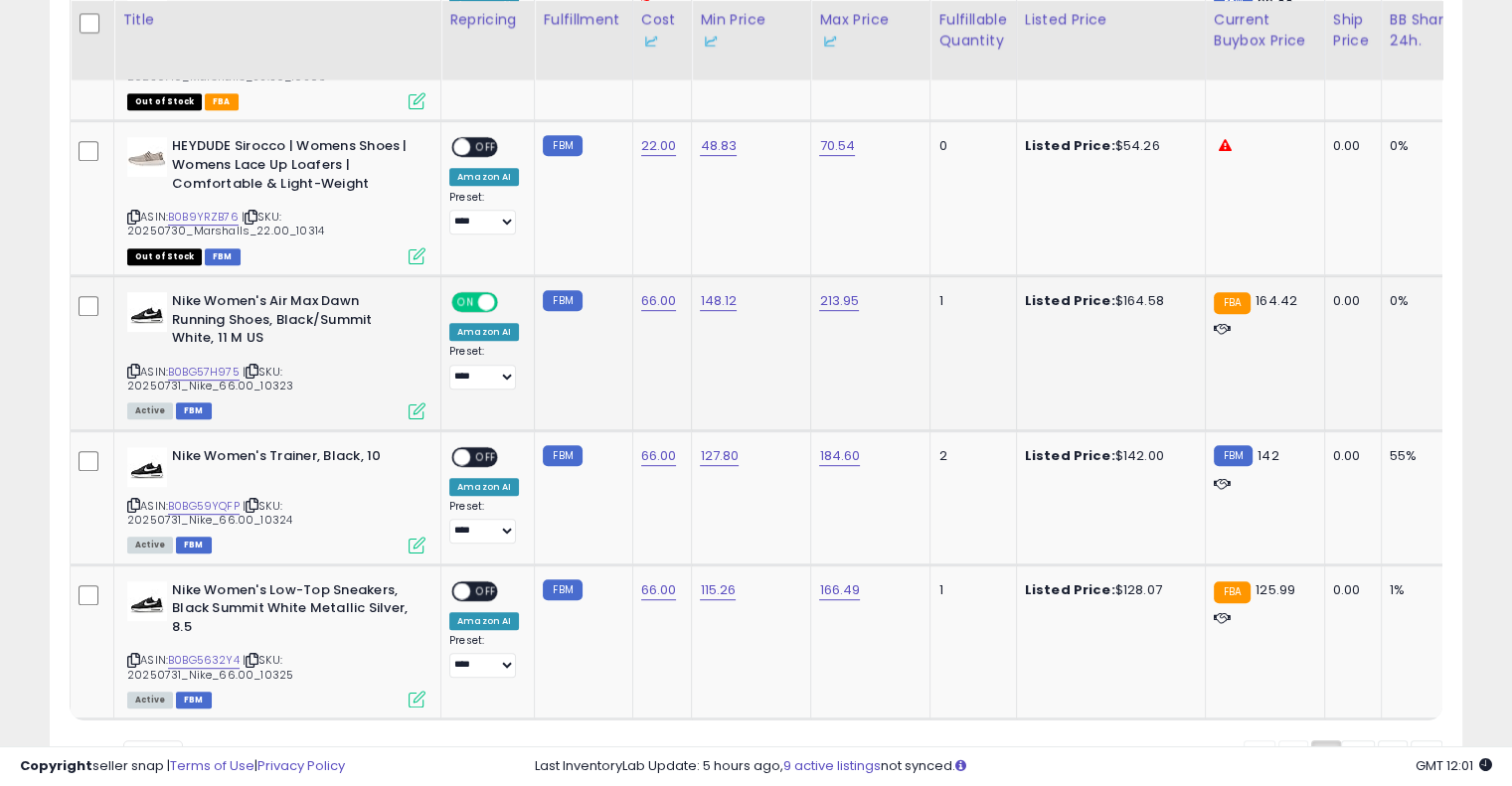 scroll, scrollTop: 8479, scrollLeft: 0, axis: vertical 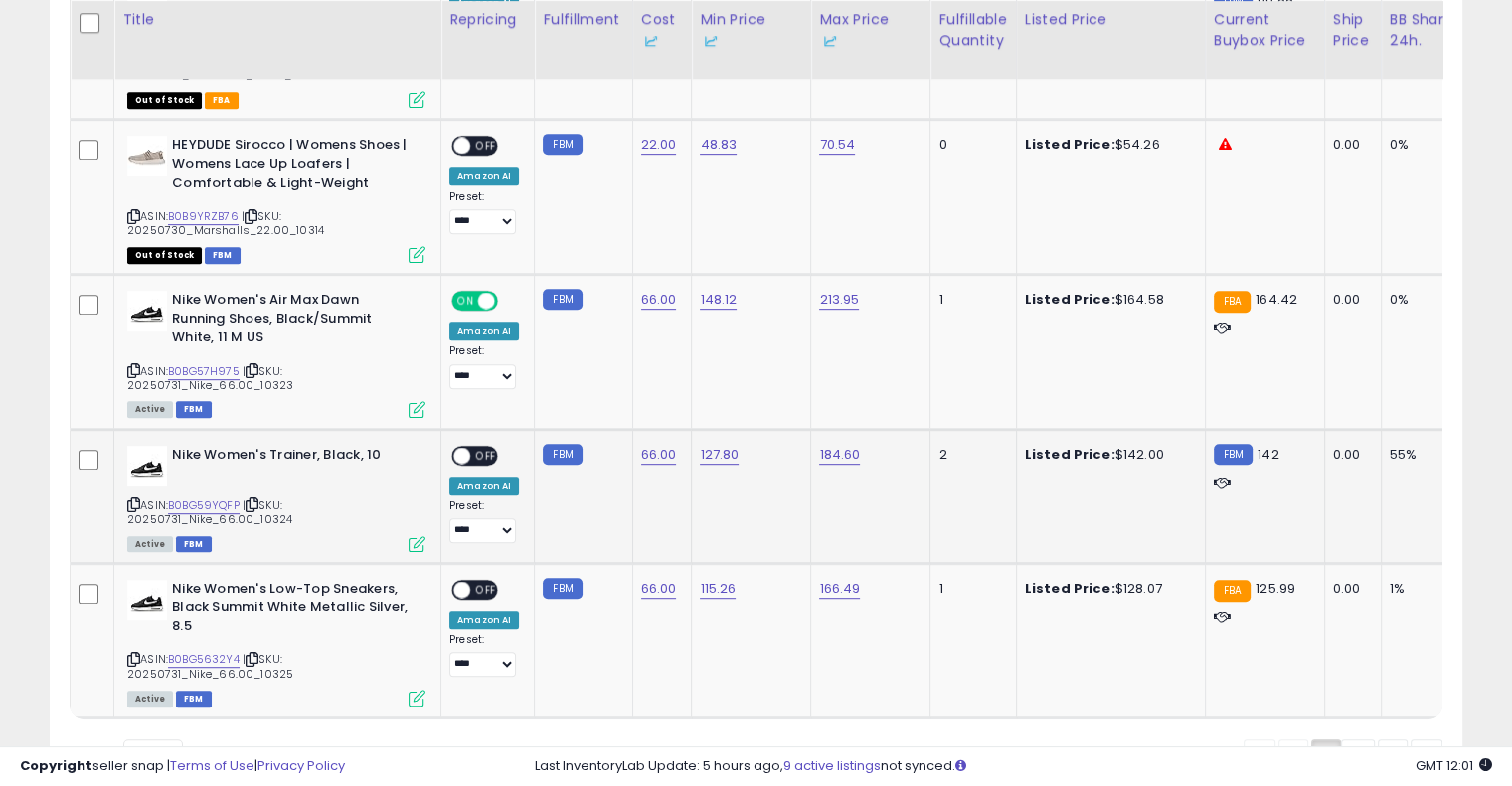click on "OFF" at bounding box center [486, 455] 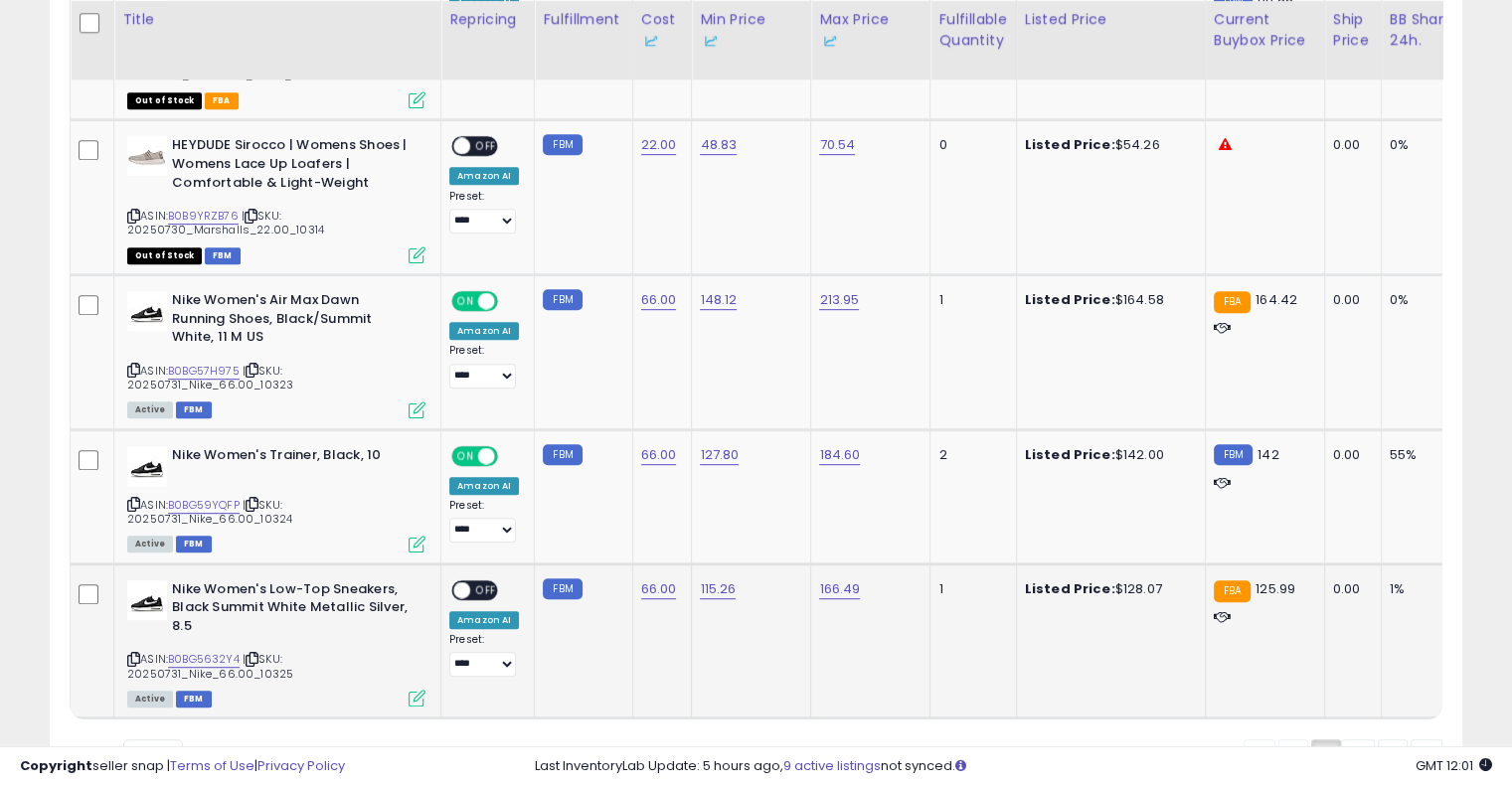 click on "ON   OFF" at bounding box center [452, 589] 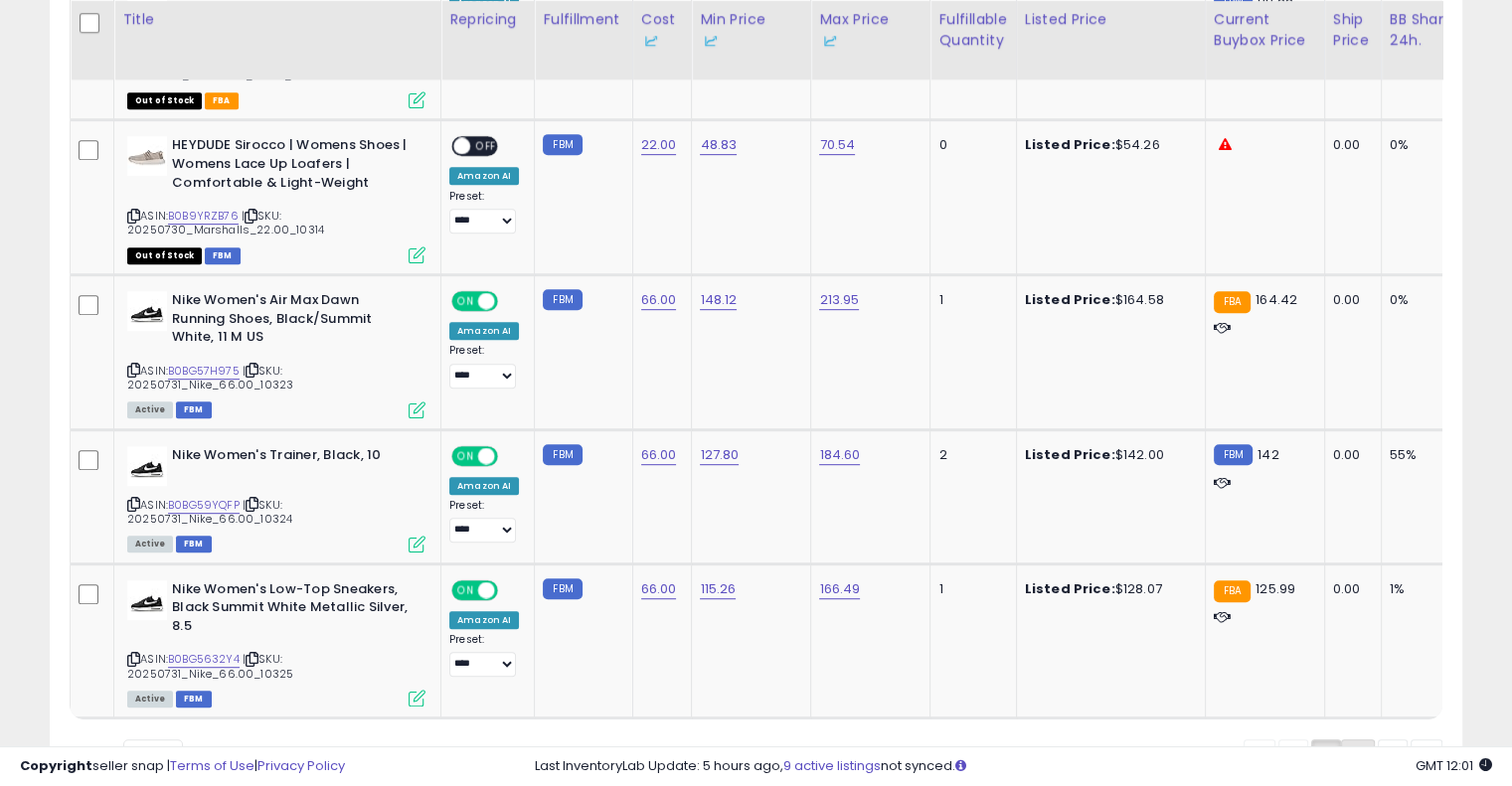 click on "2" 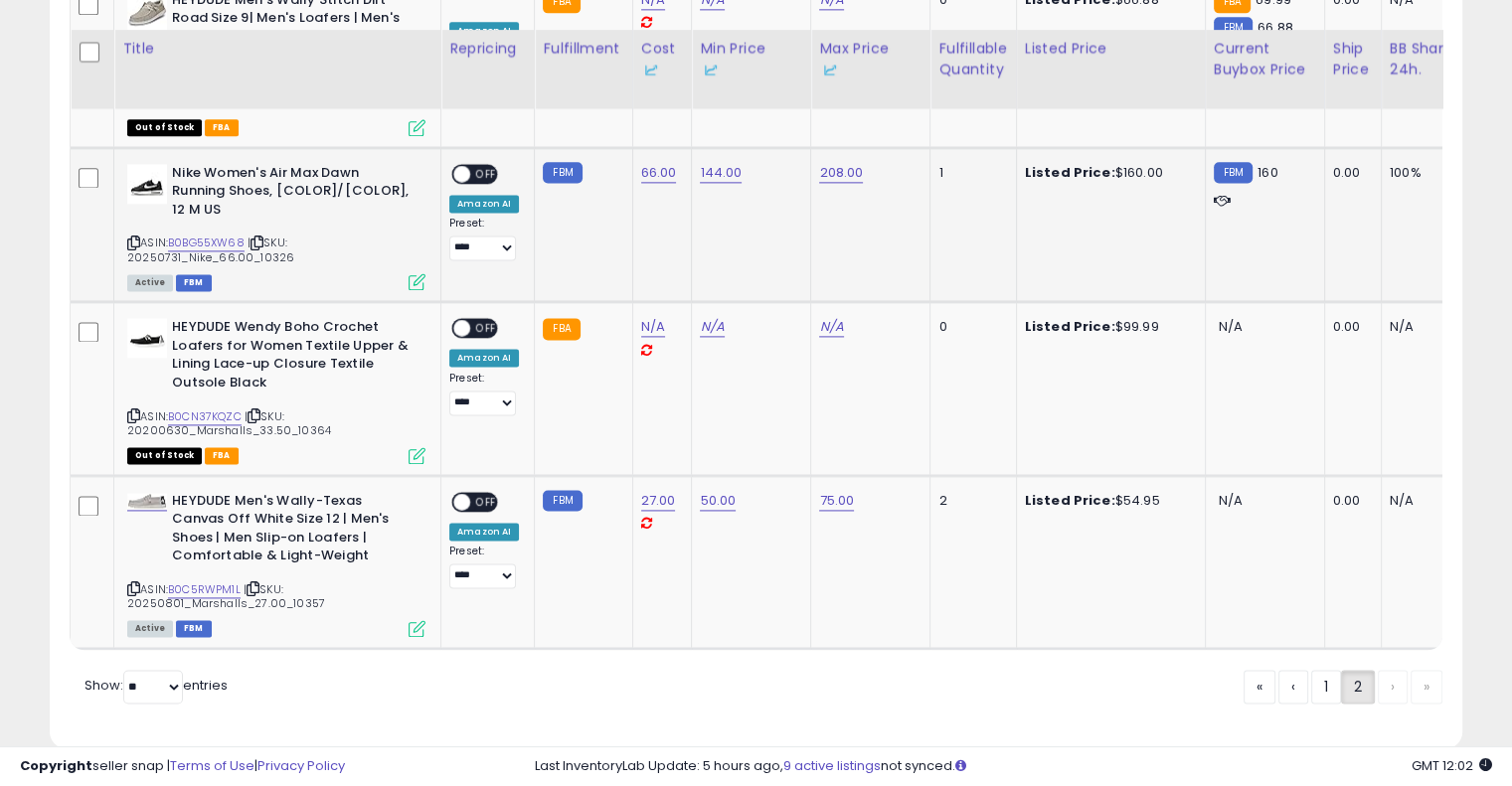 scroll, scrollTop: 2693, scrollLeft: 0, axis: vertical 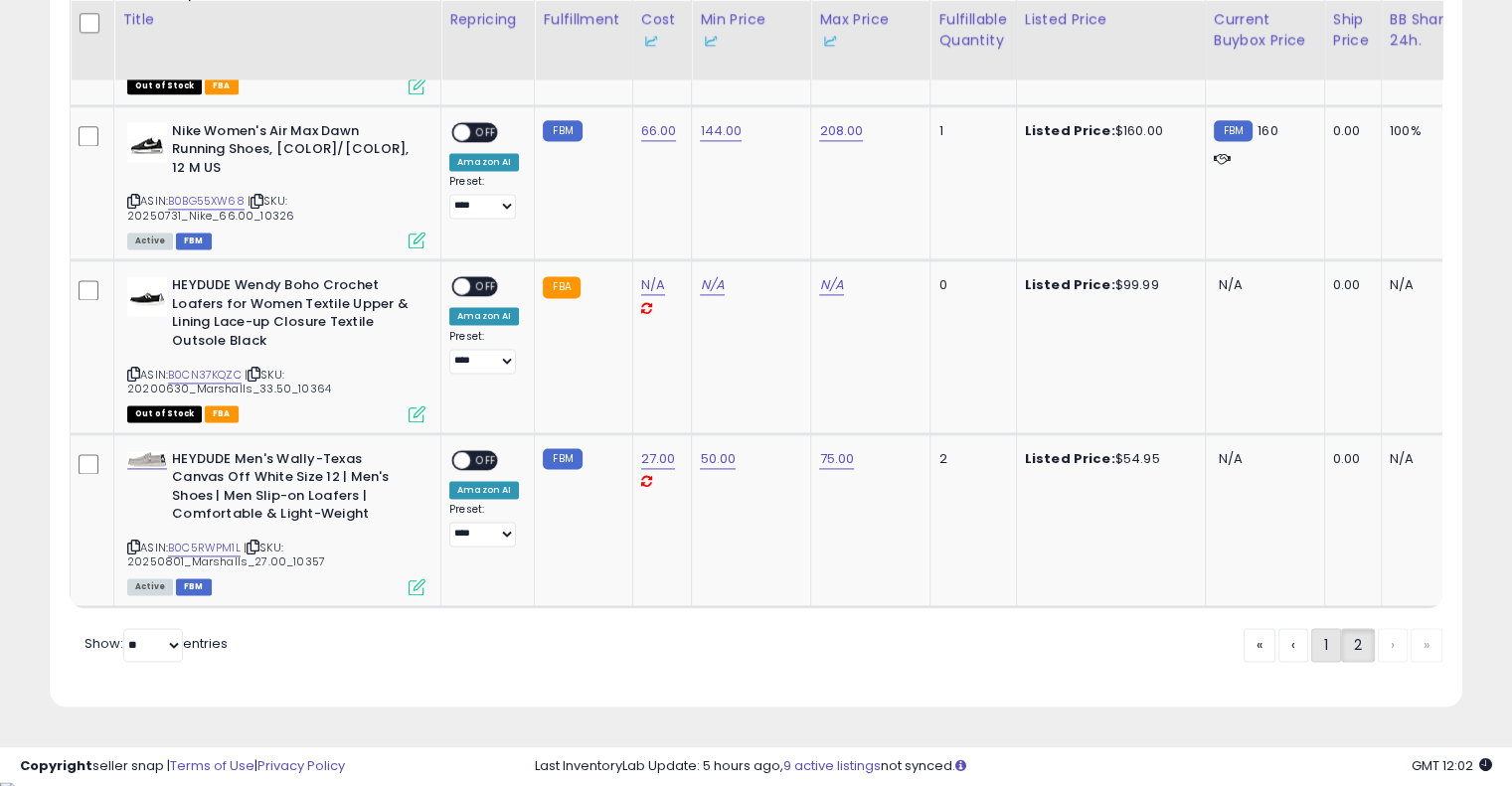 click on "1" 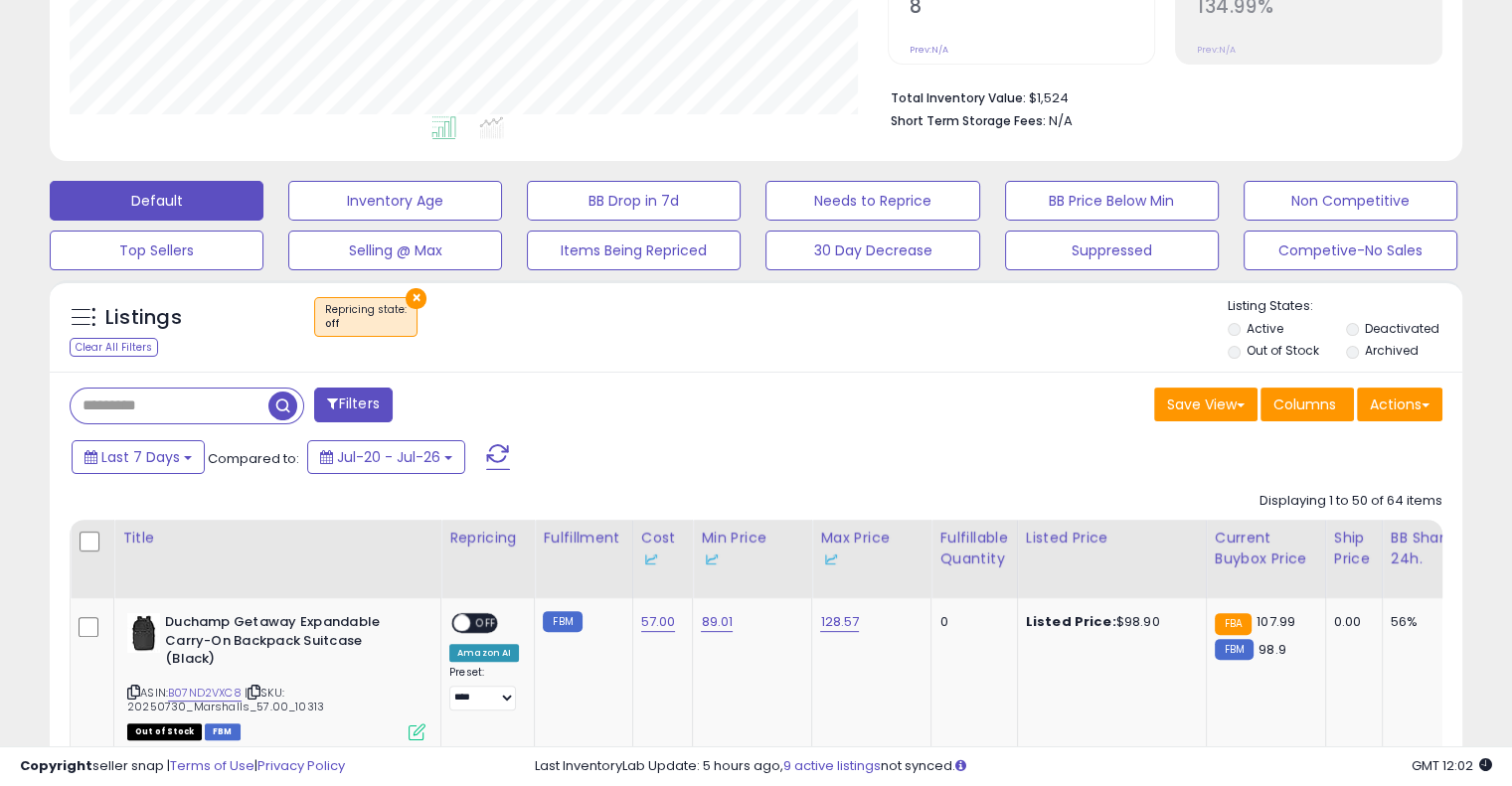 scroll, scrollTop: 843, scrollLeft: 0, axis: vertical 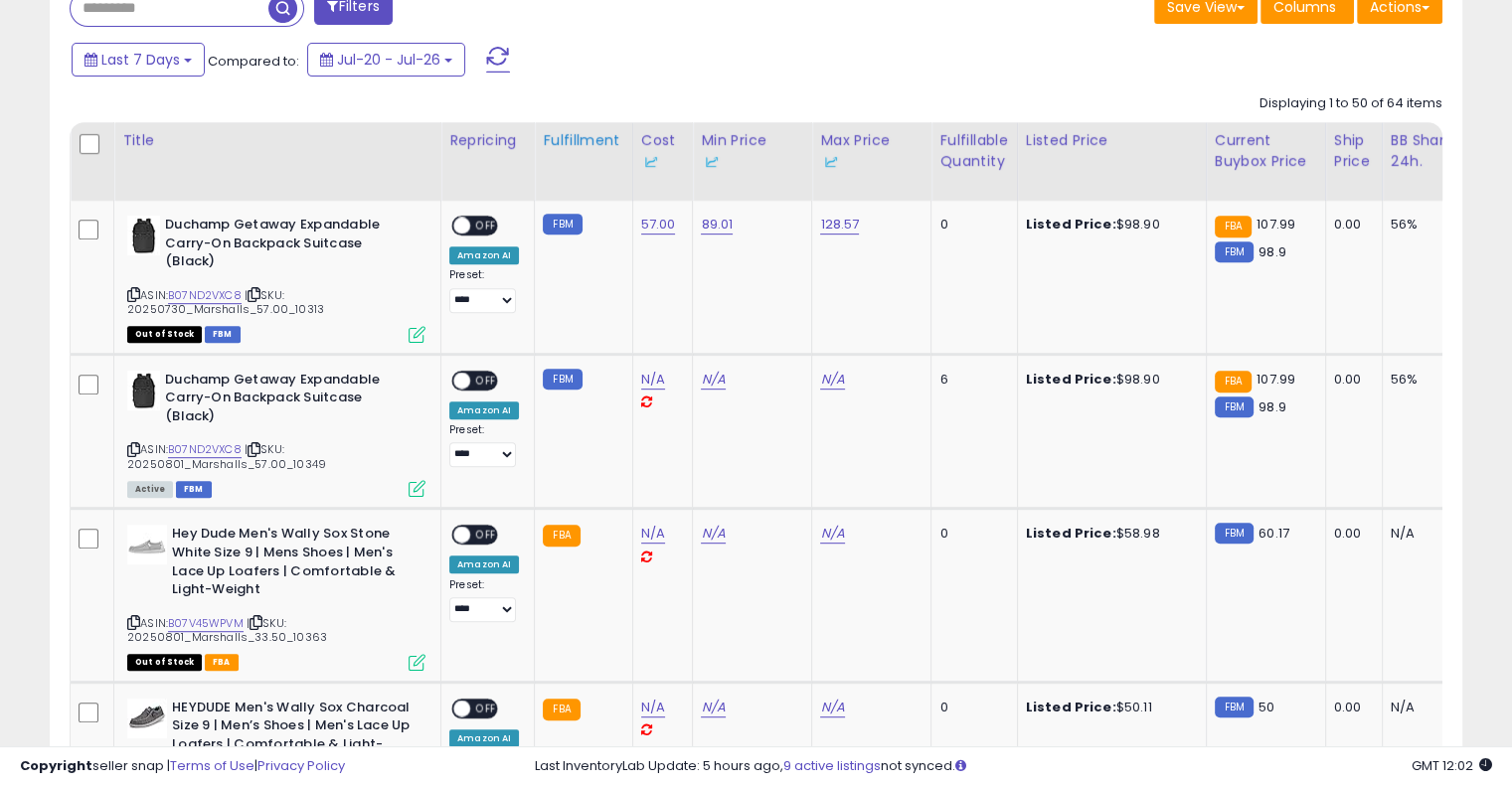 click on "Fulfillment" at bounding box center (583, 140) 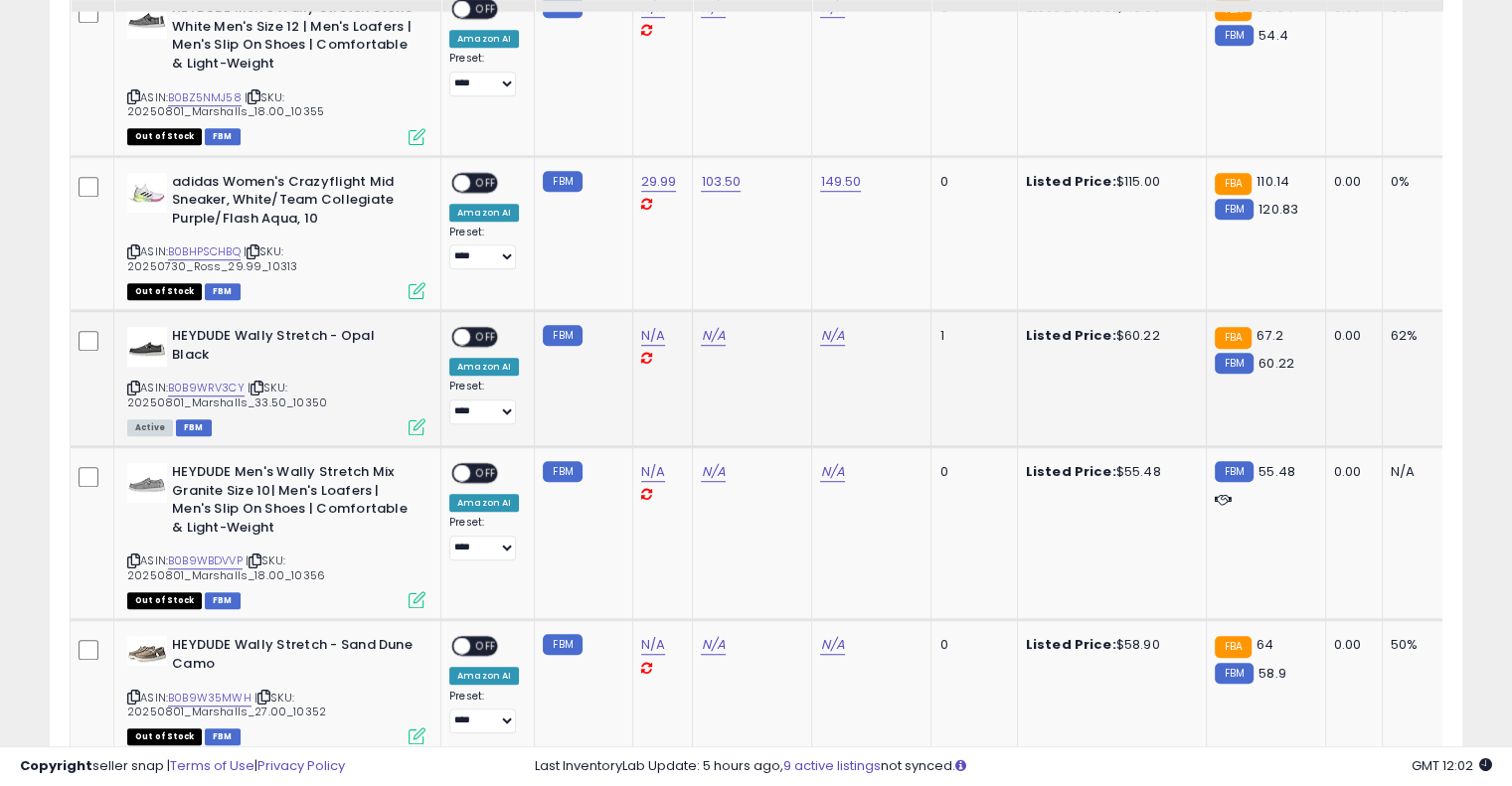 scroll, scrollTop: 1240, scrollLeft: 0, axis: vertical 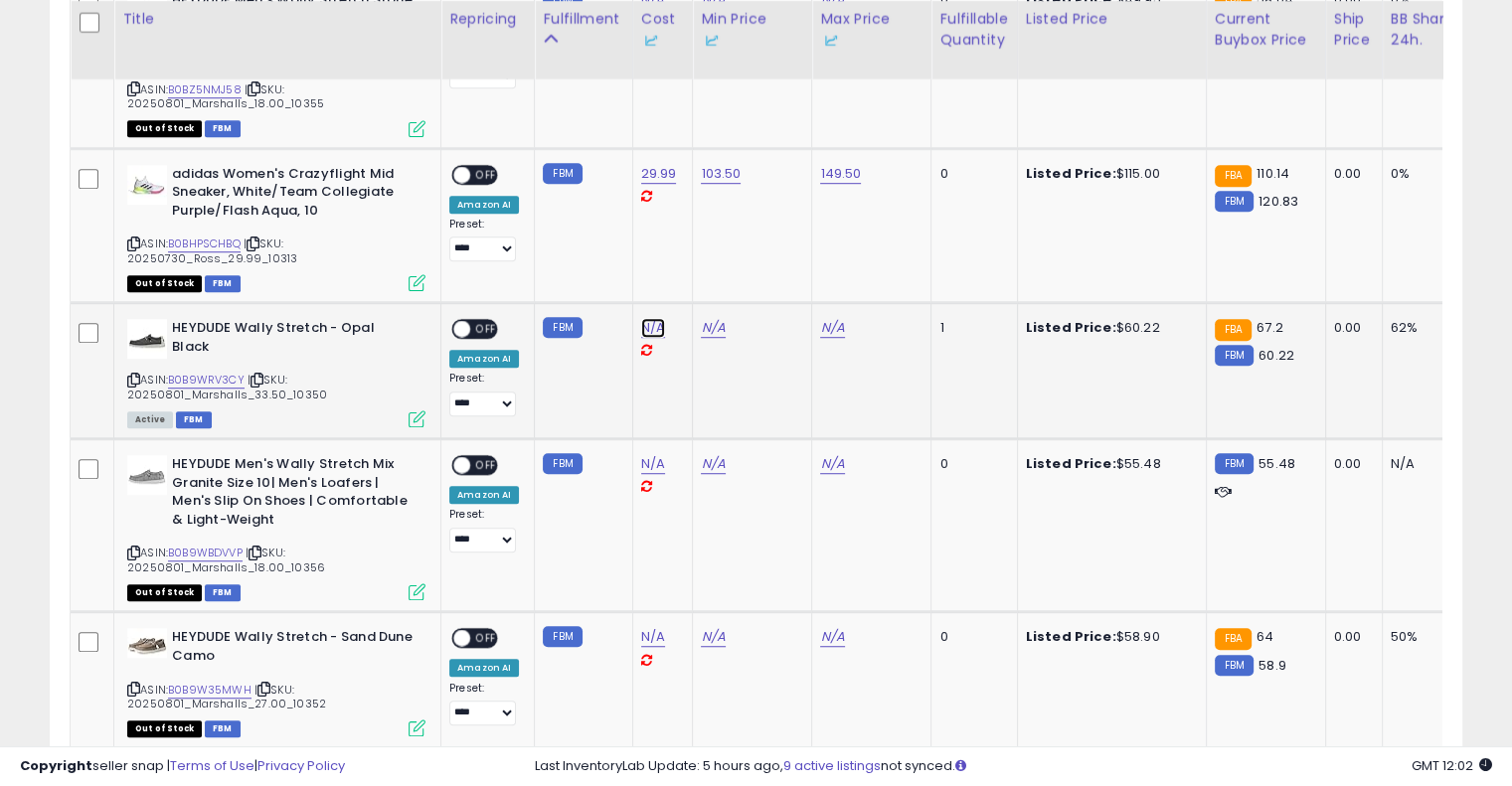 click on "N/A" at bounding box center (653, -173) 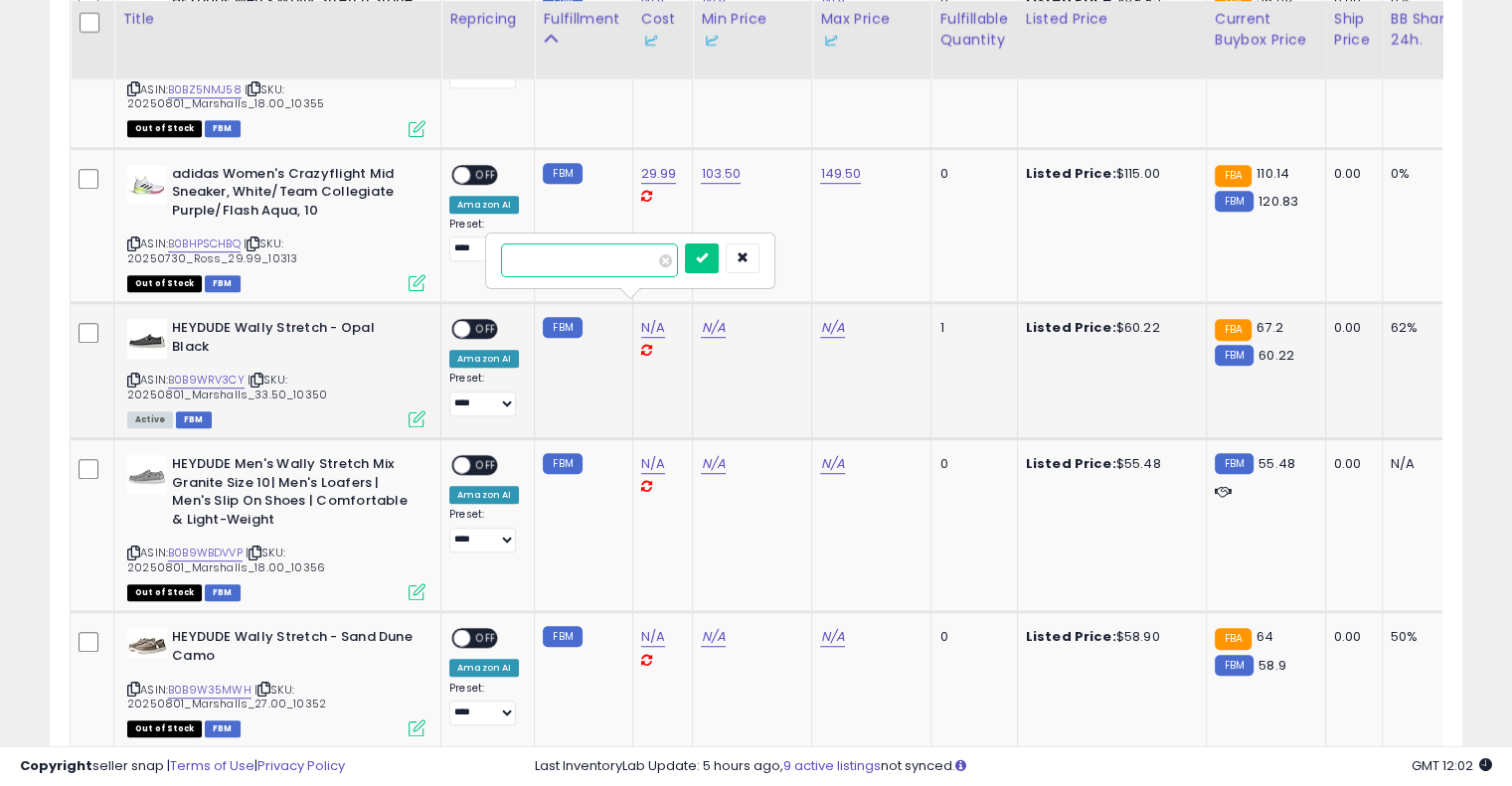 type on "*****" 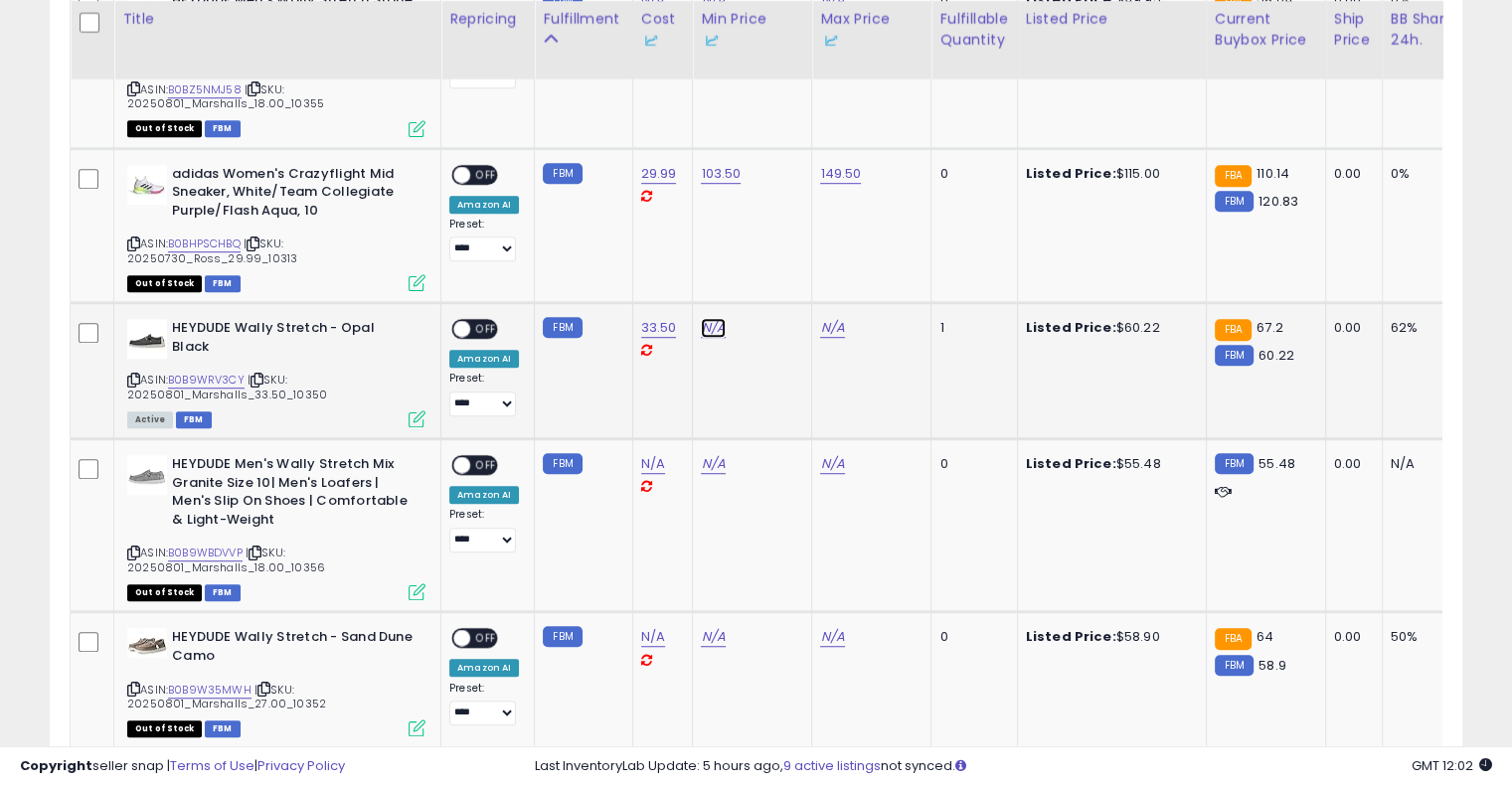 click on "N/A" at bounding box center (713, -173) 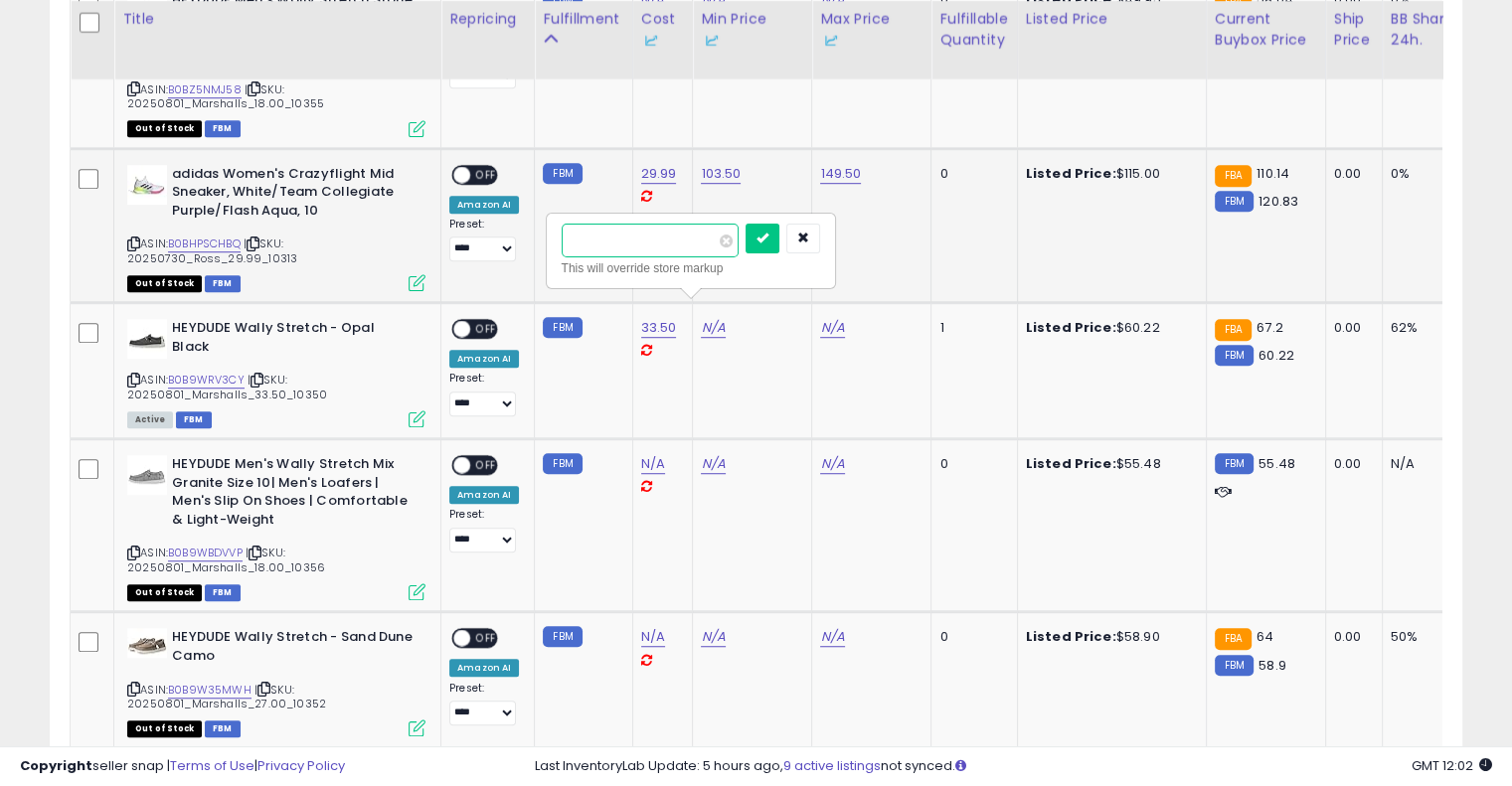 type on "**" 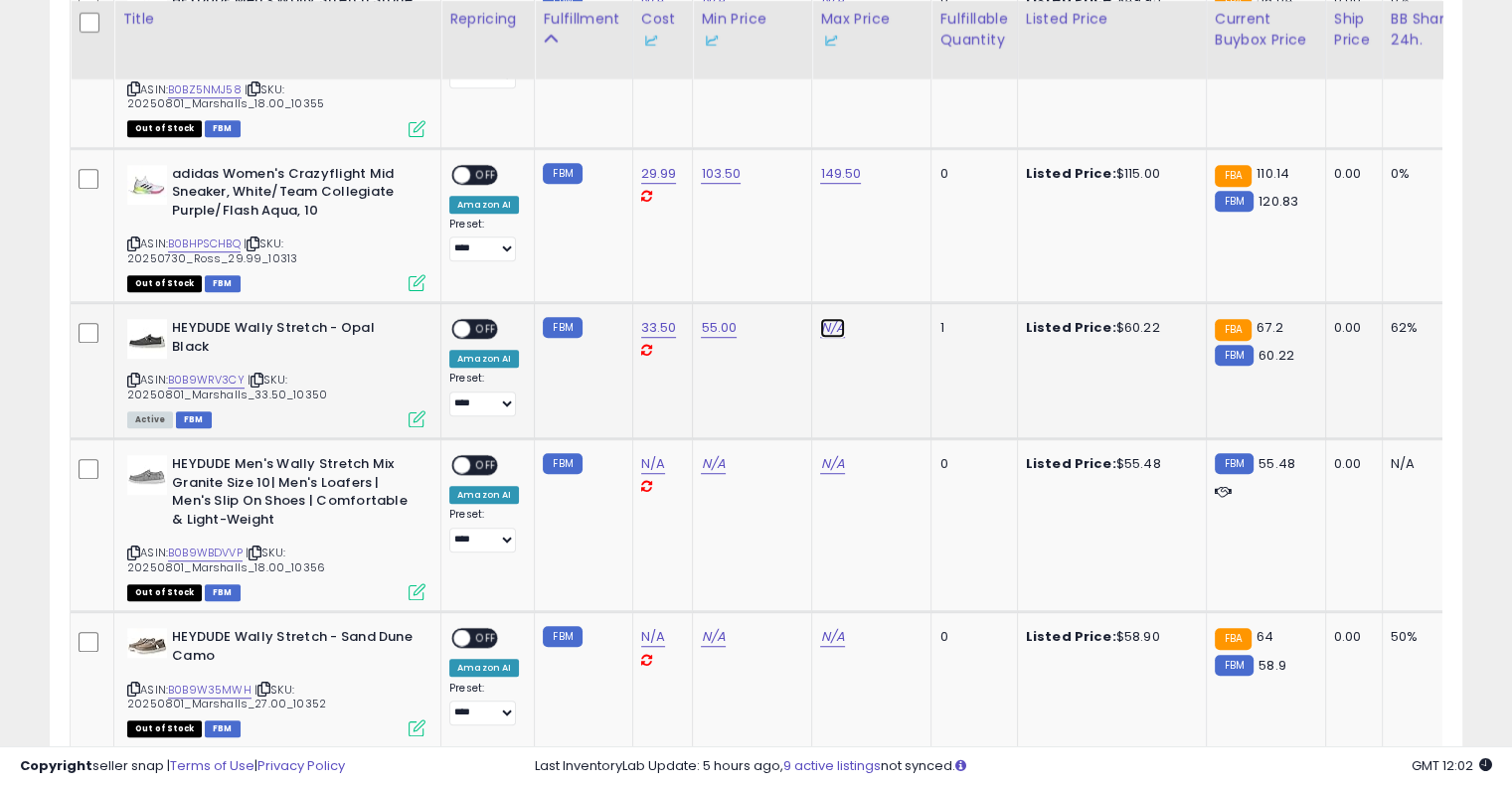 click on "N/A" at bounding box center (832, -173) 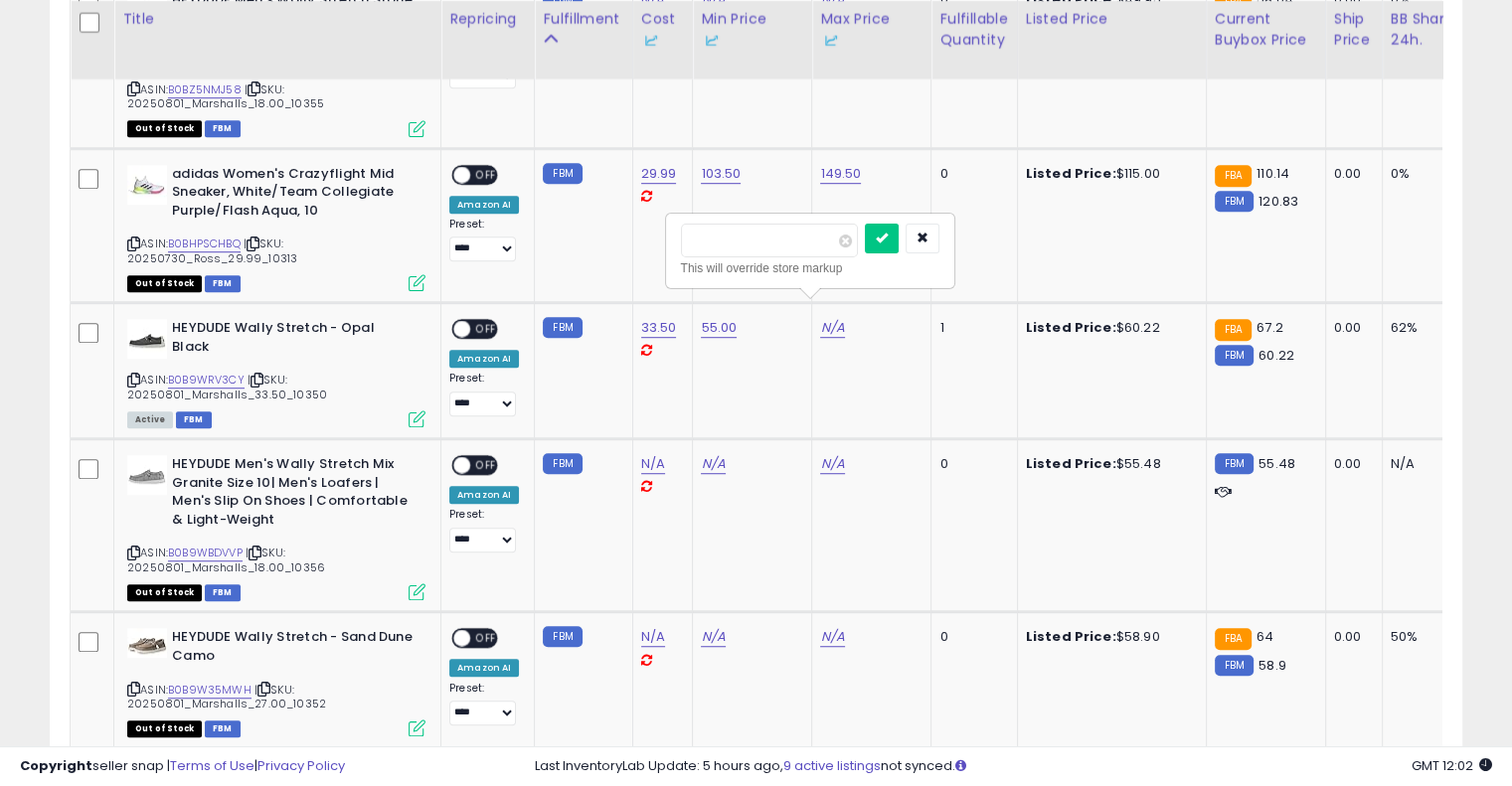 type on "**" 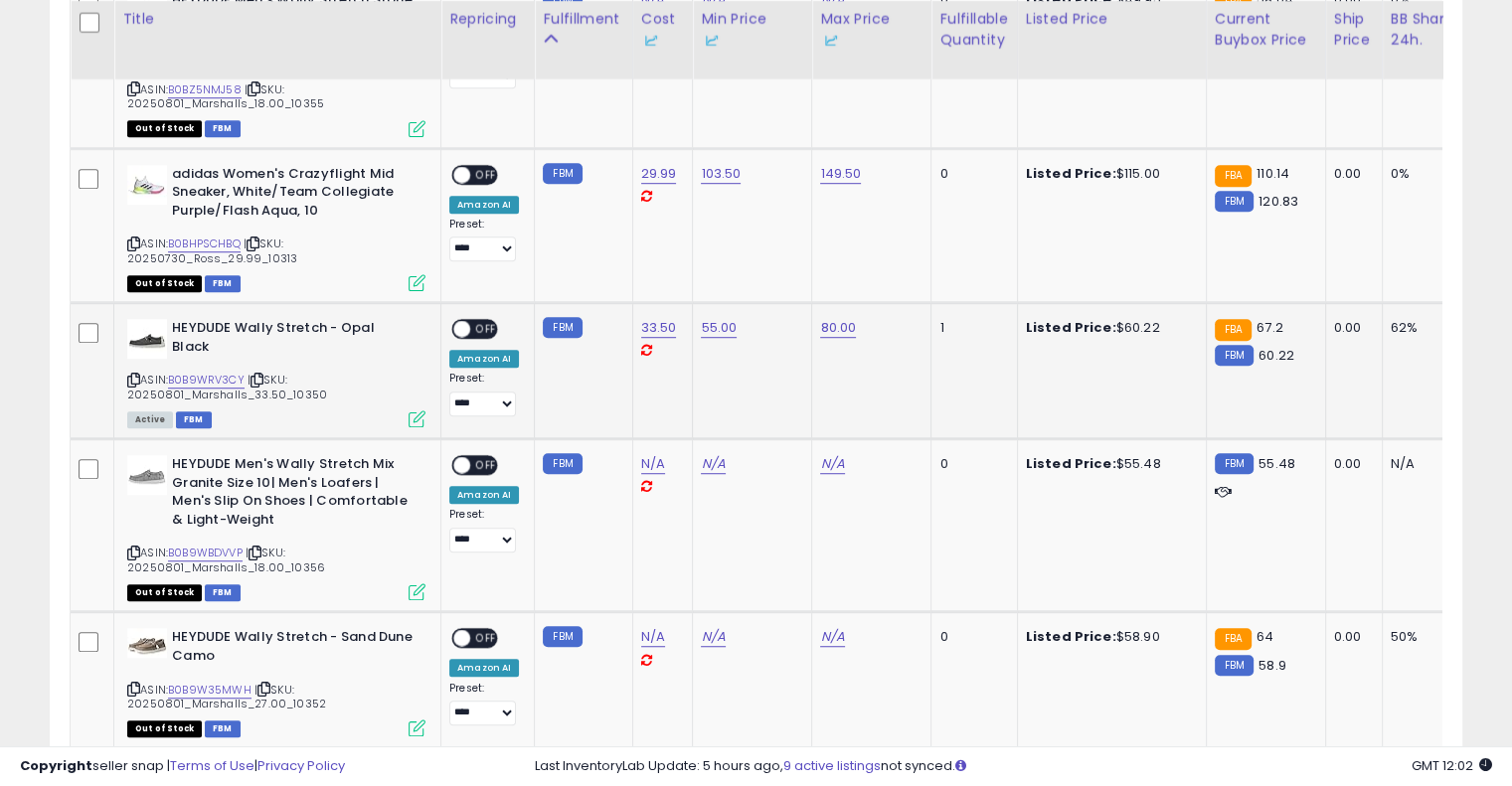 click on "OFF" at bounding box center (486, 329) 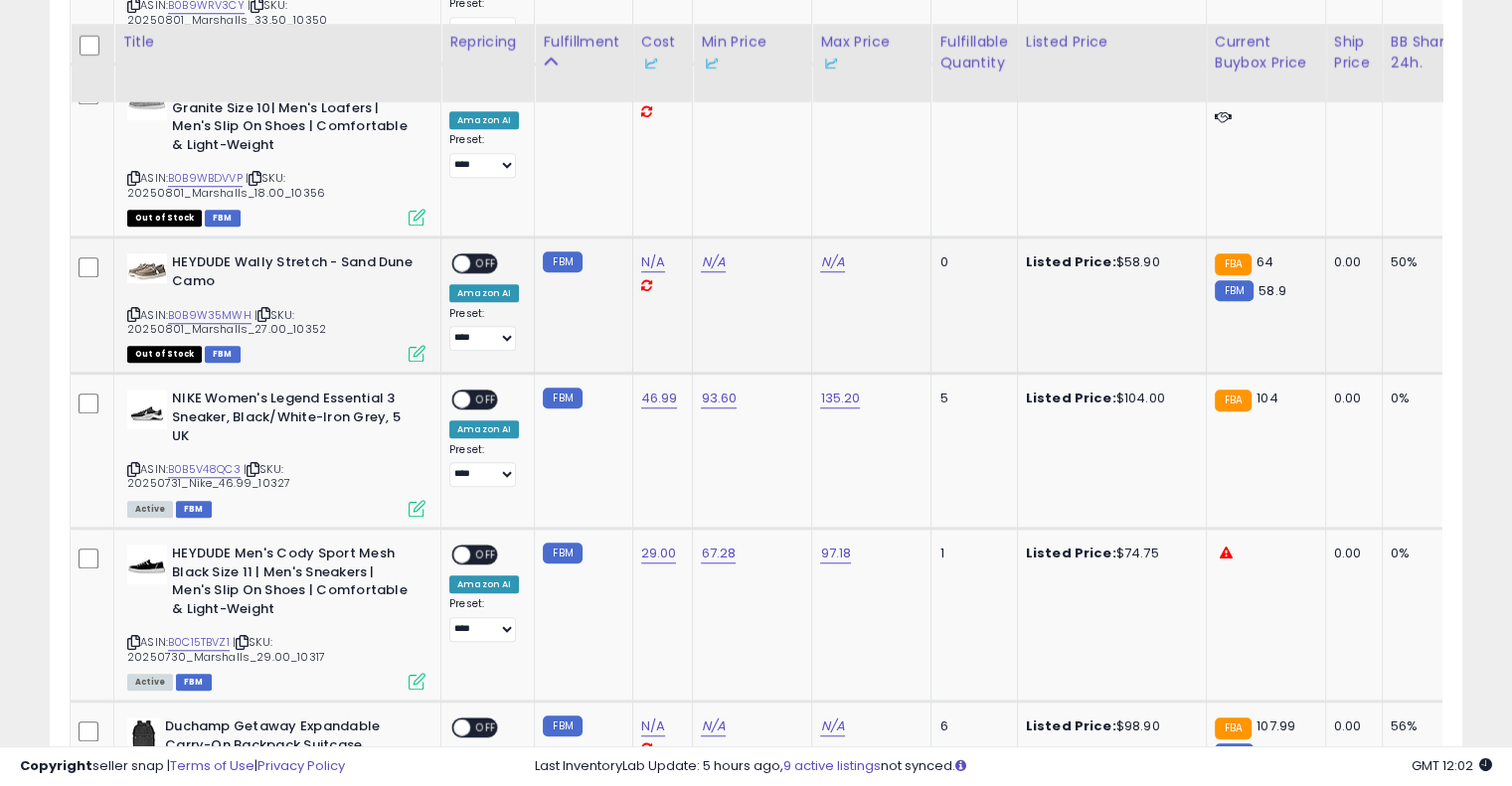 scroll, scrollTop: 1638, scrollLeft: 0, axis: vertical 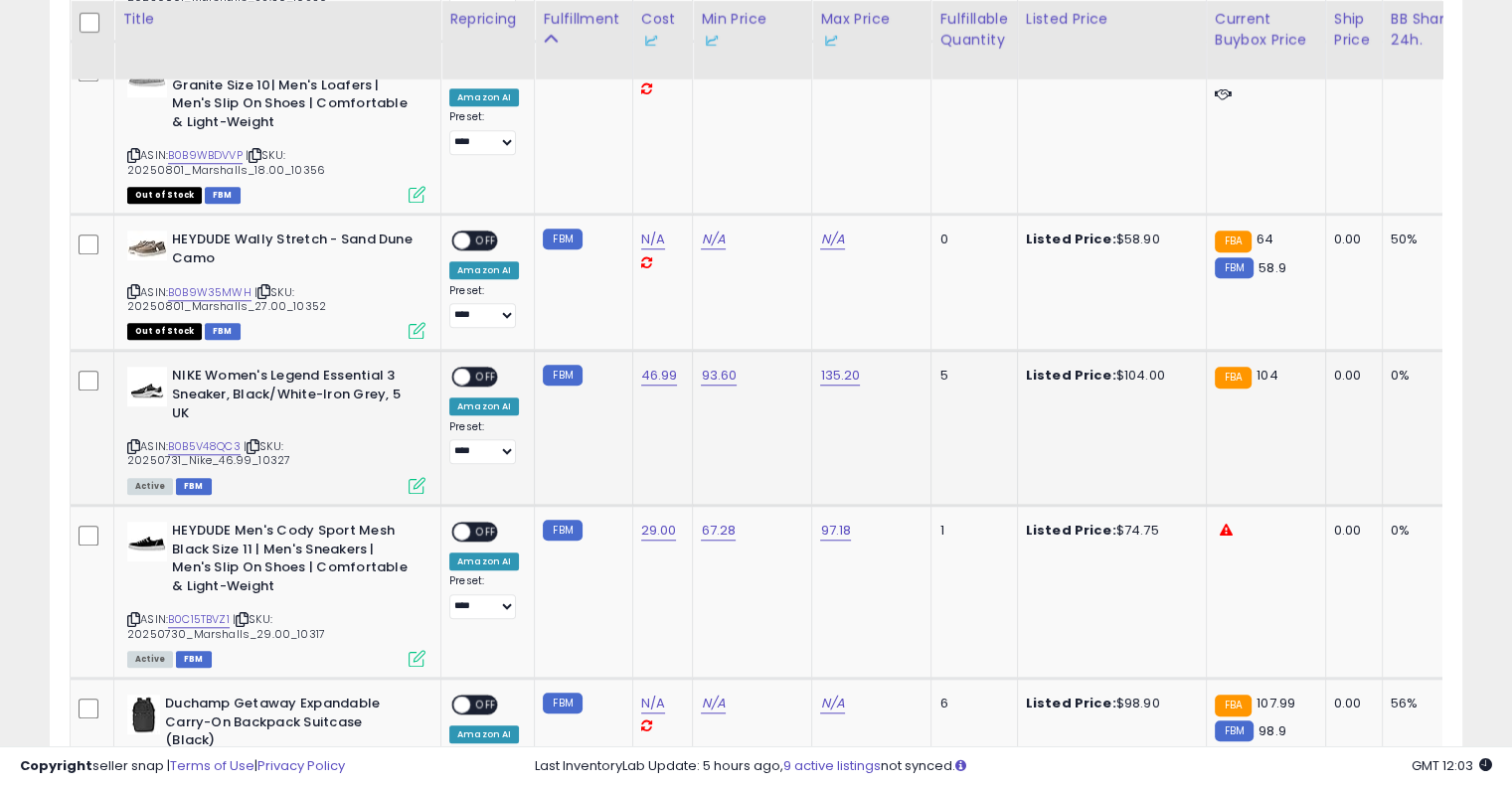 click on "OFF" at bounding box center (486, 377) 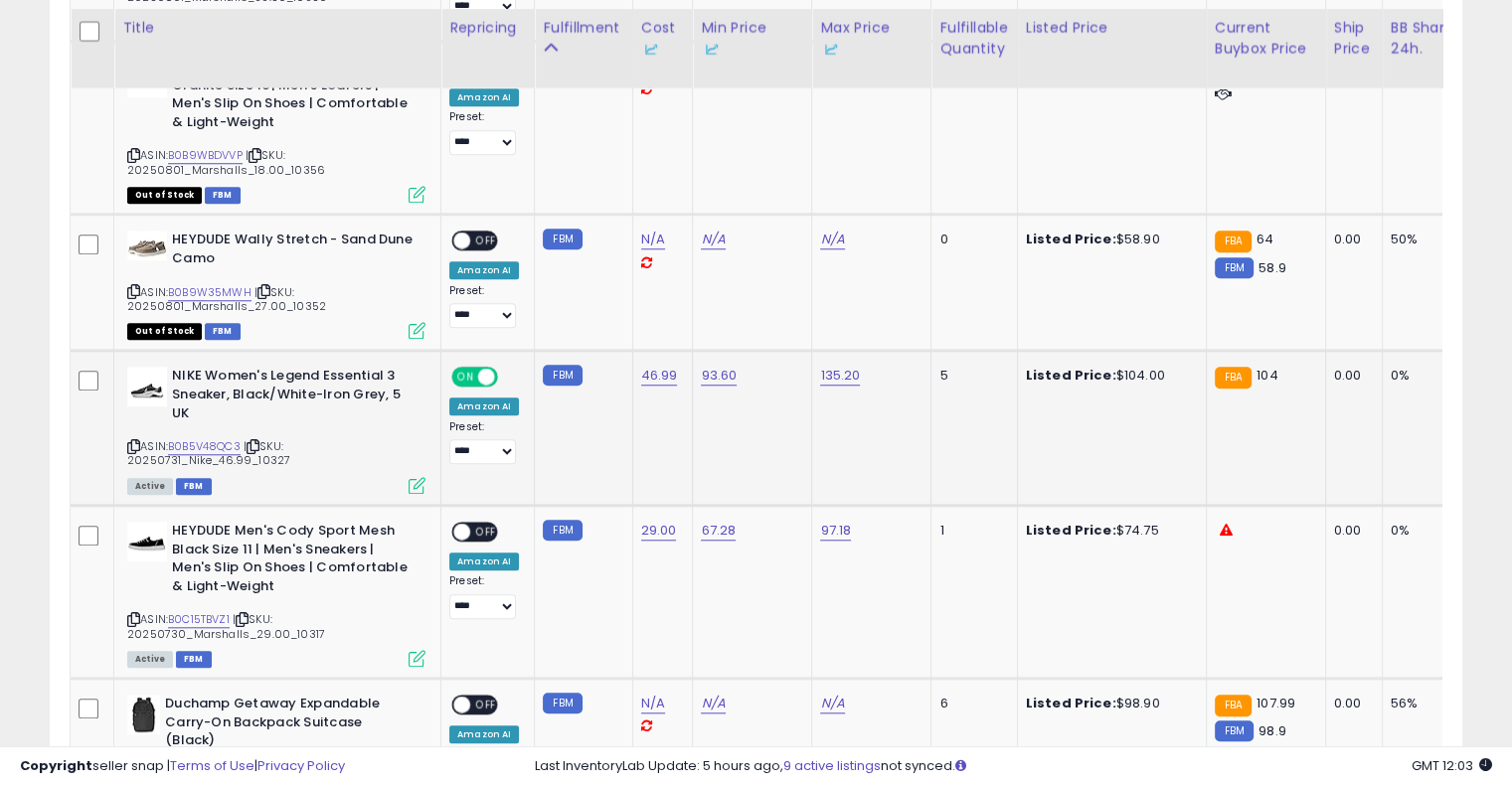 scroll, scrollTop: 1770, scrollLeft: 0, axis: vertical 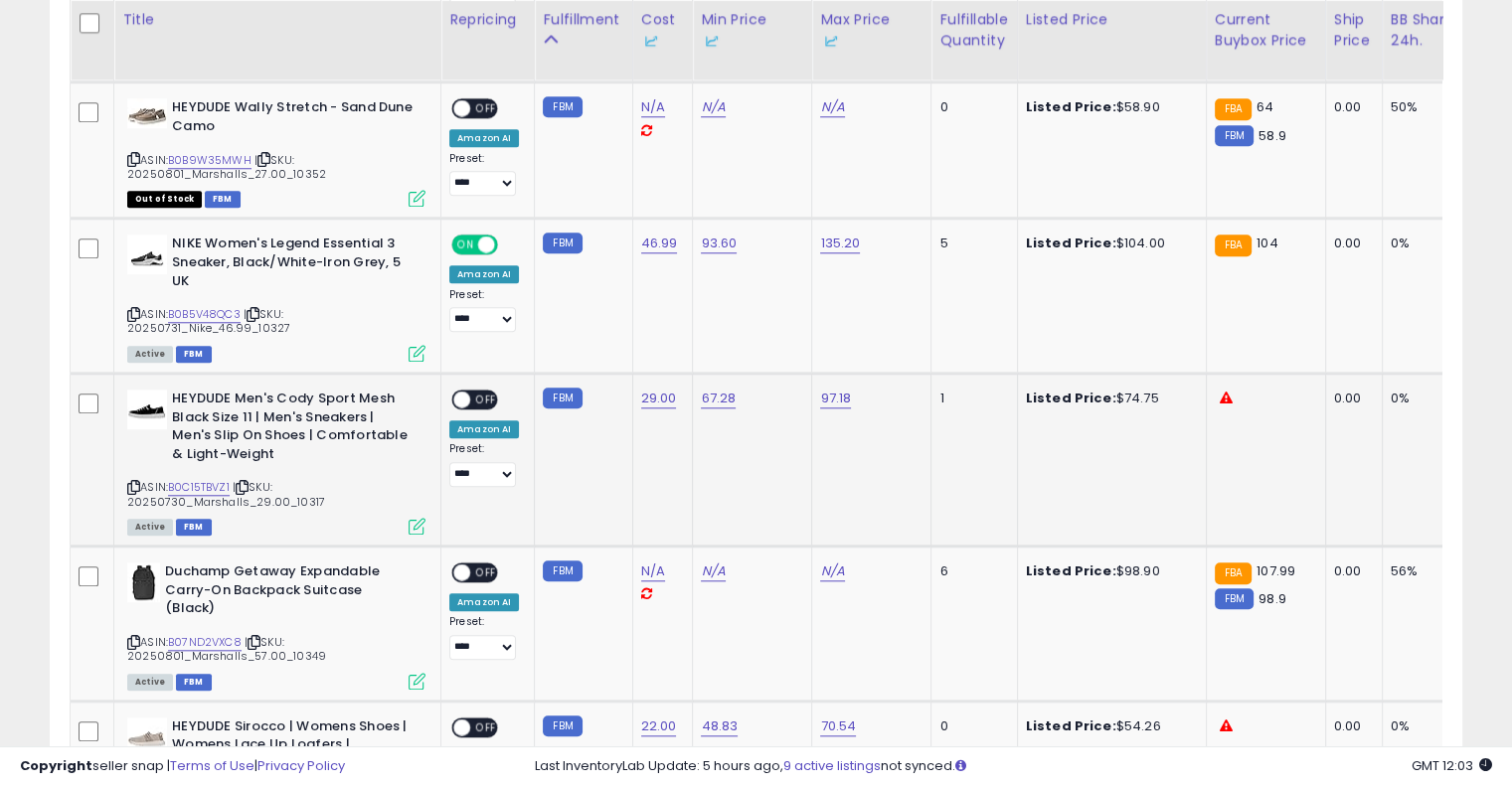 click on "OFF" at bounding box center (486, 399) 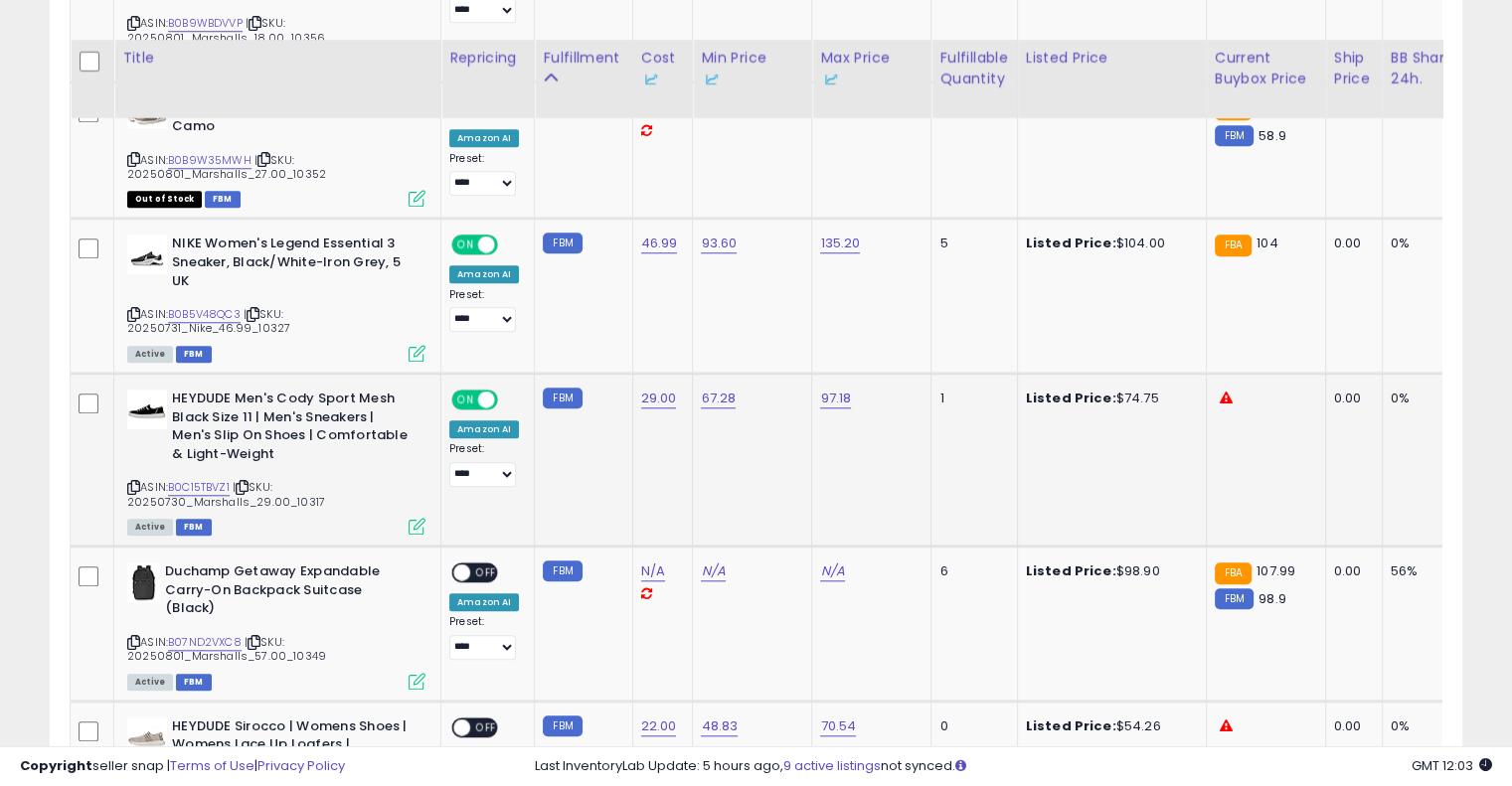 scroll, scrollTop: 1902, scrollLeft: 0, axis: vertical 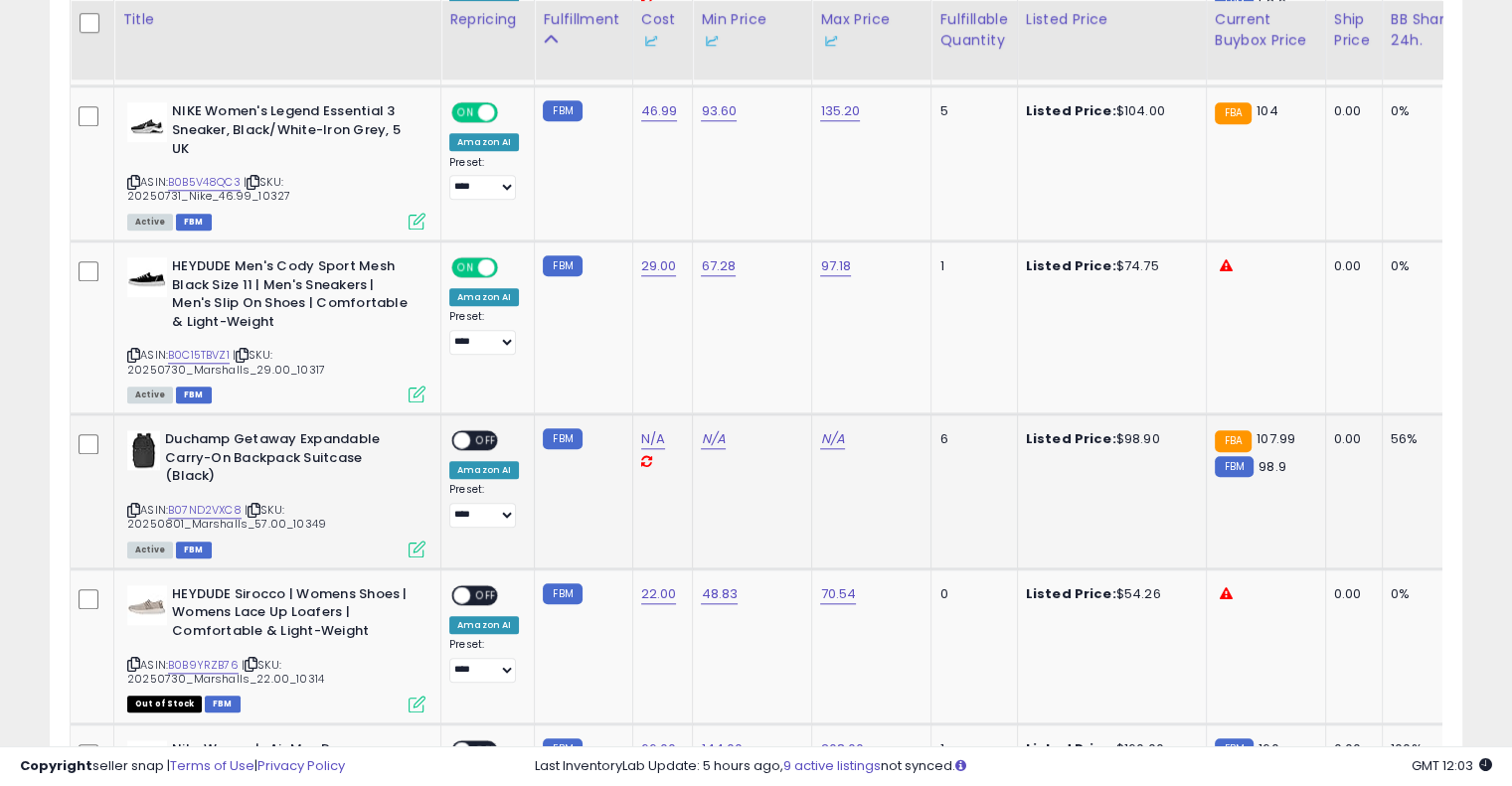 click on "OFF" at bounding box center (486, 440) 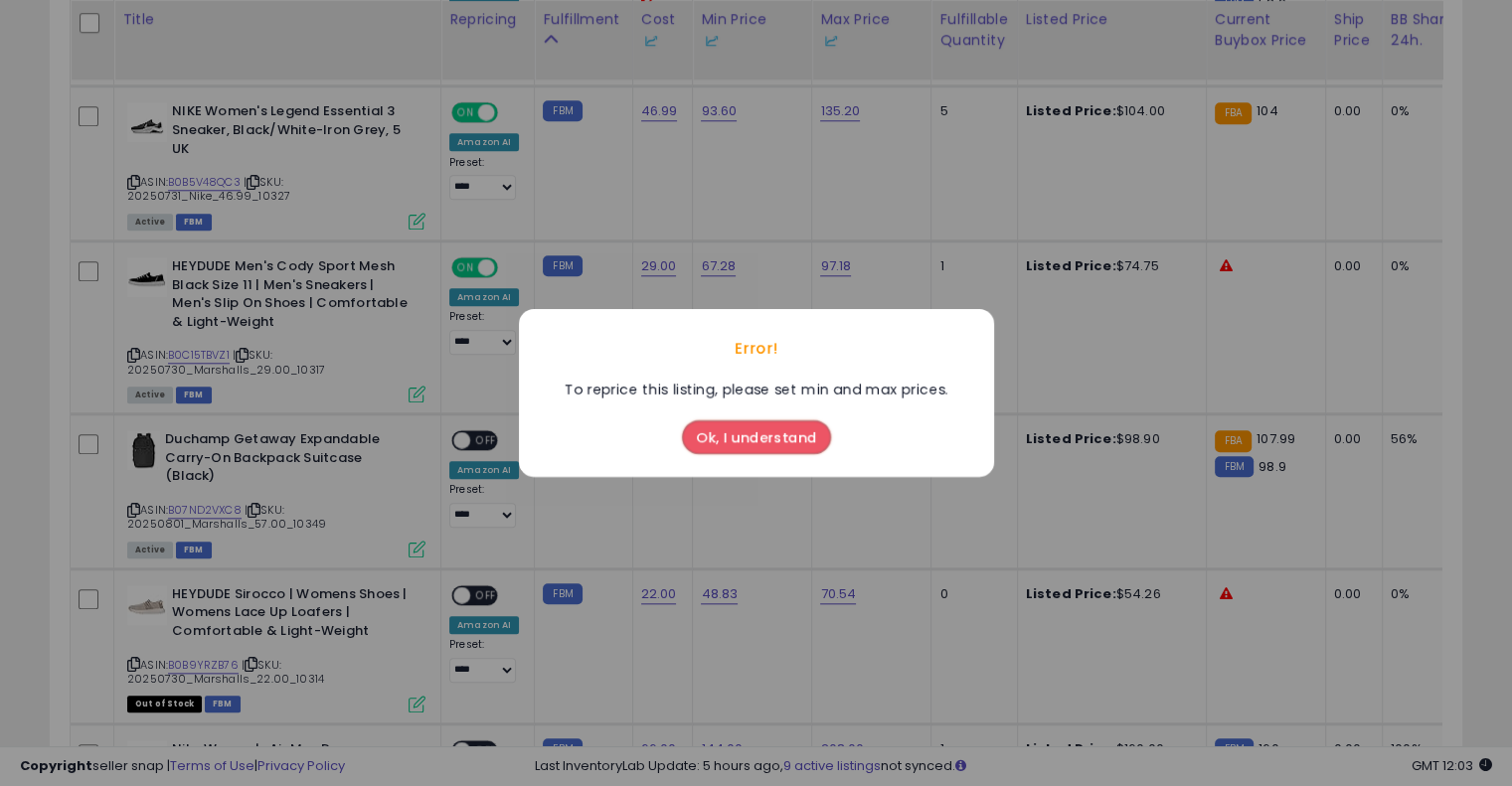click on "Ok, I understand" at bounding box center (756, 437) 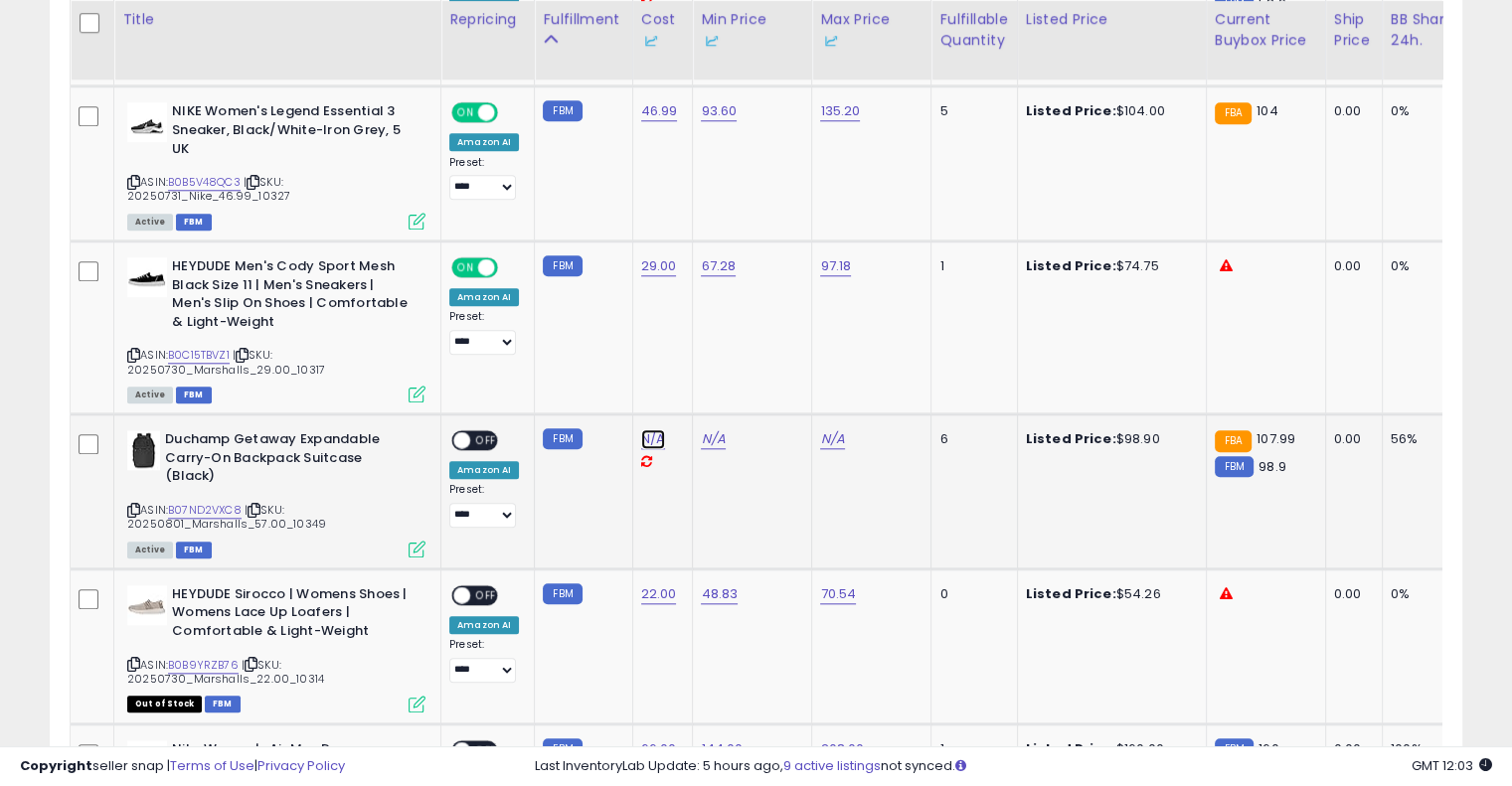 click on "N/A" at bounding box center [653, -835] 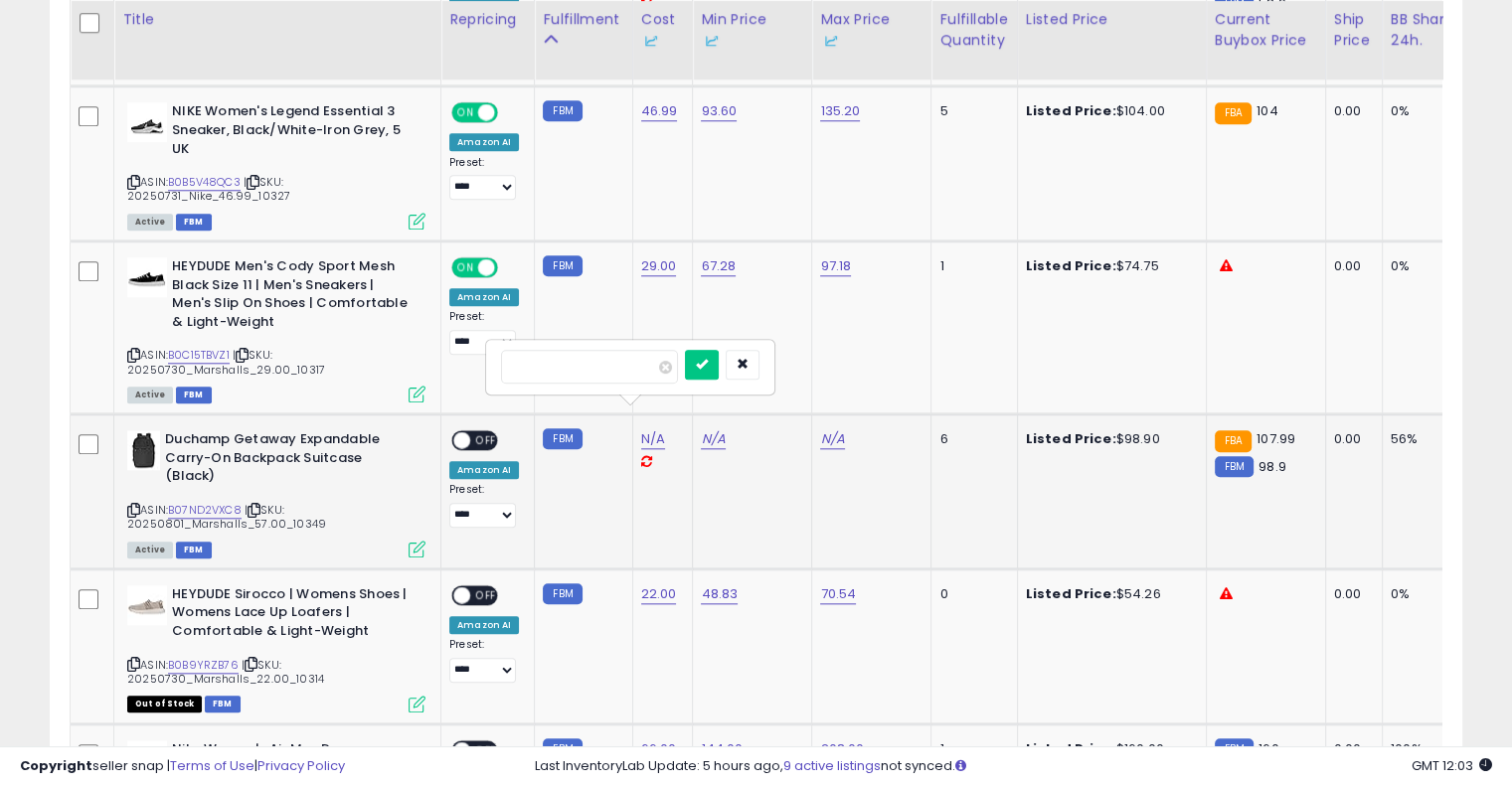 type on "**" 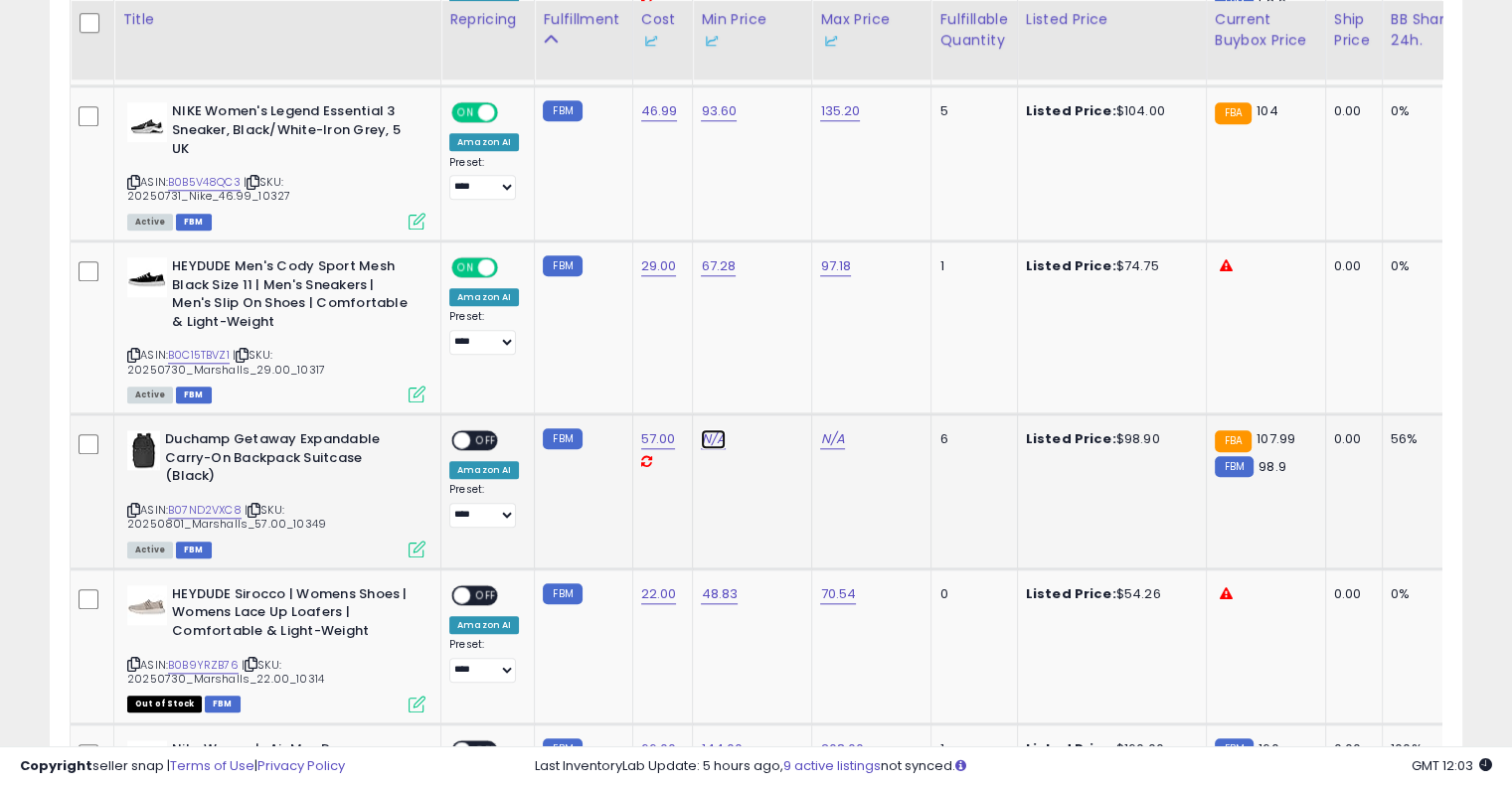 click on "N/A" at bounding box center (713, -835) 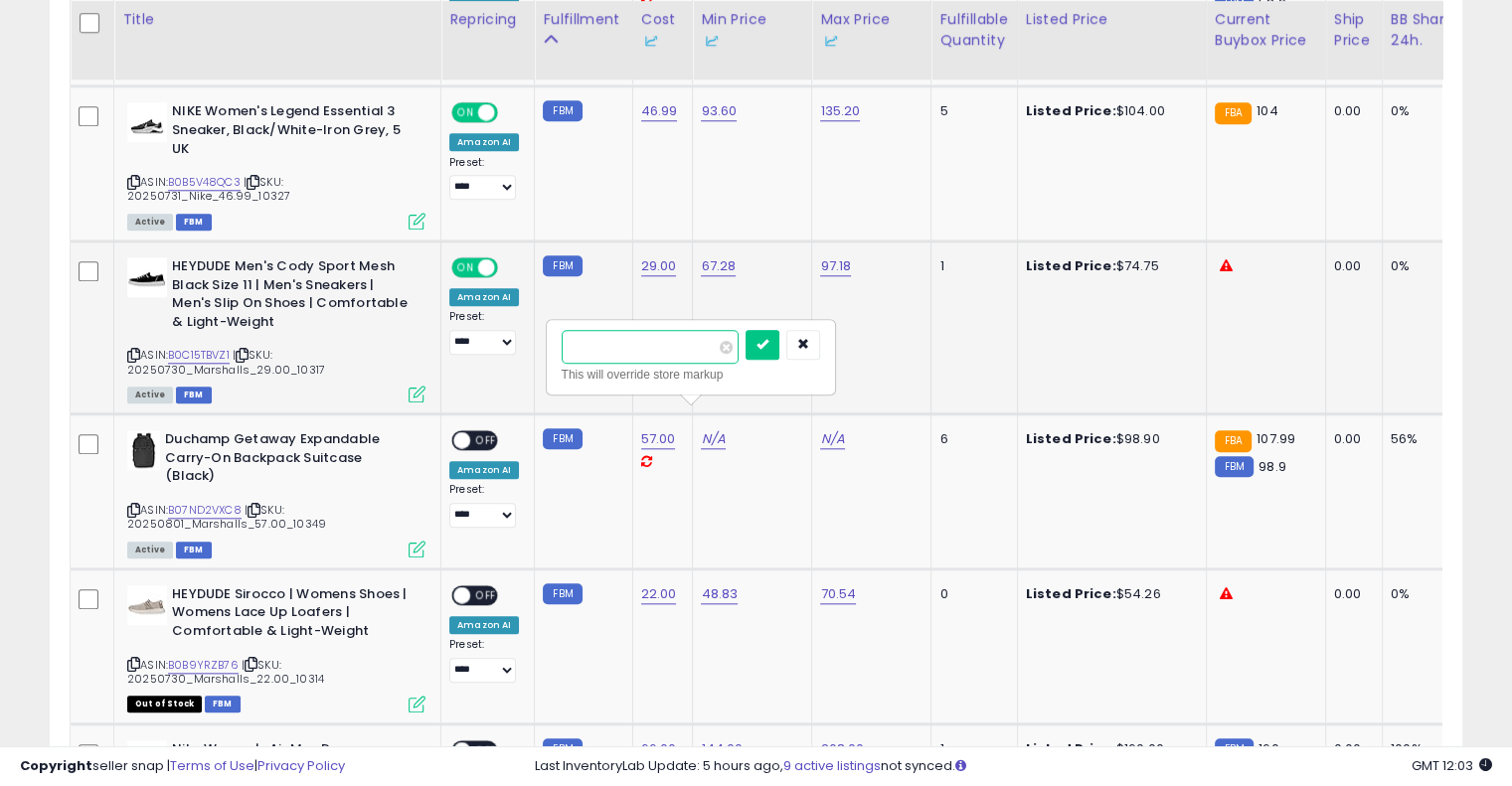 drag, startPoint x: 596, startPoint y: 346, endPoint x: 501, endPoint y: 325, distance: 97.293371 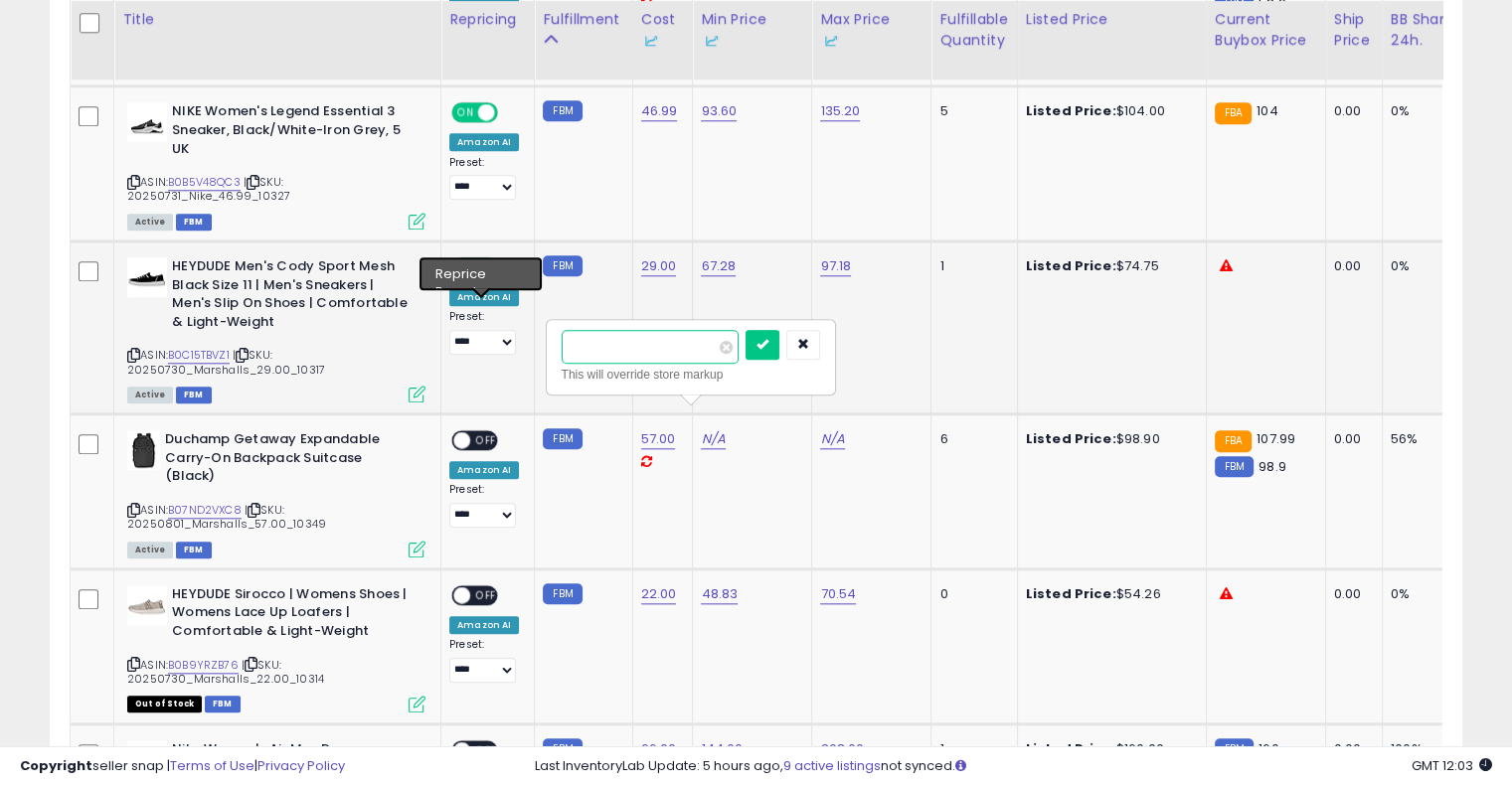 type on "*" 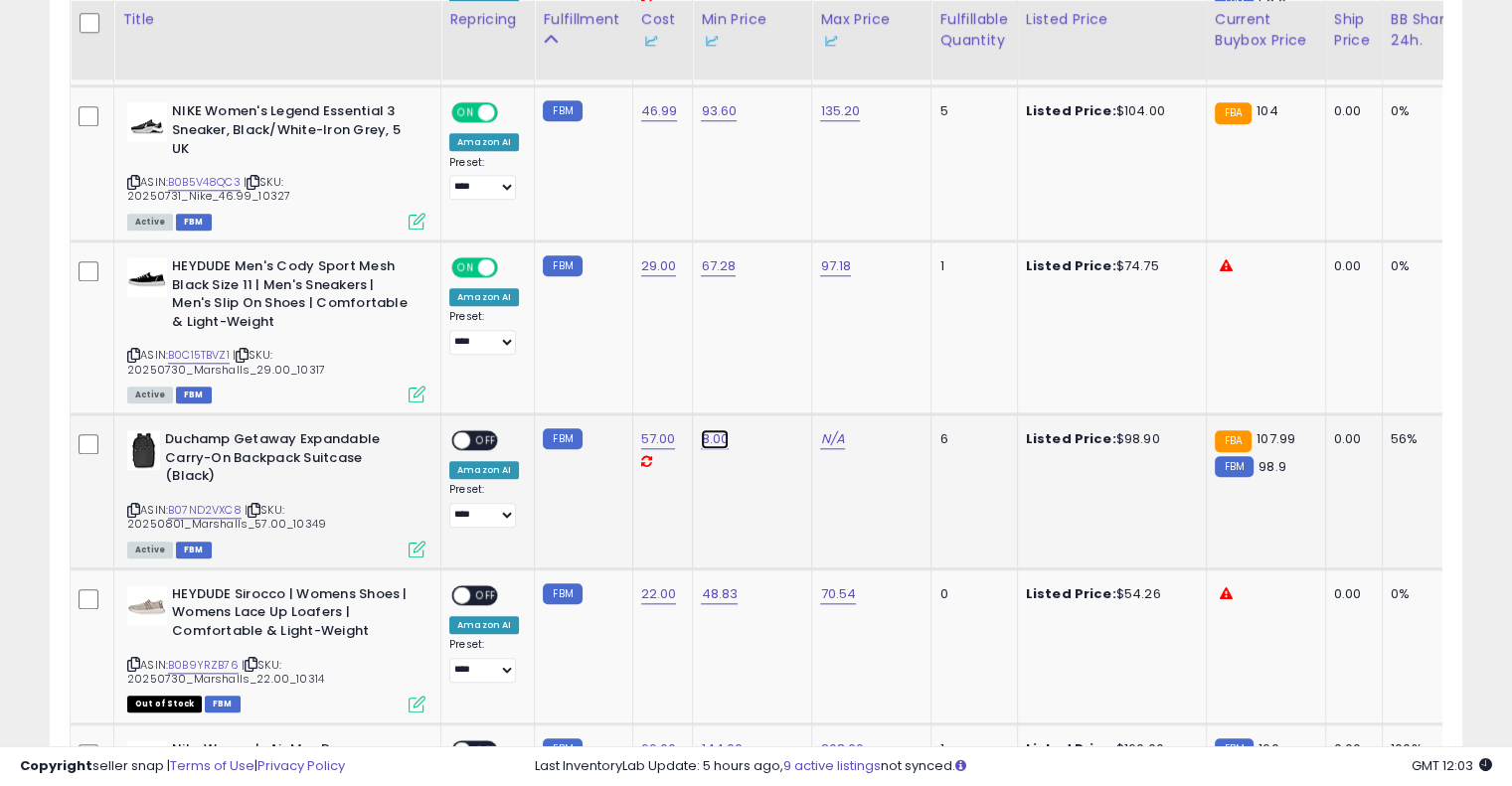 click on "8.00" at bounding box center (713, -835) 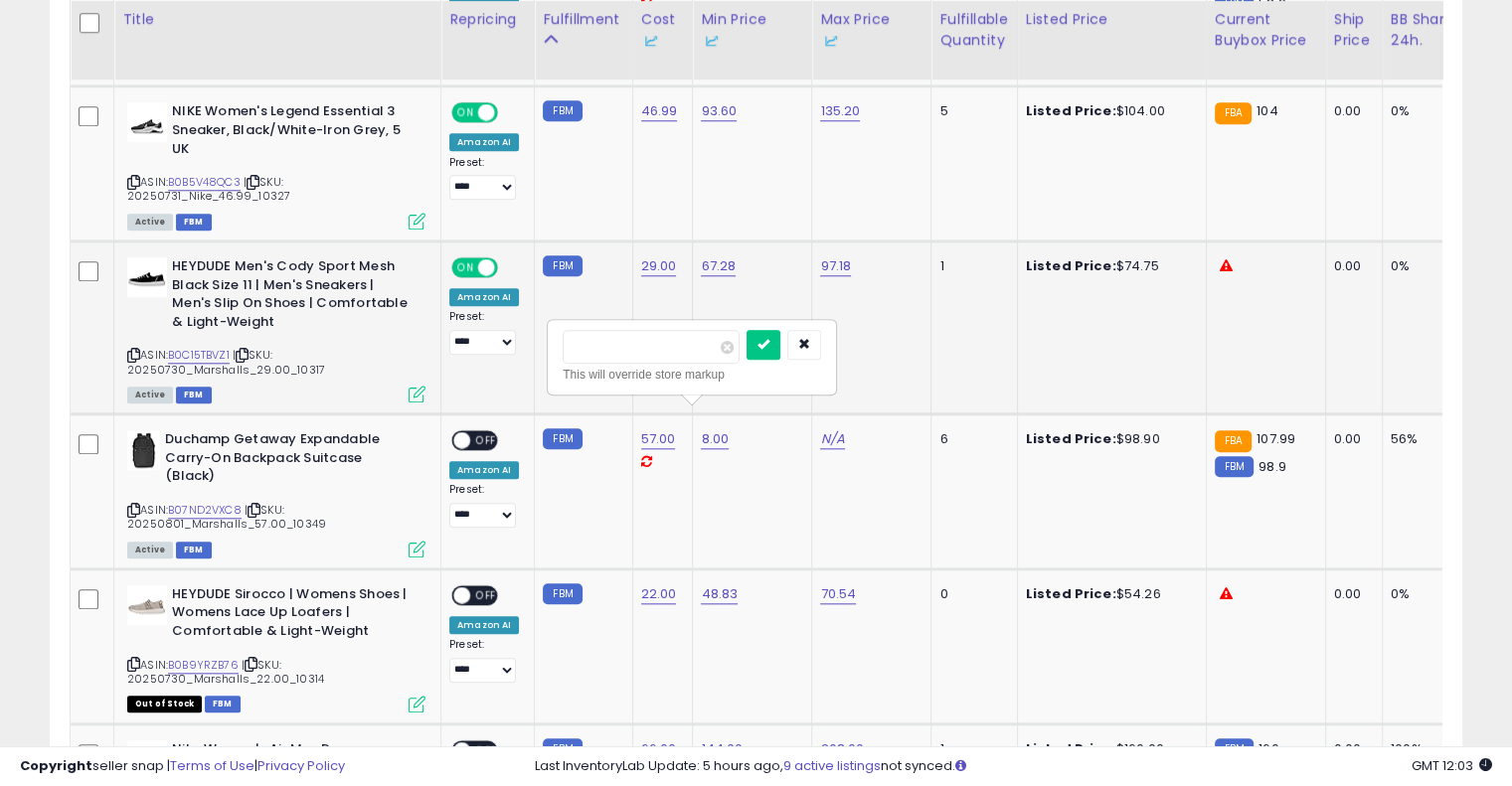drag, startPoint x: 649, startPoint y: 353, endPoint x: 425, endPoint y: 310, distance: 228.08989 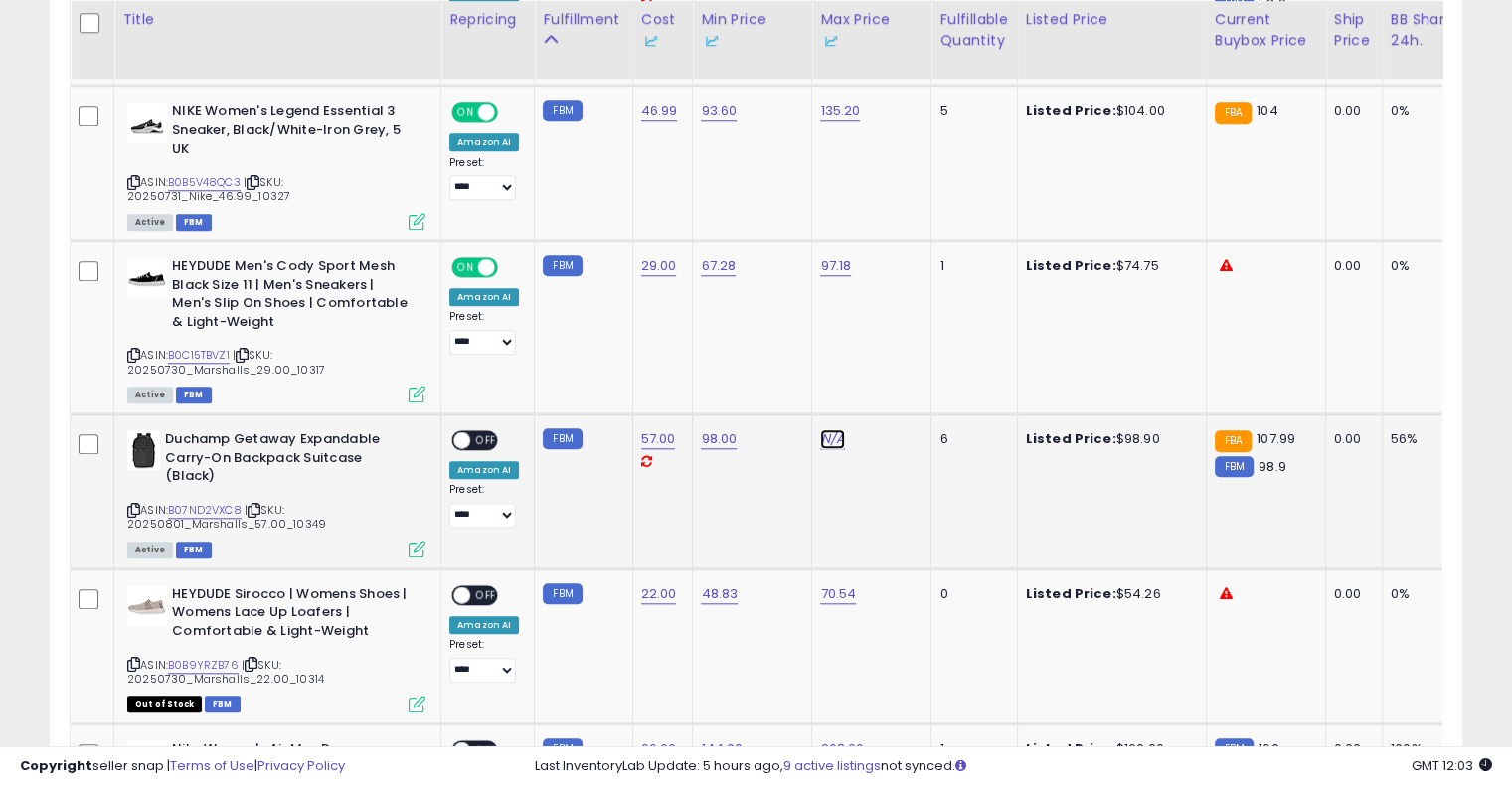 click on "N/A" at bounding box center [832, -835] 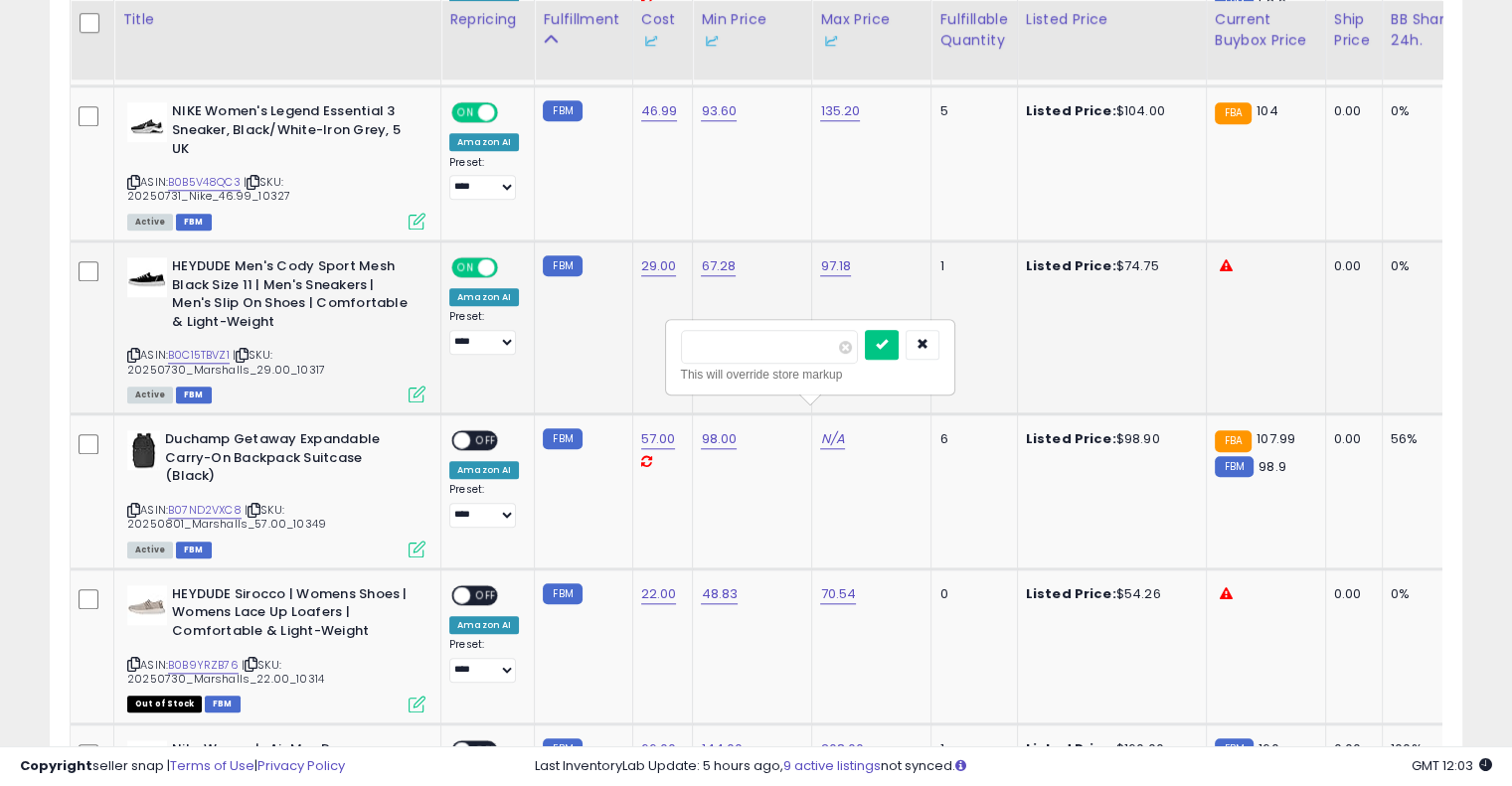 type on "***" 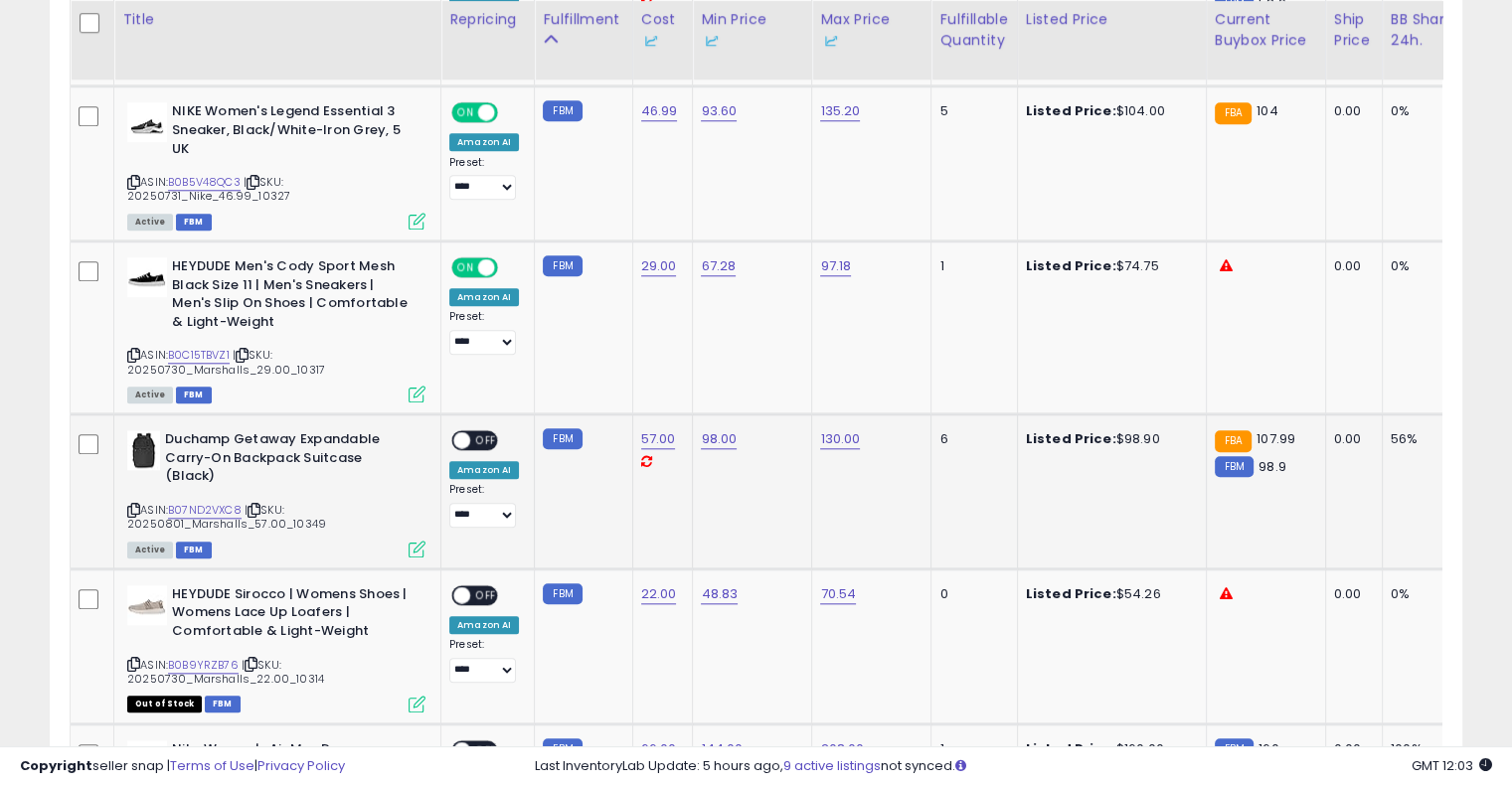 click on "OFF" at bounding box center (486, 440) 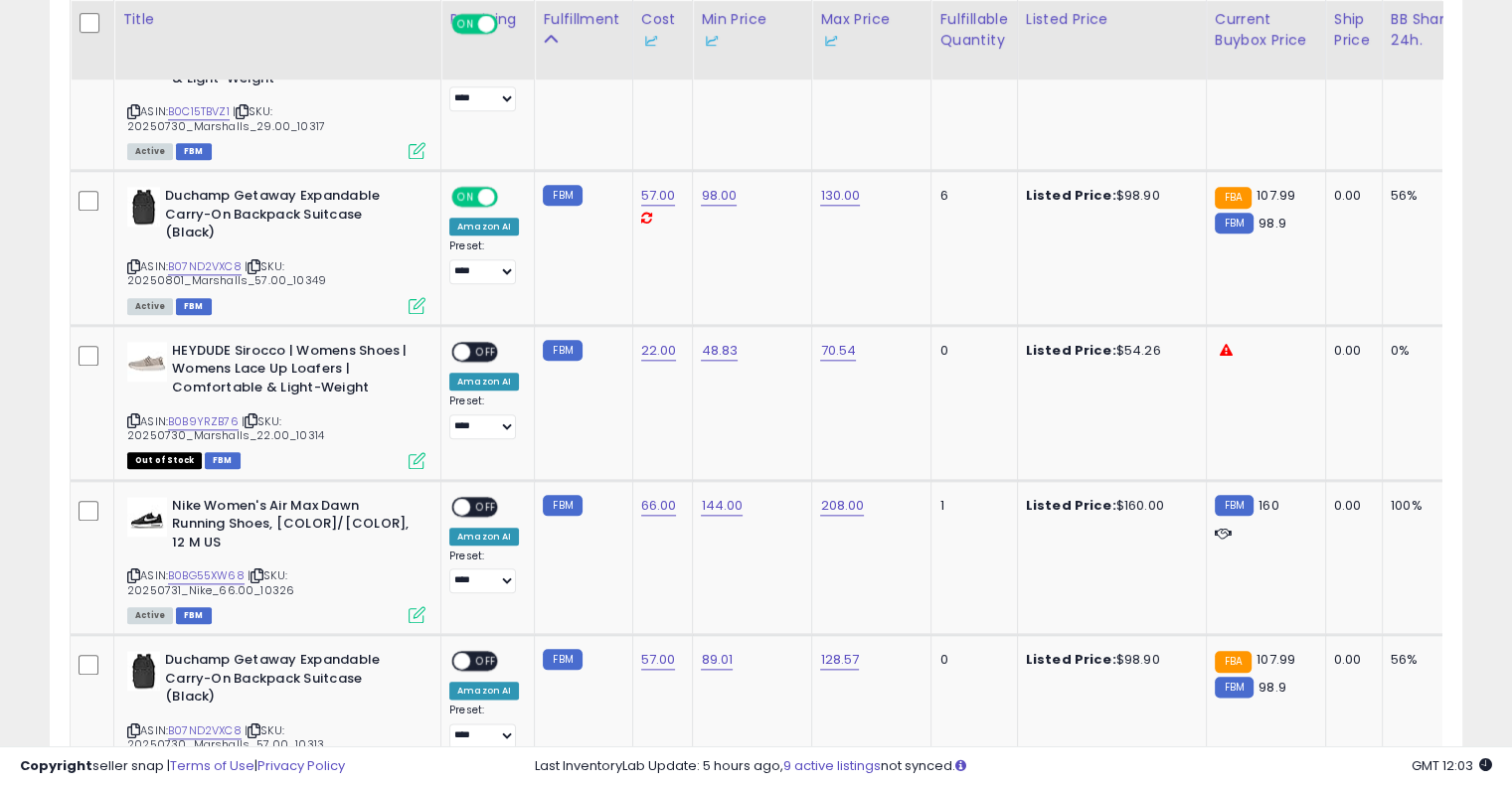 scroll, scrollTop: 2167, scrollLeft: 0, axis: vertical 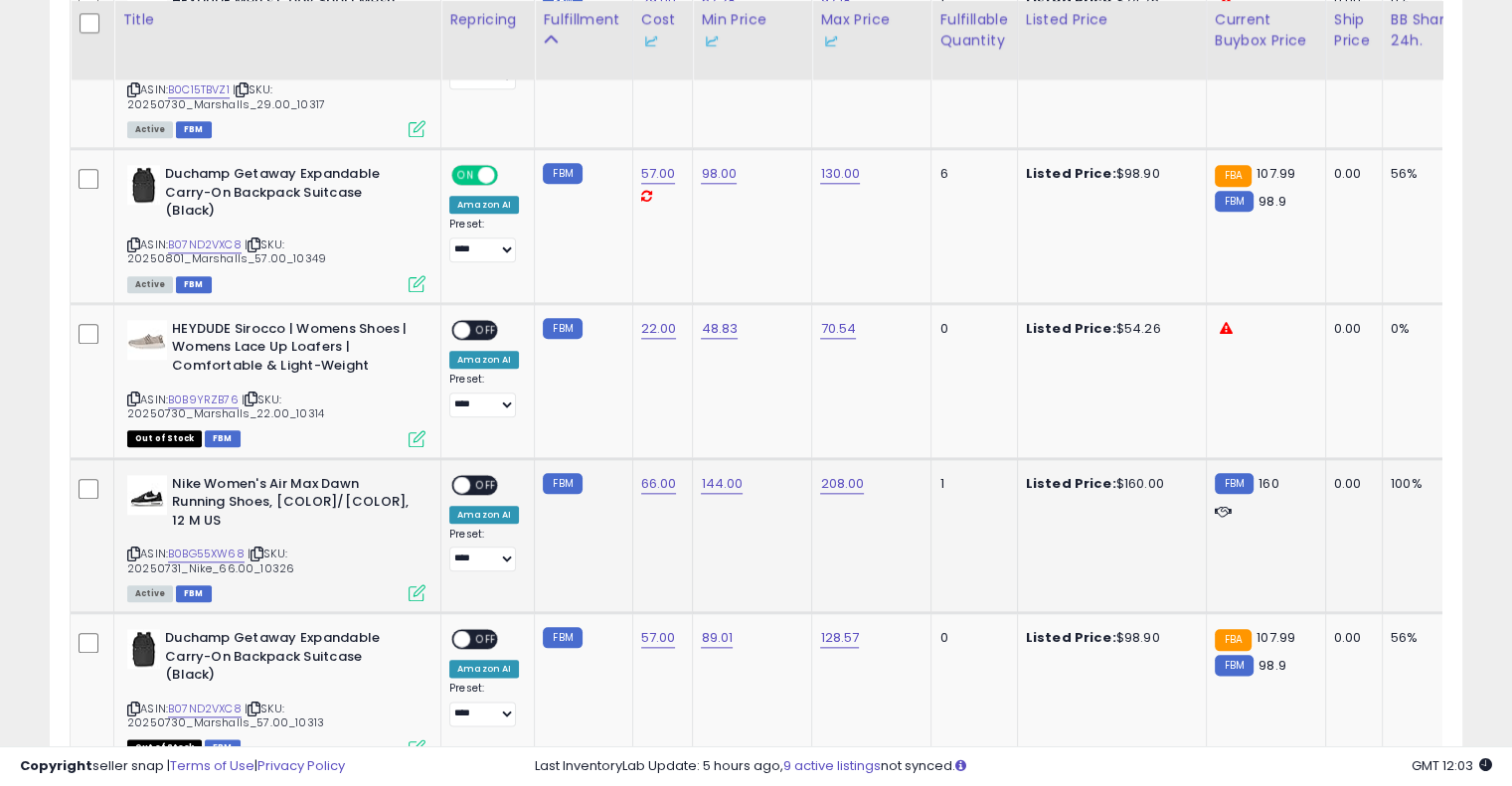 click on "OFF" at bounding box center (486, 484) 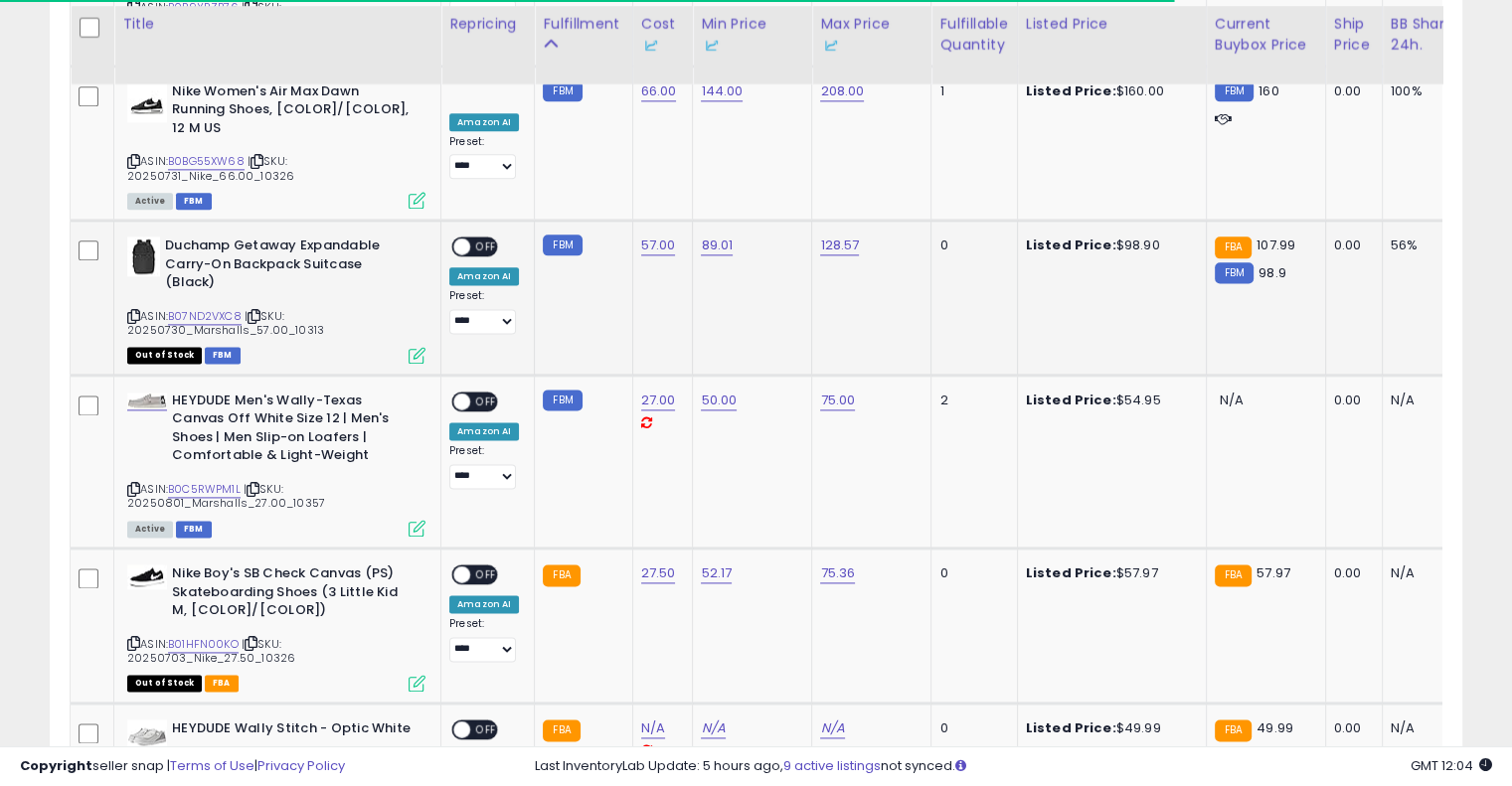 scroll, scrollTop: 2565, scrollLeft: 0, axis: vertical 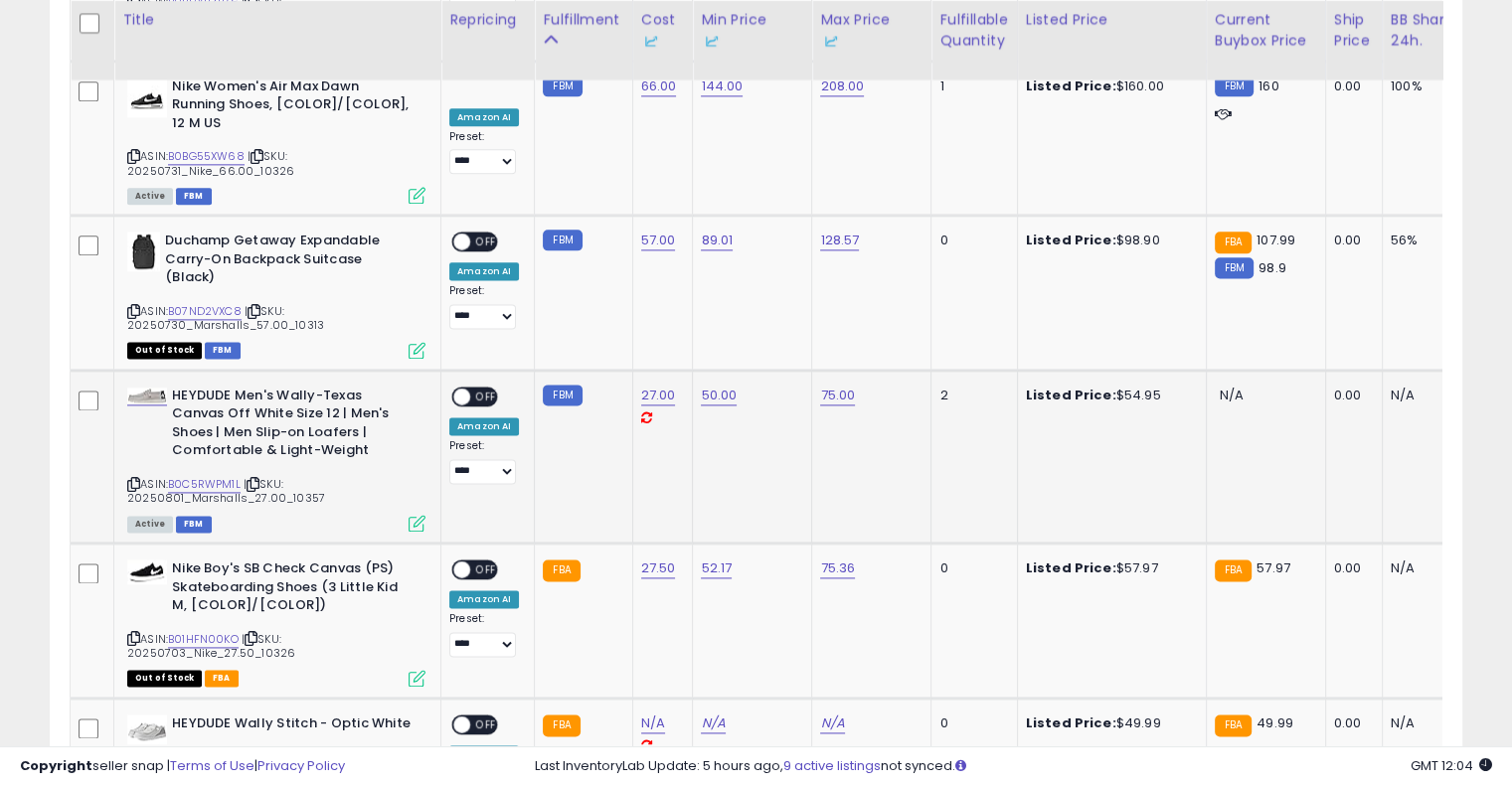 click on "OFF" at bounding box center (486, 395) 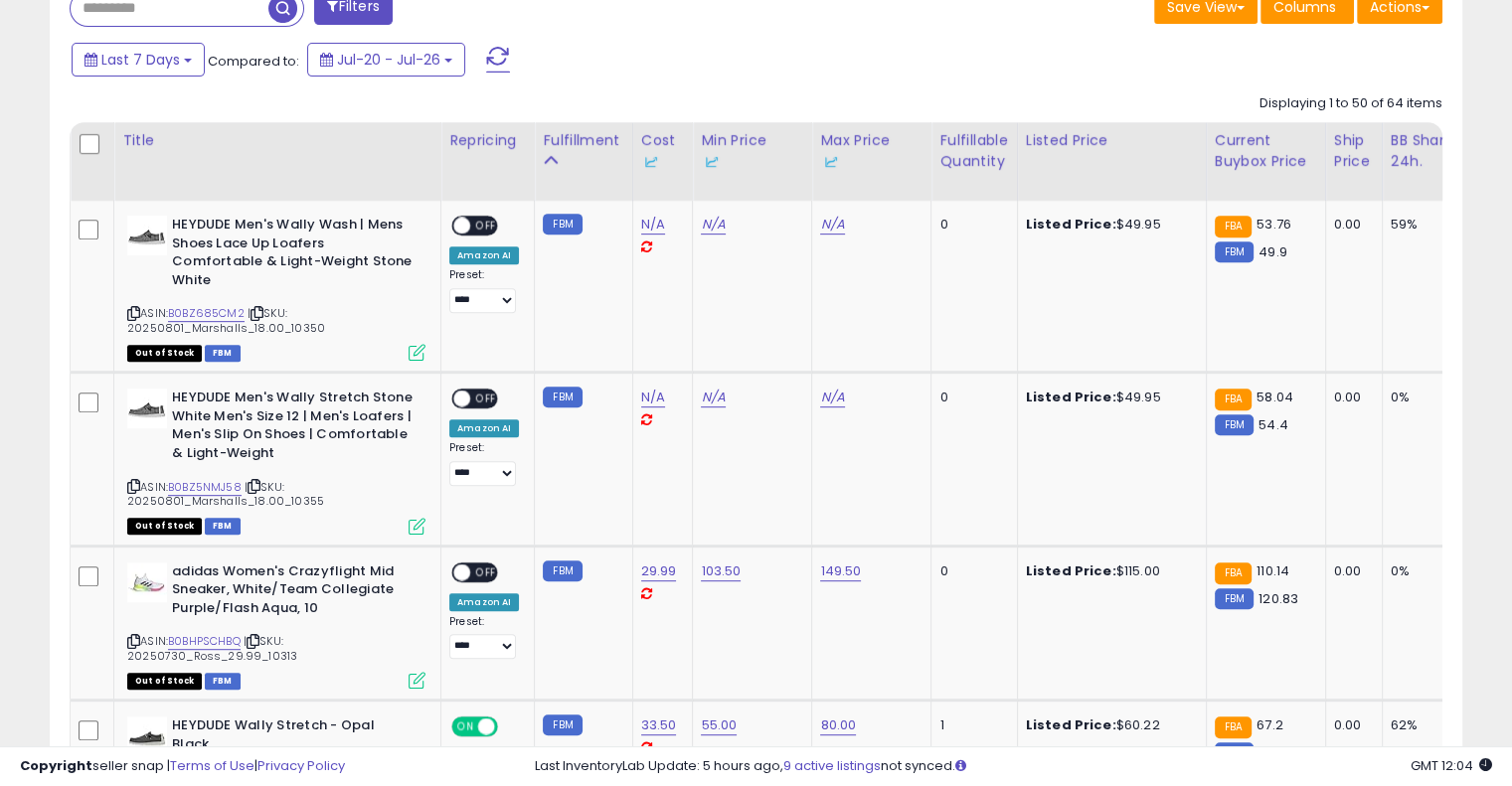 scroll, scrollTop: 0, scrollLeft: 0, axis: both 